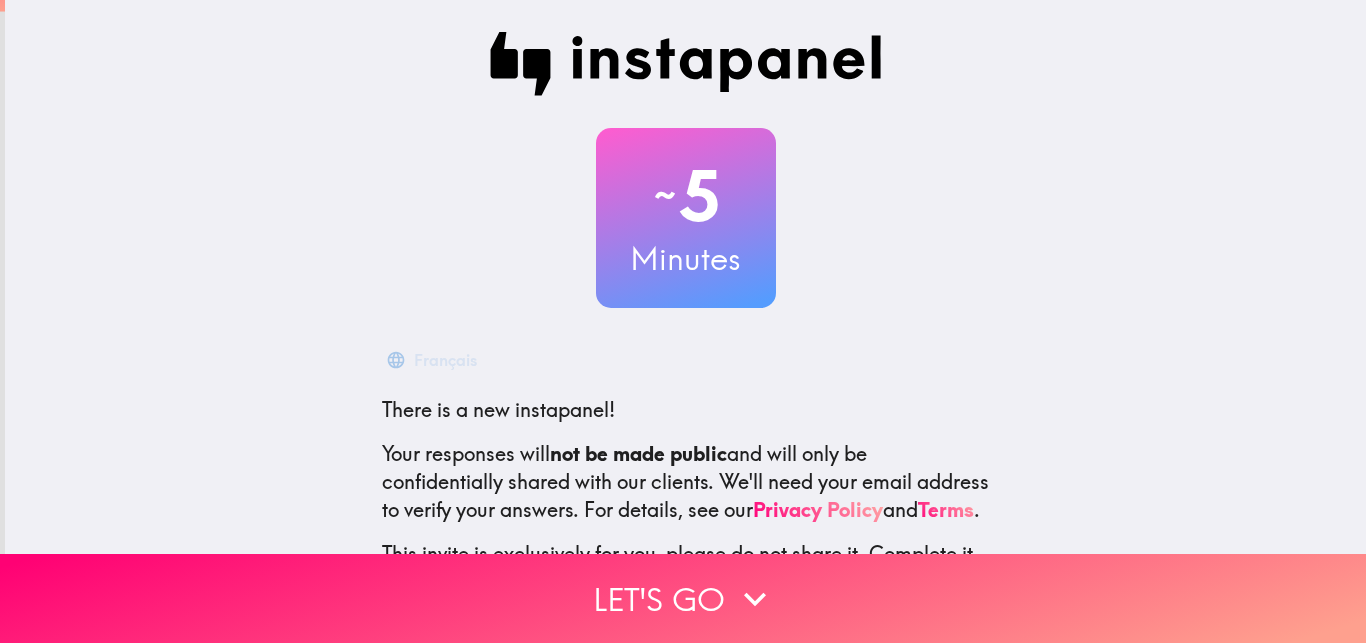 scroll, scrollTop: 0, scrollLeft: 0, axis: both 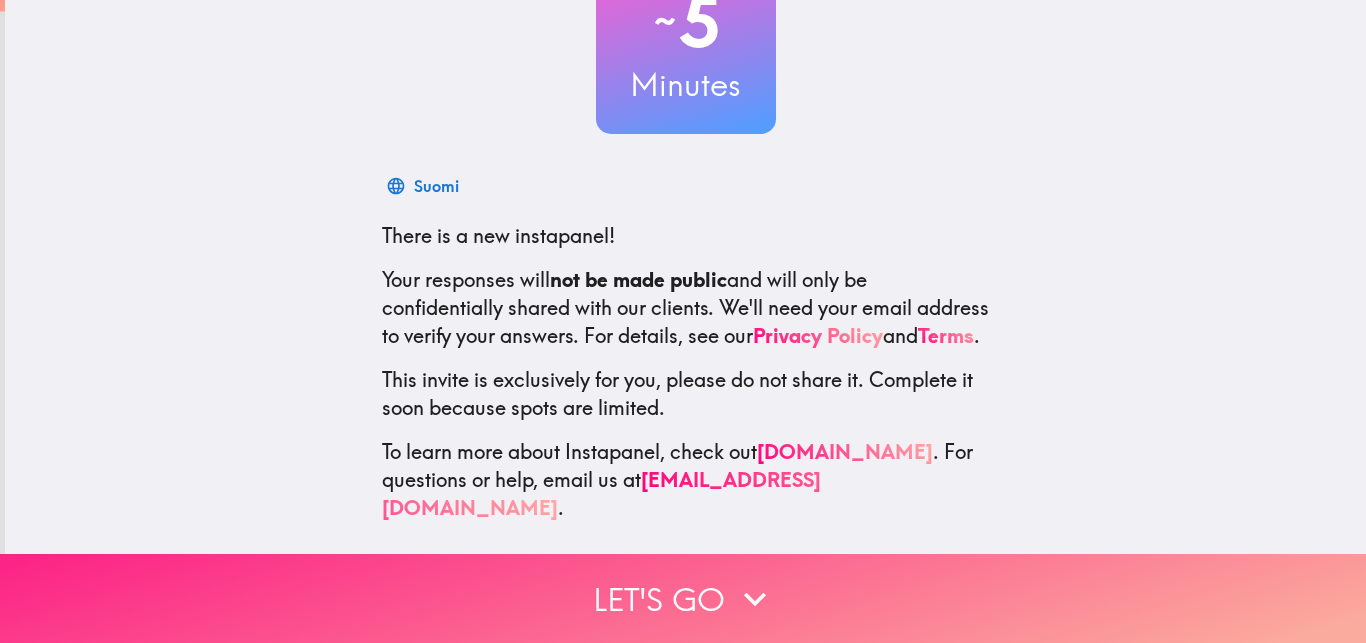 click on "Let's go" at bounding box center (683, 598) 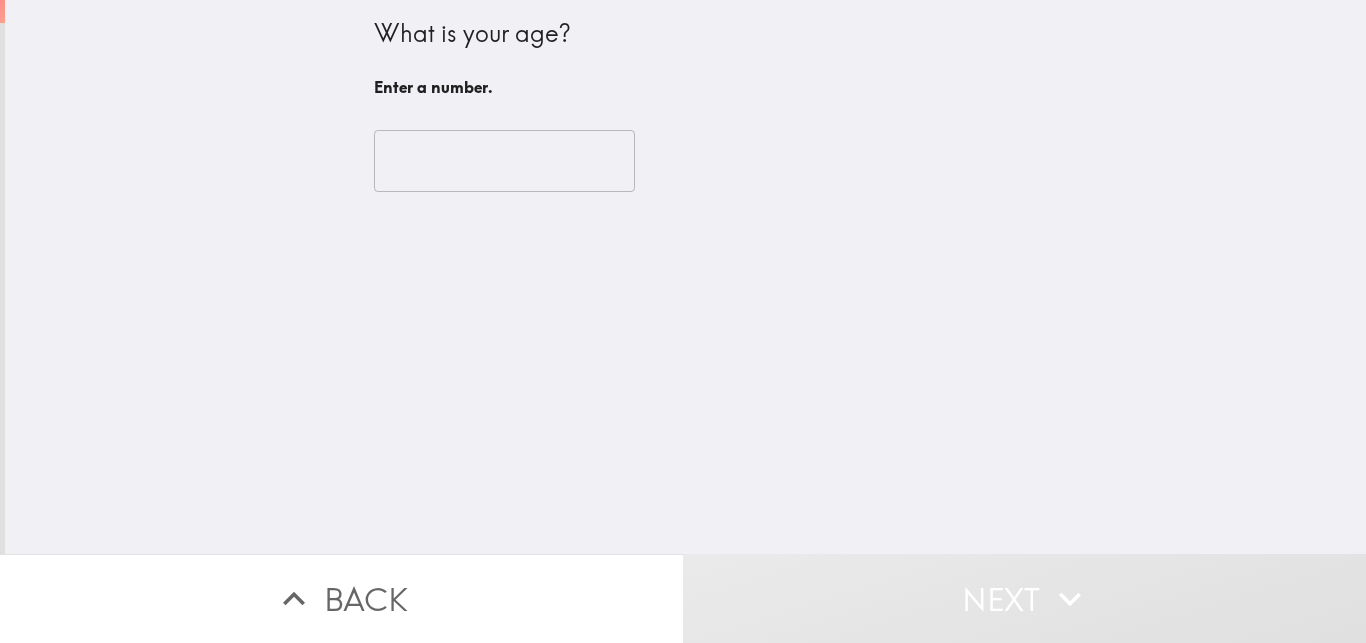 scroll, scrollTop: 0, scrollLeft: 0, axis: both 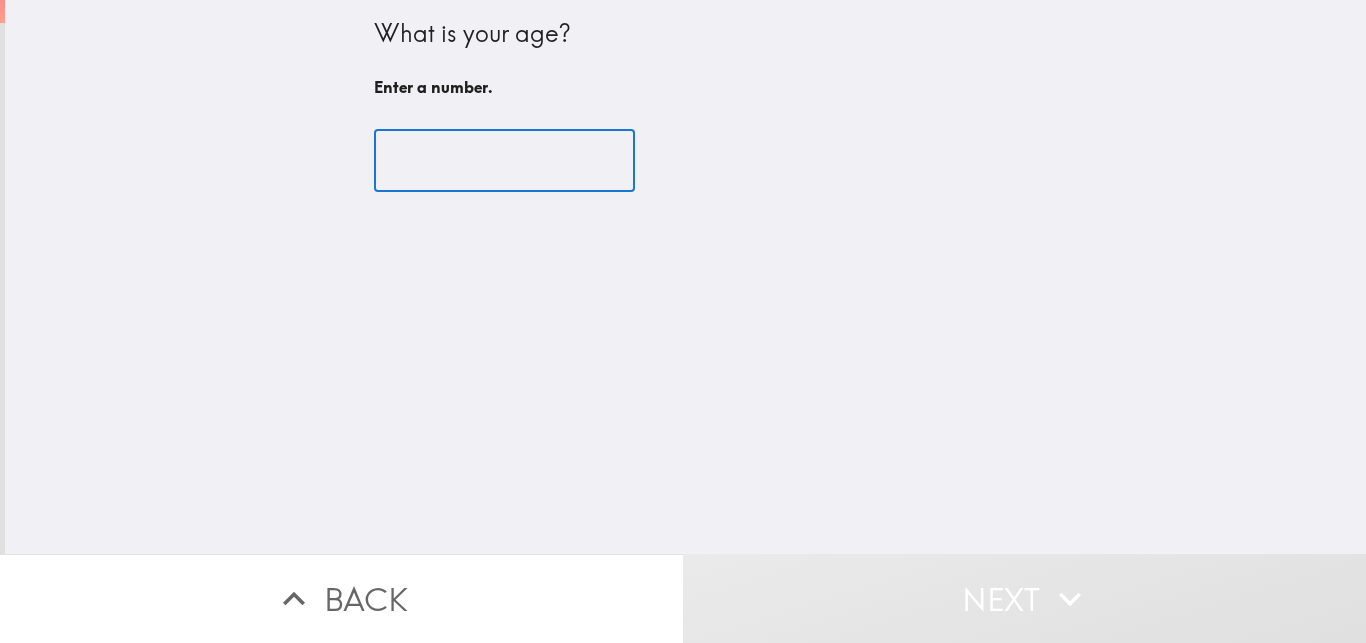 click at bounding box center (504, 161) 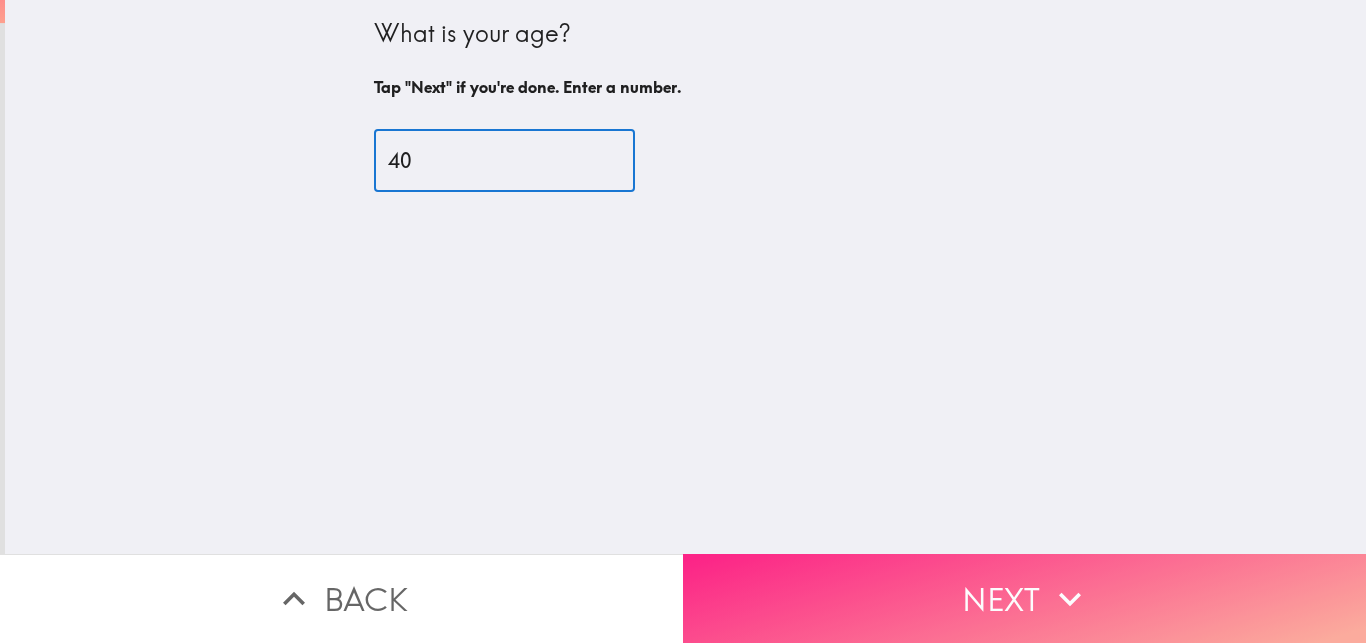 type on "40" 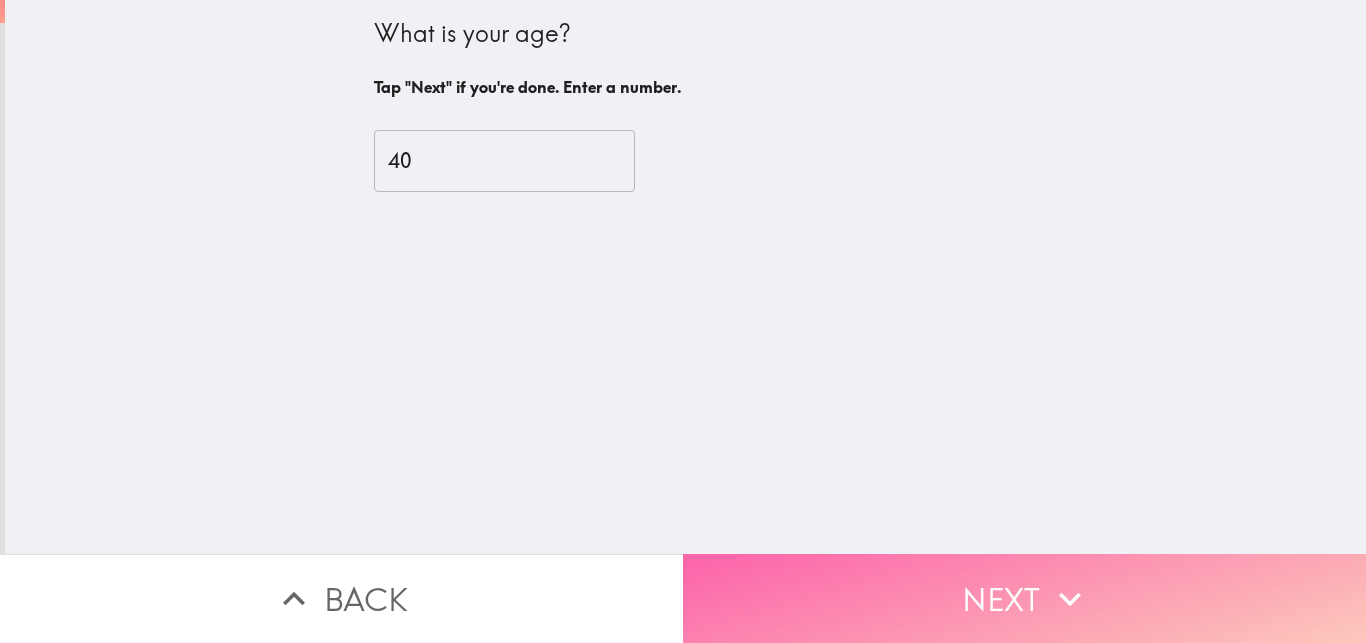 click on "Next" at bounding box center (1024, 598) 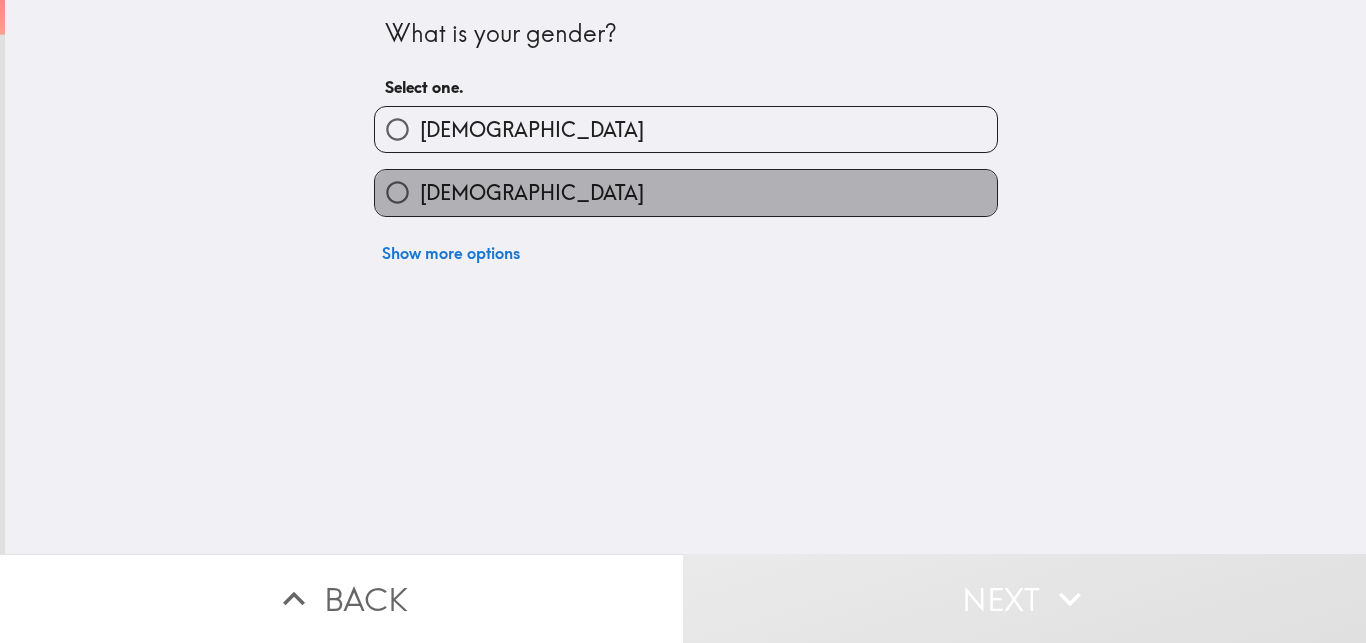 click on "[DEMOGRAPHIC_DATA]" at bounding box center [686, 192] 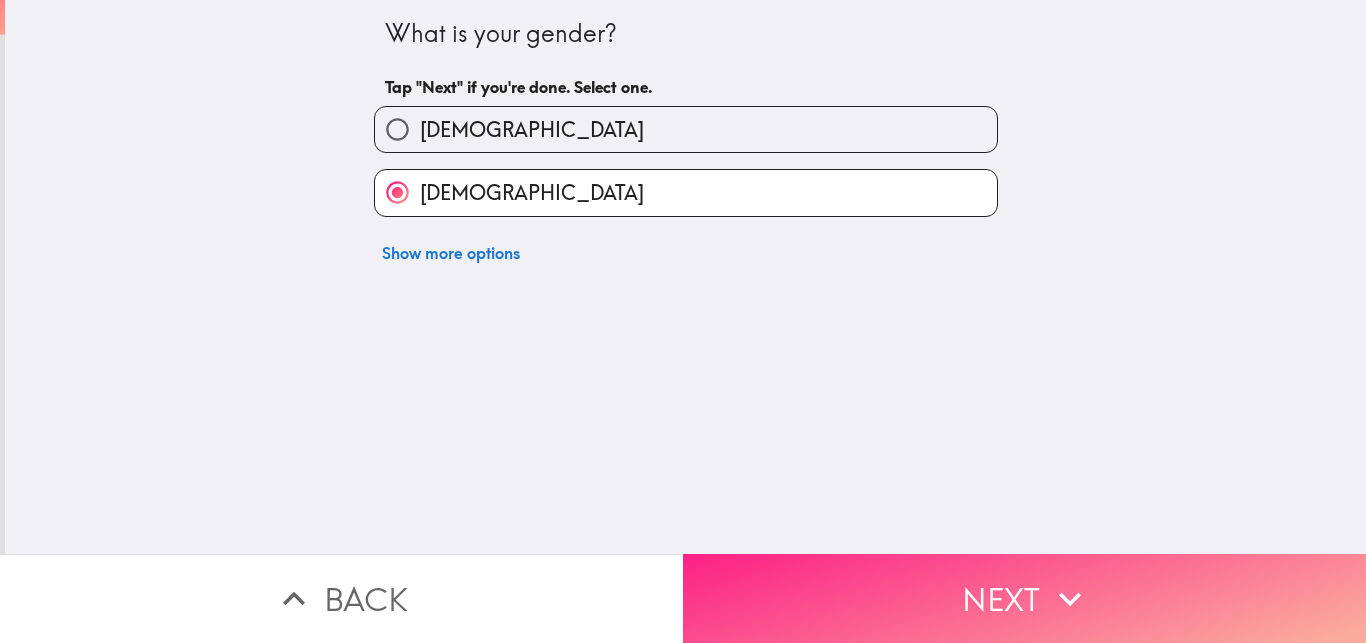 click on "Next" at bounding box center [1024, 598] 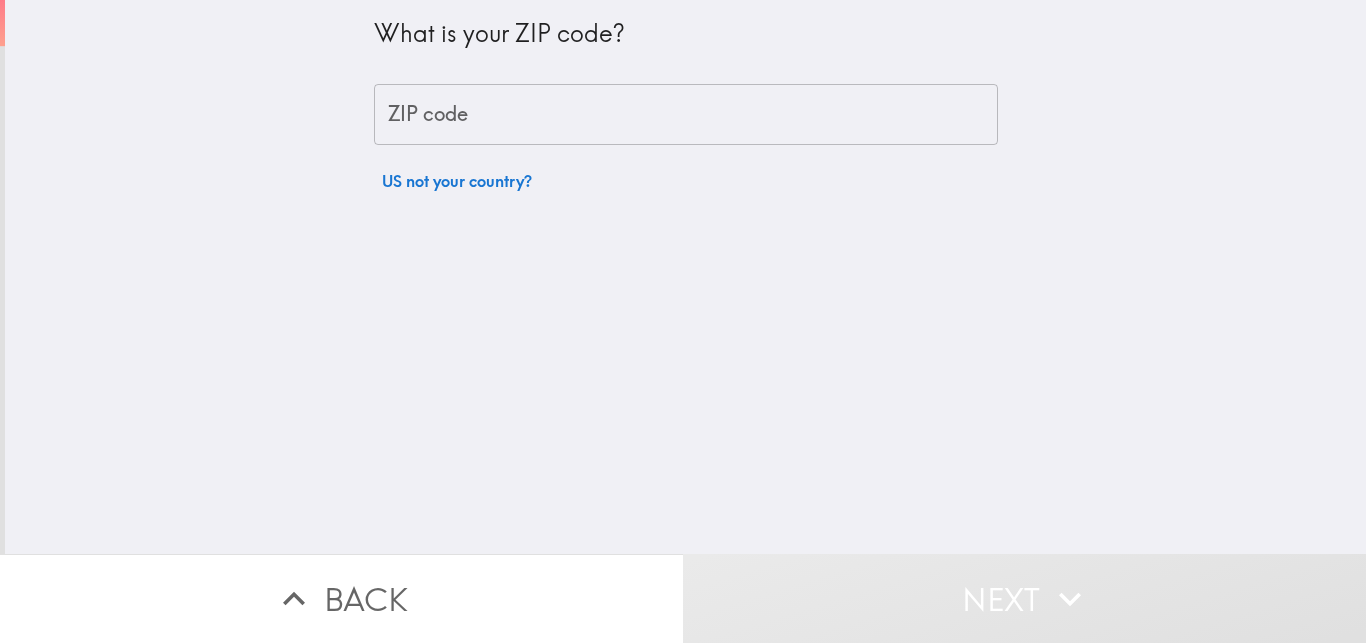 click on "ZIP code" at bounding box center [686, 115] 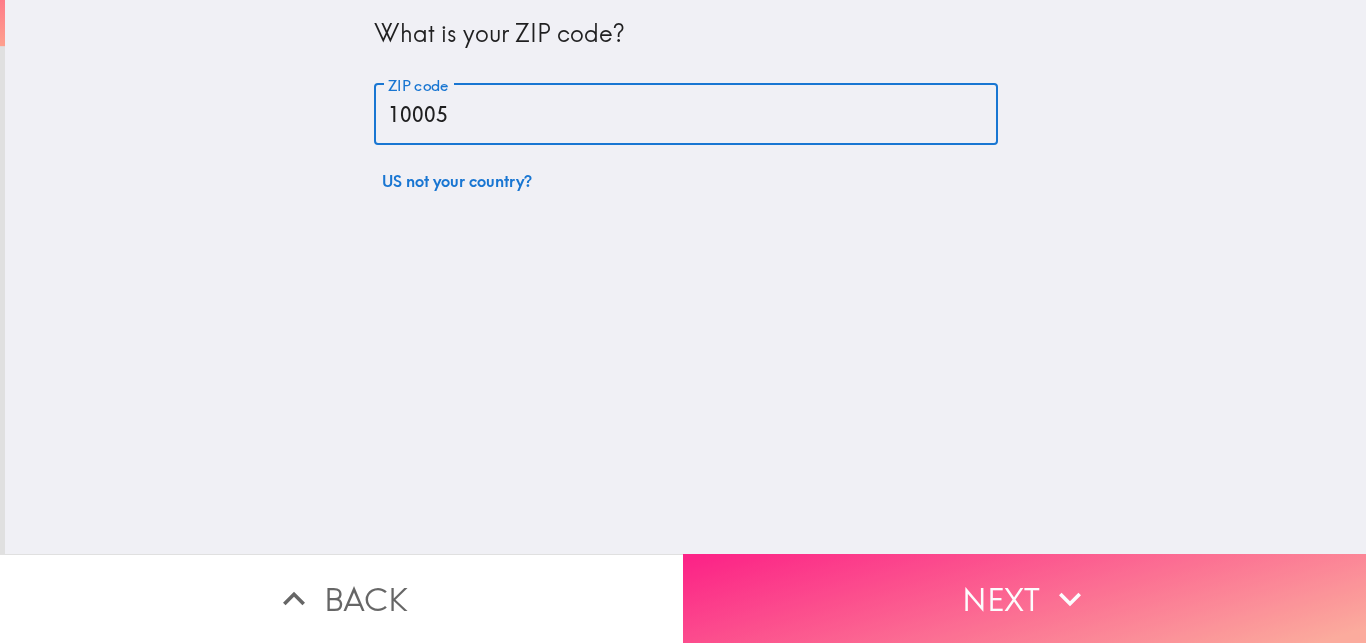 type on "10005" 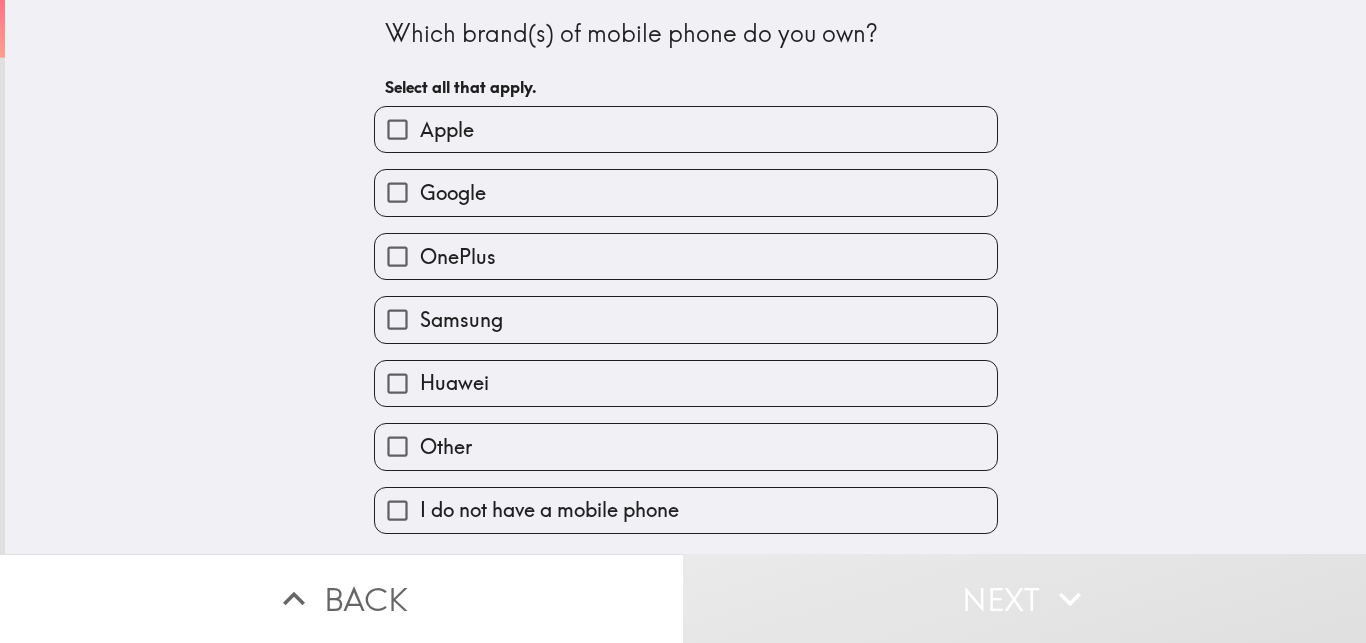 click on "Samsung" at bounding box center [686, 319] 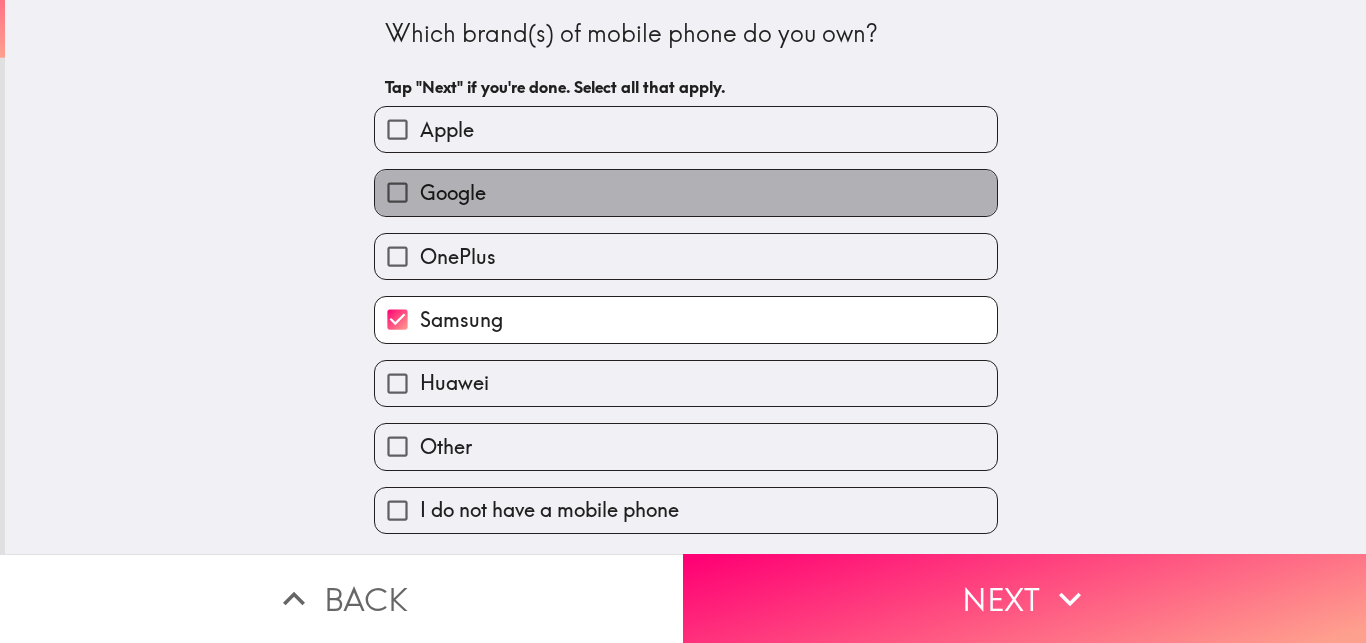 click on "Google" at bounding box center [686, 192] 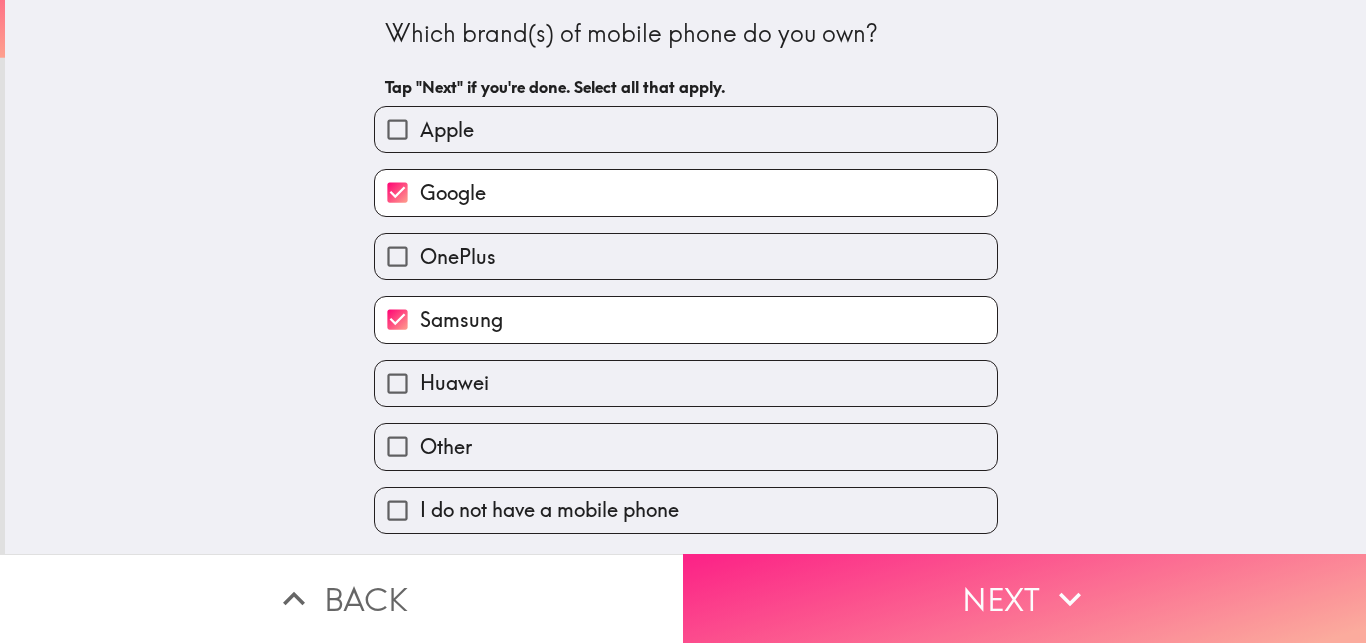 click on "Next" at bounding box center [1024, 598] 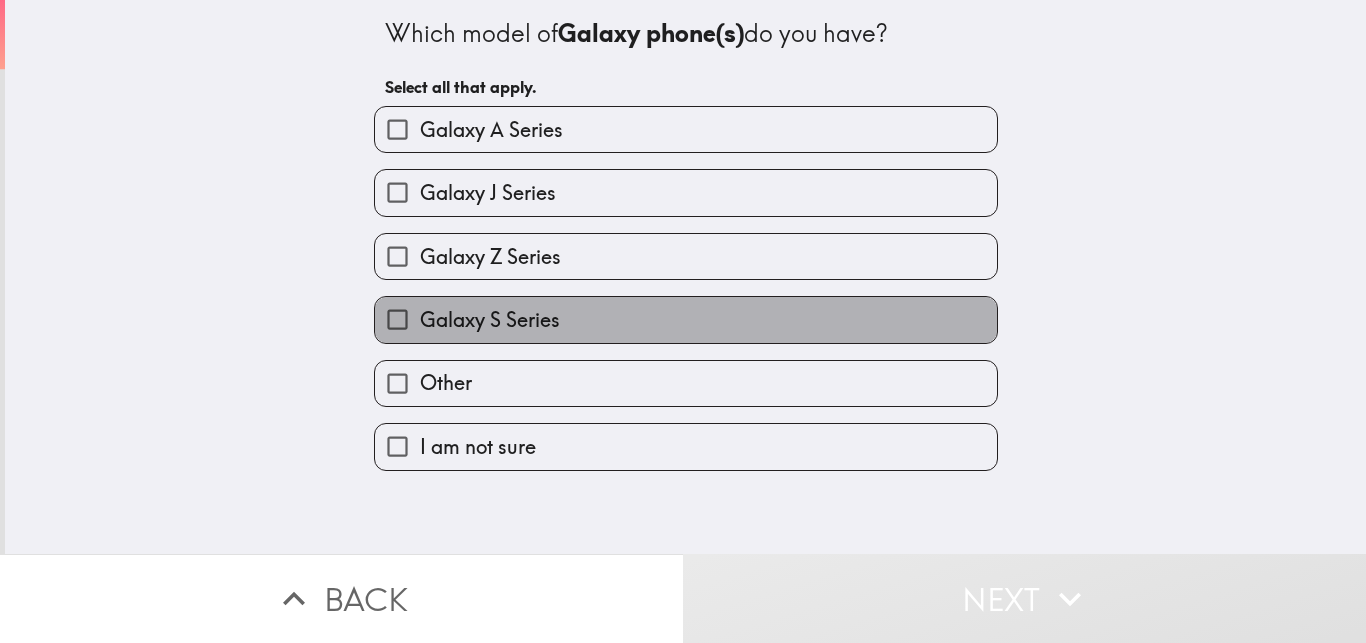 click on "Galaxy S Series" at bounding box center (490, 320) 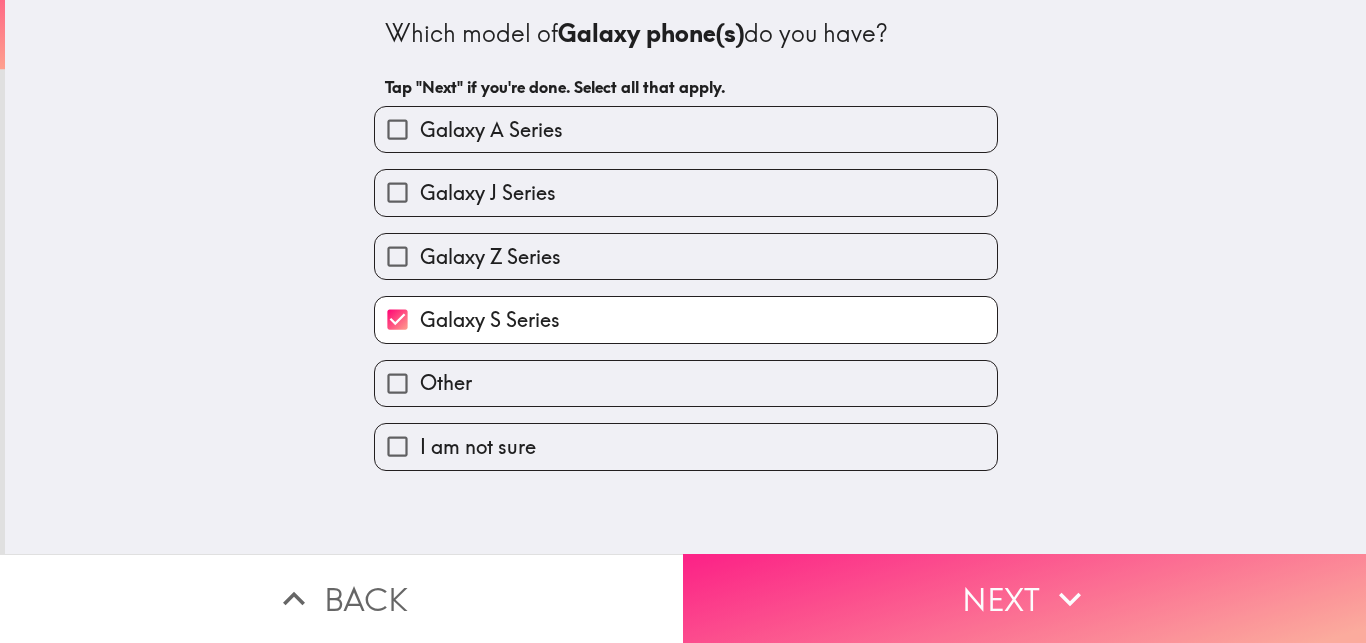 click on "Next" at bounding box center (1024, 598) 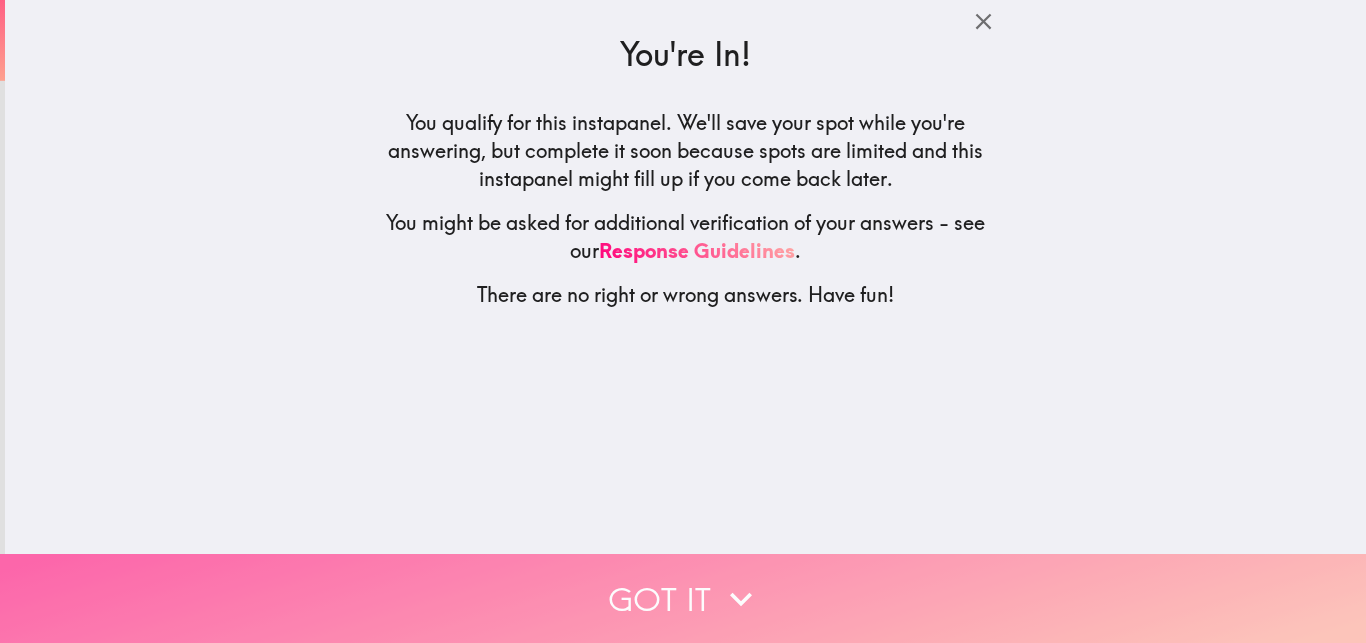 click on "Got it" at bounding box center [683, 598] 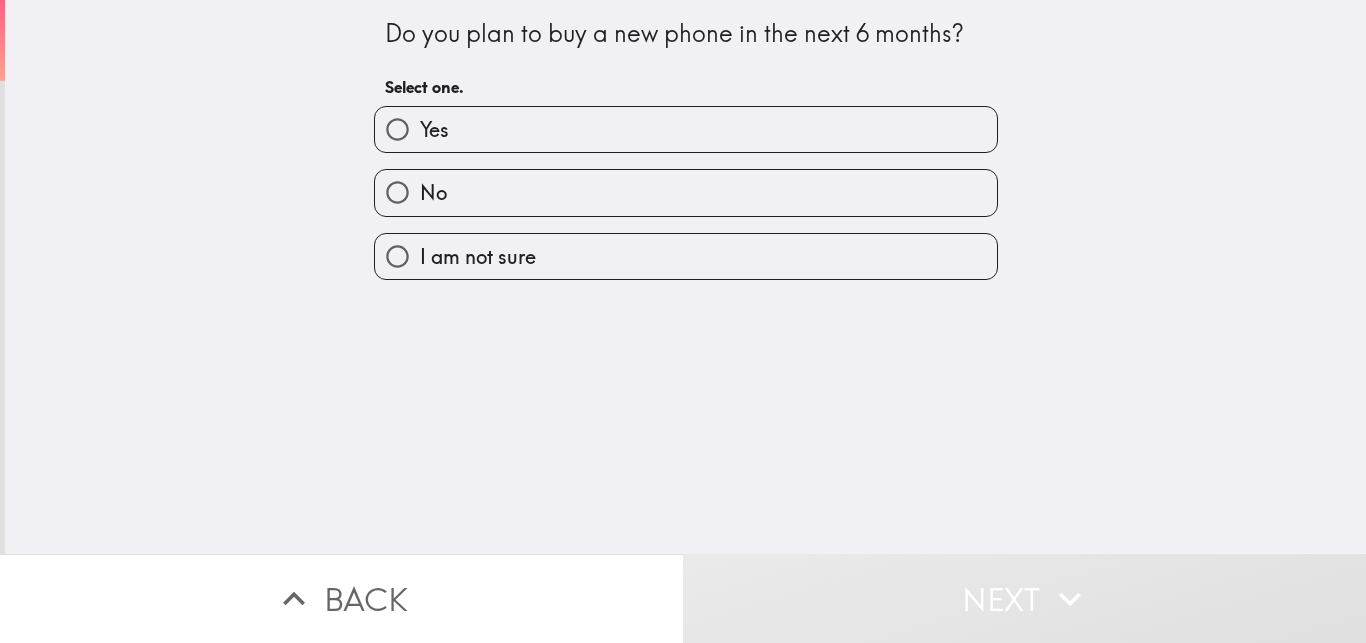 click on "Yes" at bounding box center [686, 129] 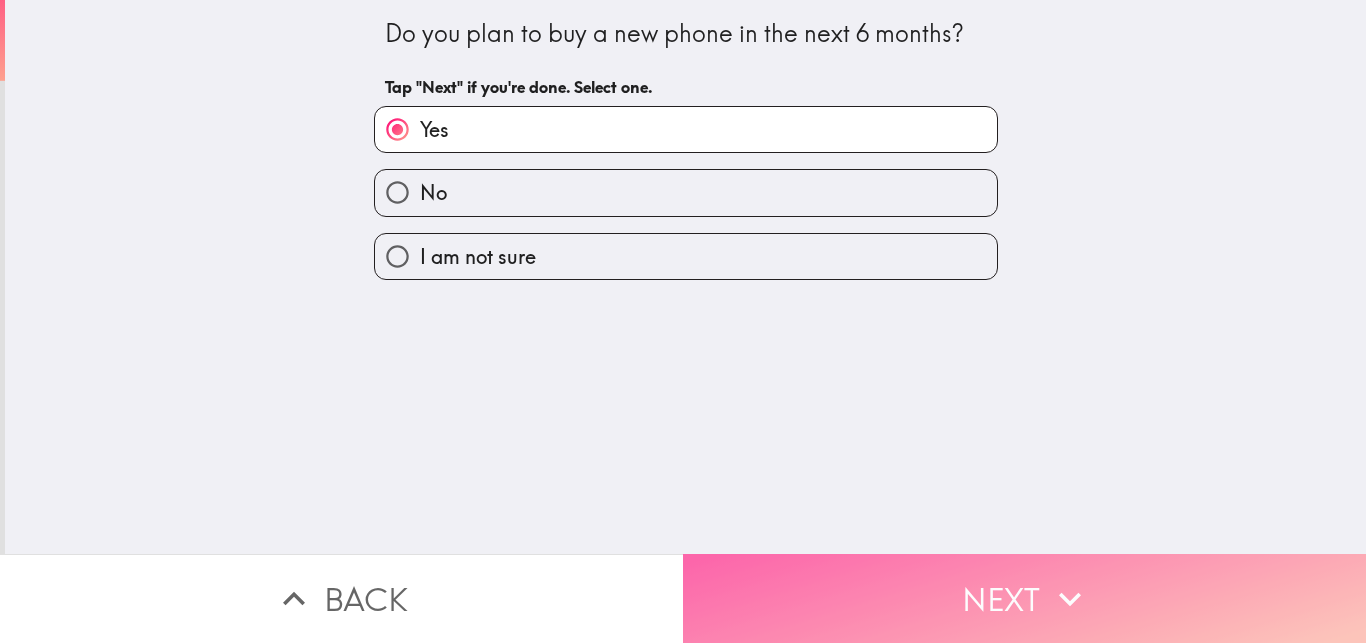 click on "Next" at bounding box center [1024, 598] 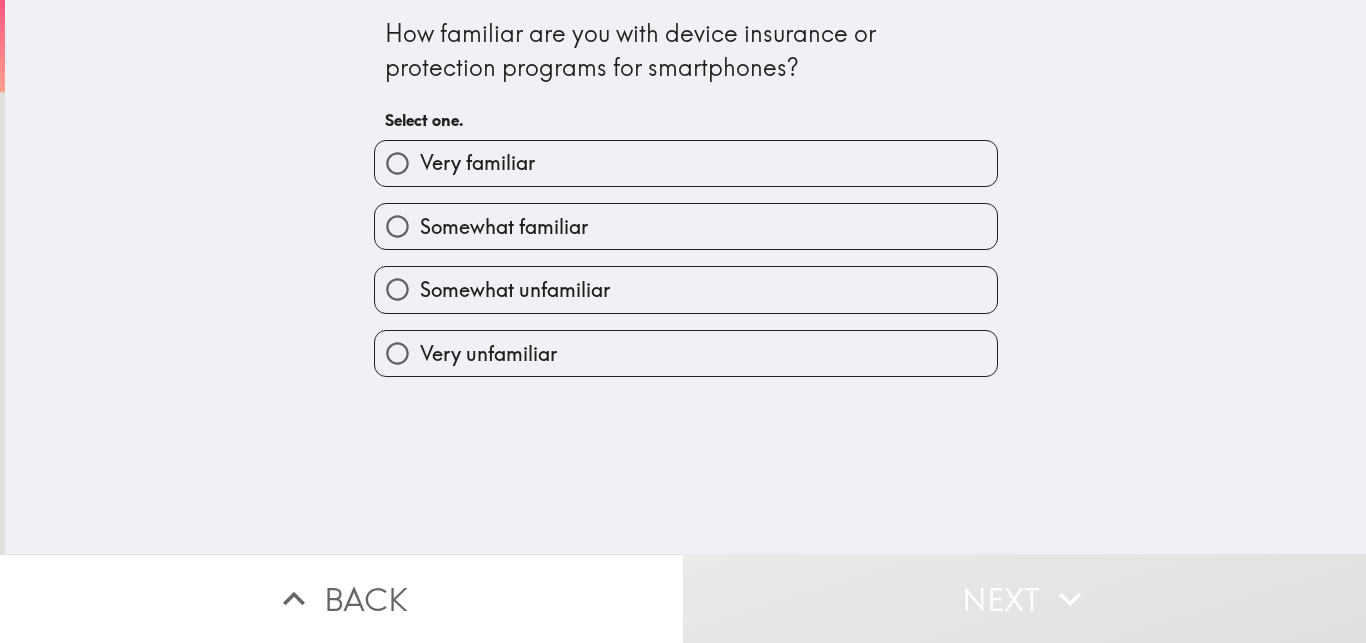 click on "Very familiar" at bounding box center (686, 163) 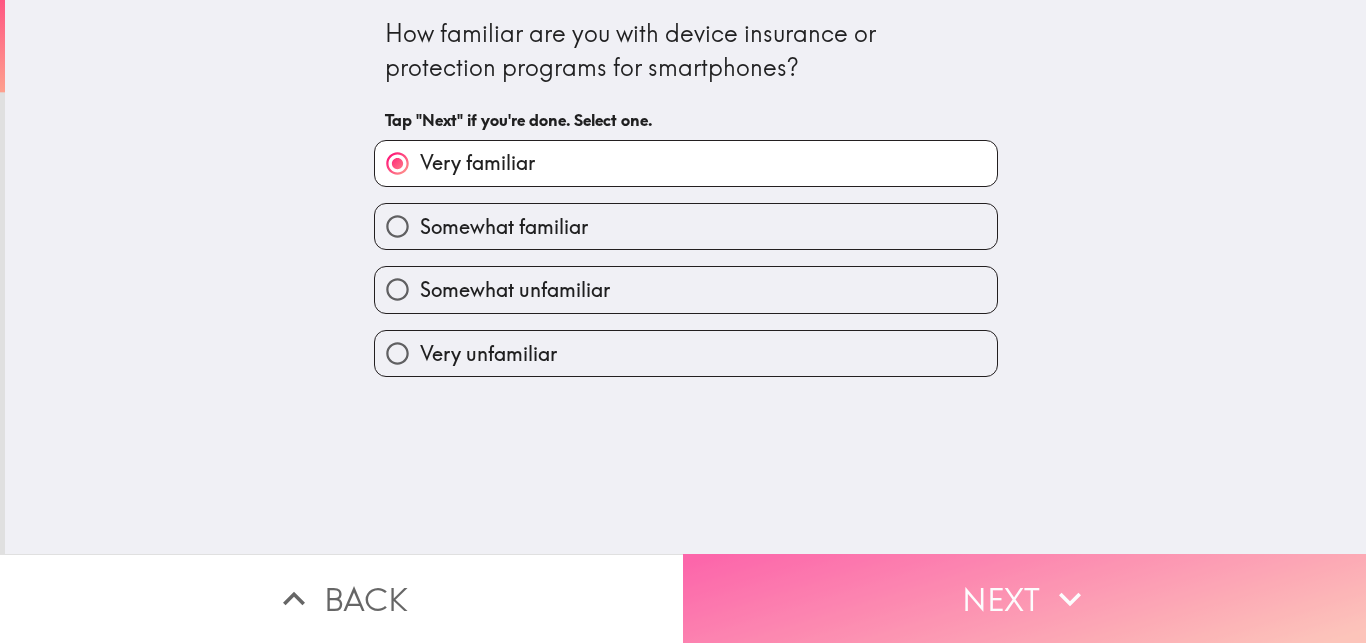click on "Next" at bounding box center (1024, 598) 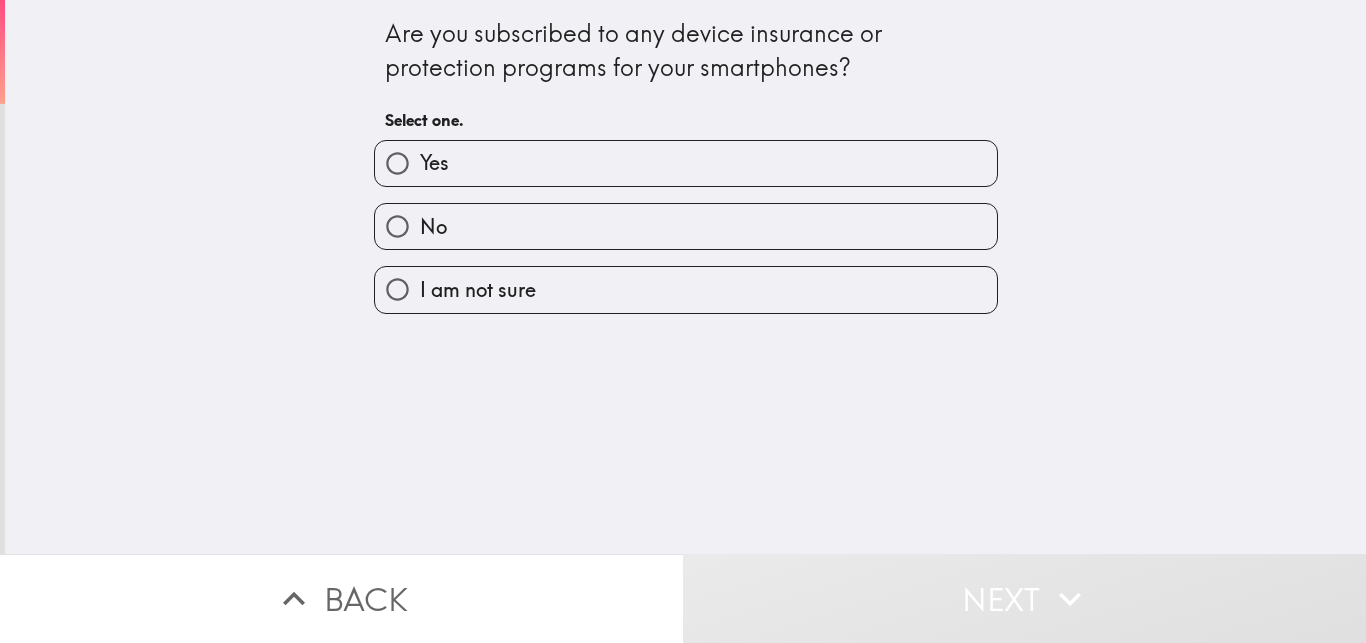 click on "Yes" at bounding box center (686, 163) 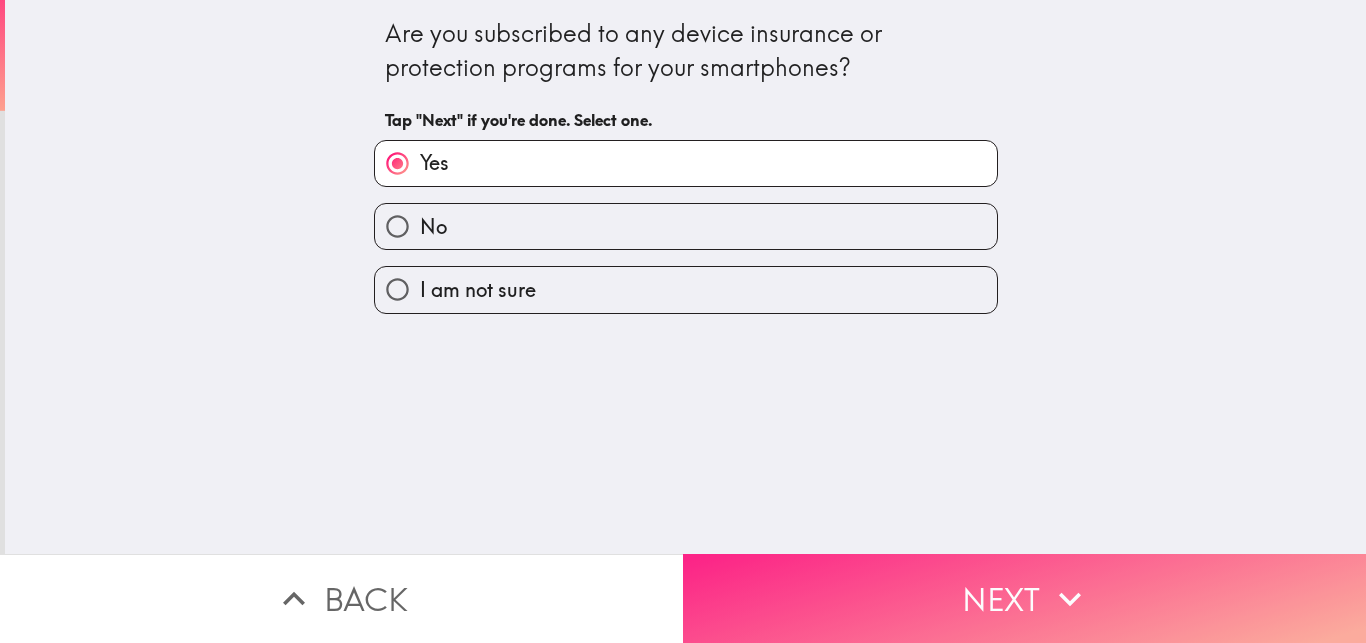 click on "Next" at bounding box center (1024, 598) 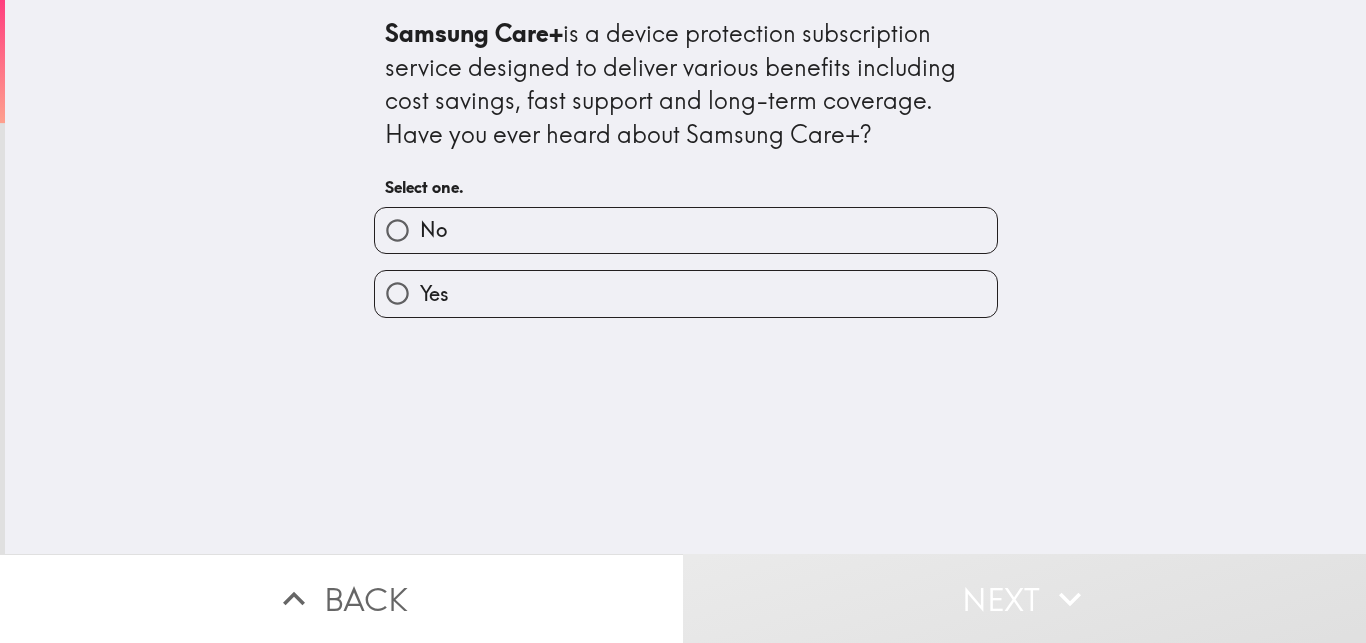 click on "Yes" at bounding box center [686, 293] 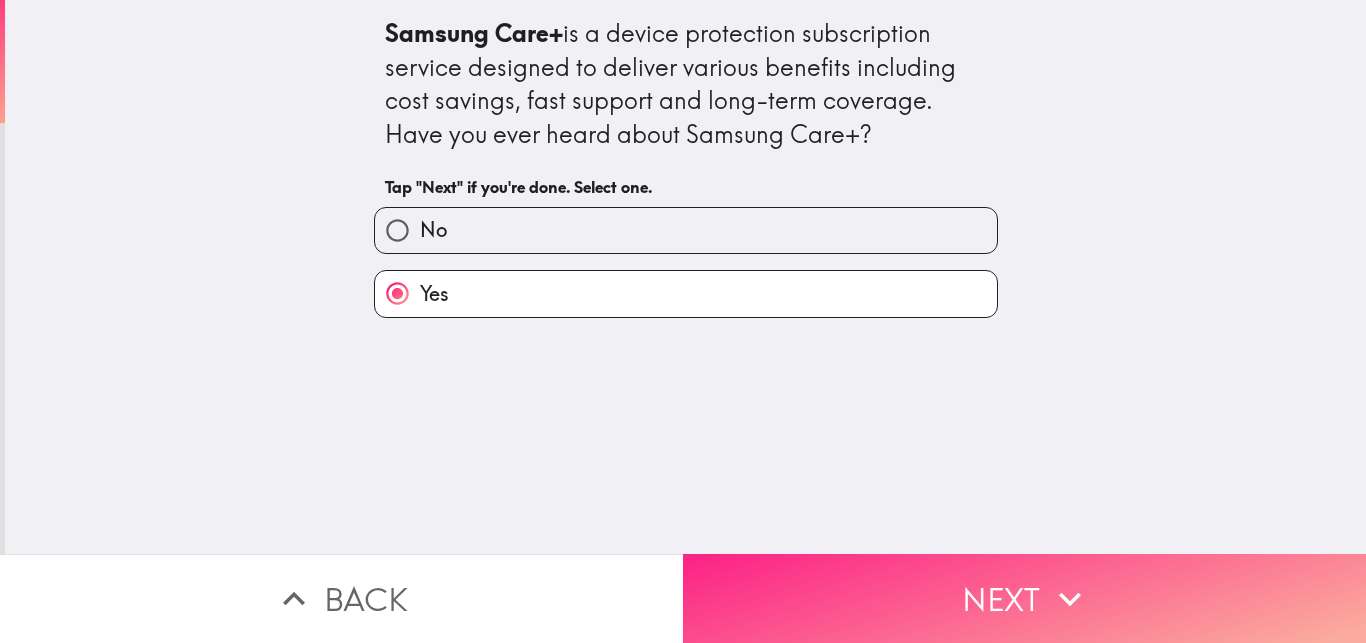 click on "Next" at bounding box center [1024, 598] 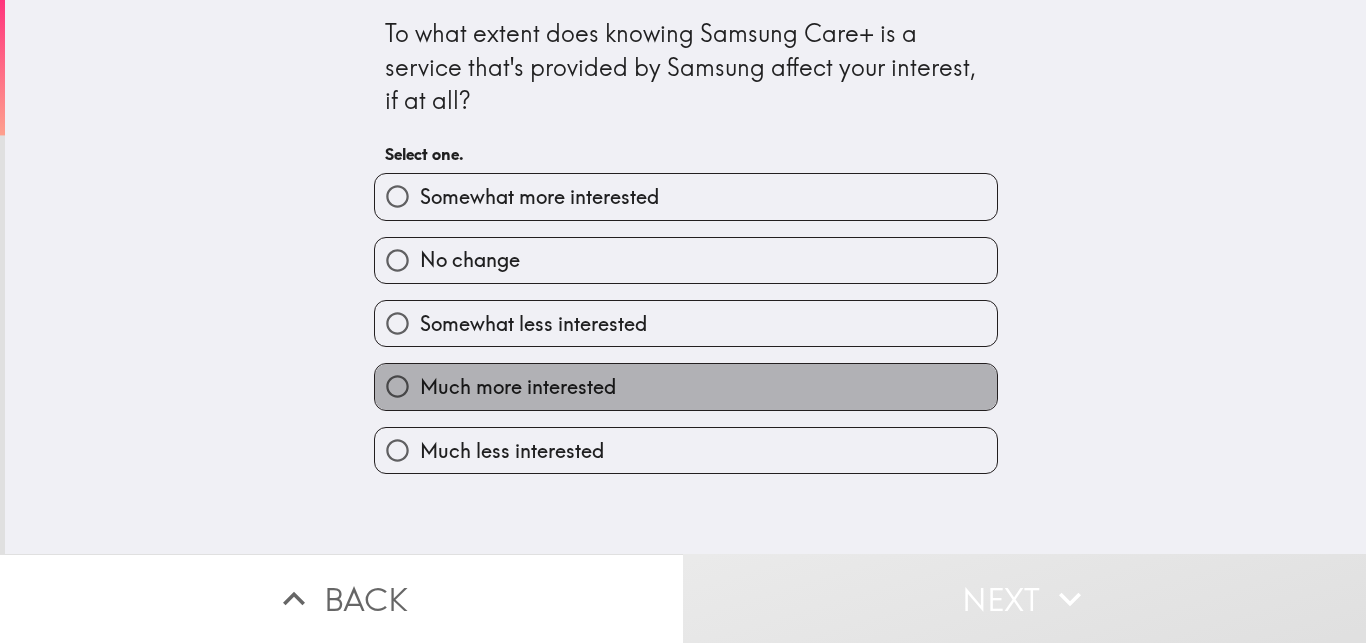 click on "Much more interested" at bounding box center [686, 386] 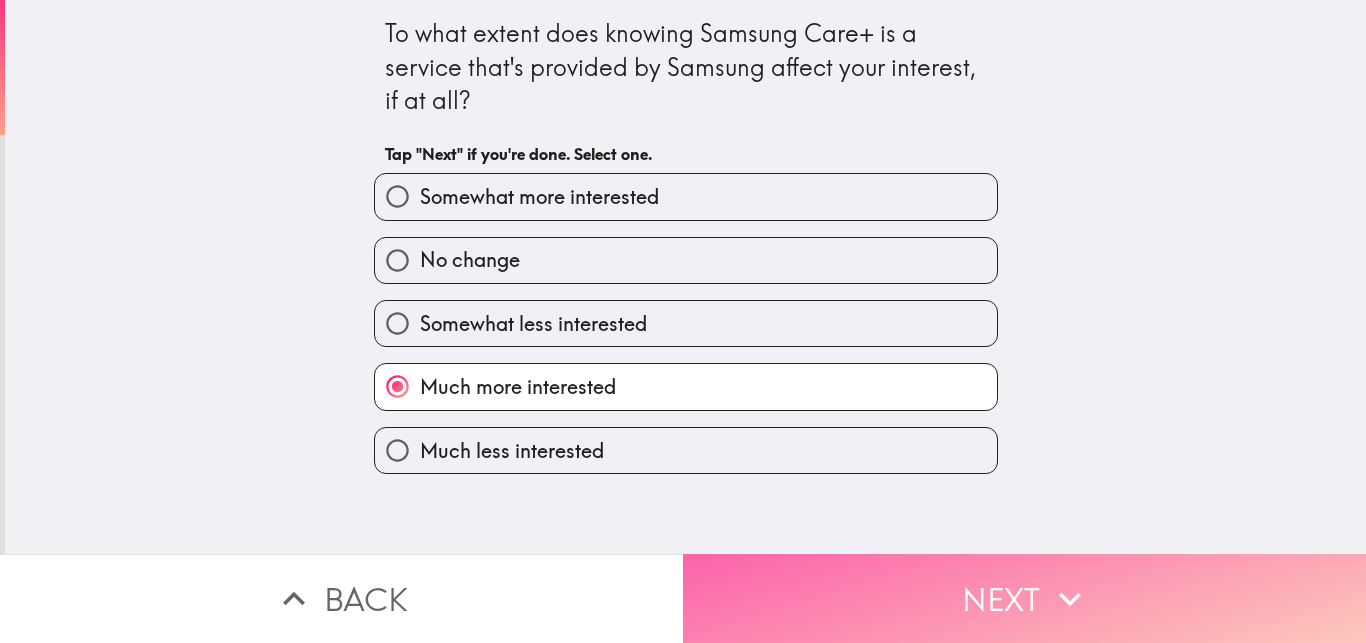 click on "Next" at bounding box center (1024, 598) 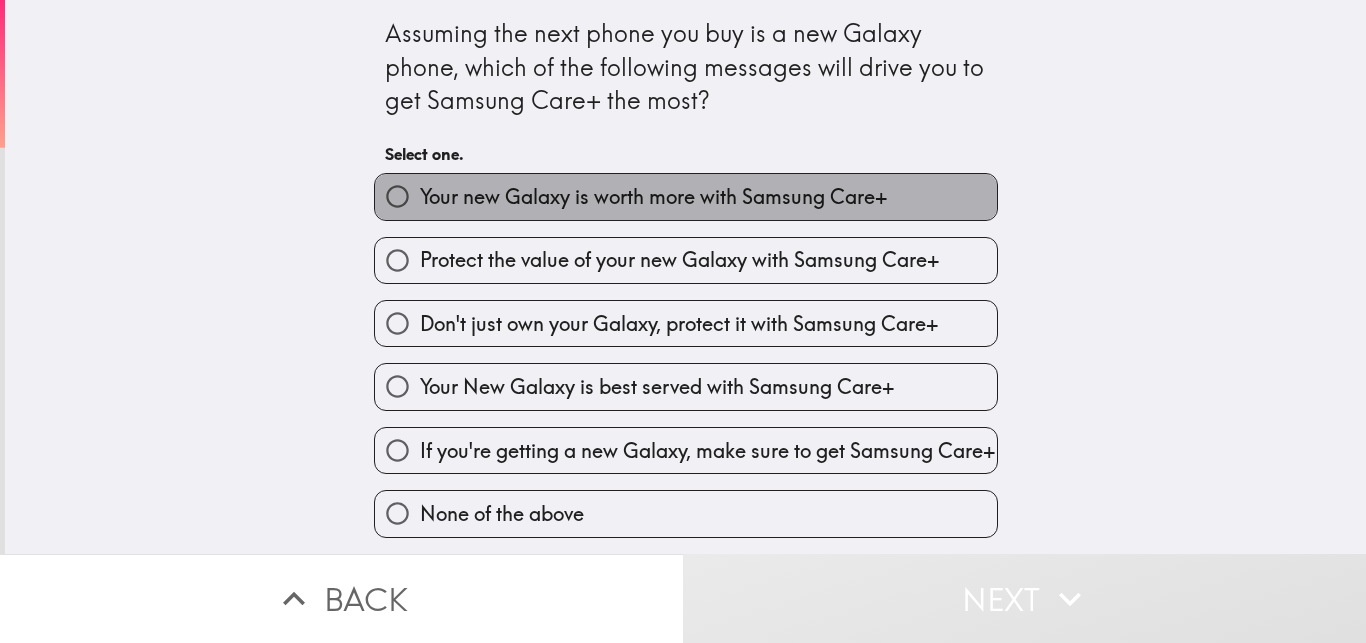 click on "Your new Galaxy is worth more with Samsung Care+" at bounding box center [653, 197] 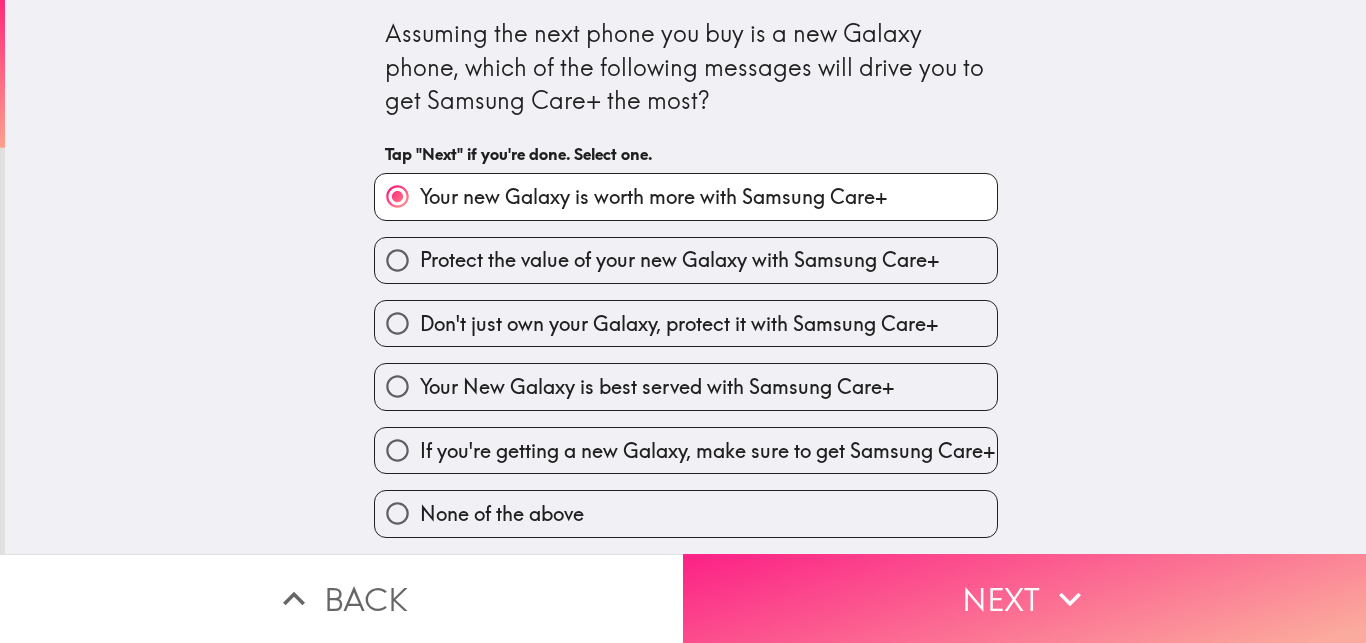 click on "Next" at bounding box center [1024, 598] 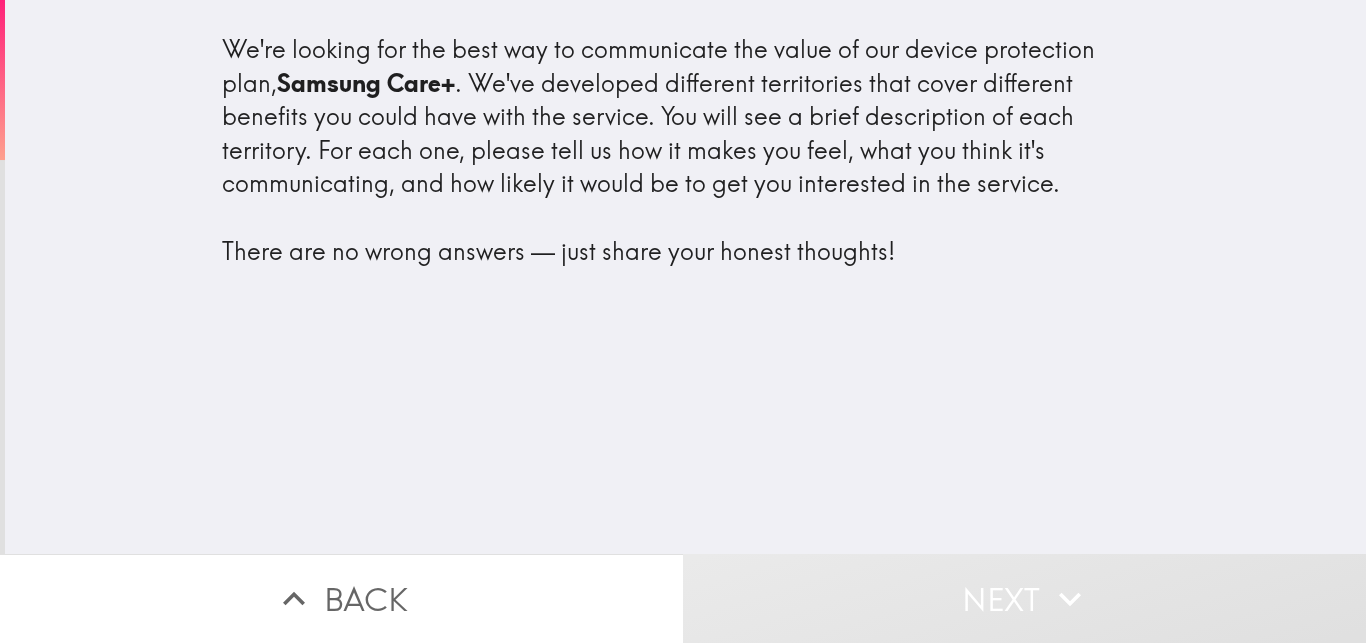 click on "We're looking for the best way to communicate the value of our device protection plan,  Samsung Care+ . We've developed different territories that cover different benefits you could have with the service. You will see a brief description of each territory. For each one, please tell us how it makes you feel, what you think it's communicating, and how likely it would be to get you interested in the service.  There are no wrong answers — just share your honest thoughts!" at bounding box center [686, 150] 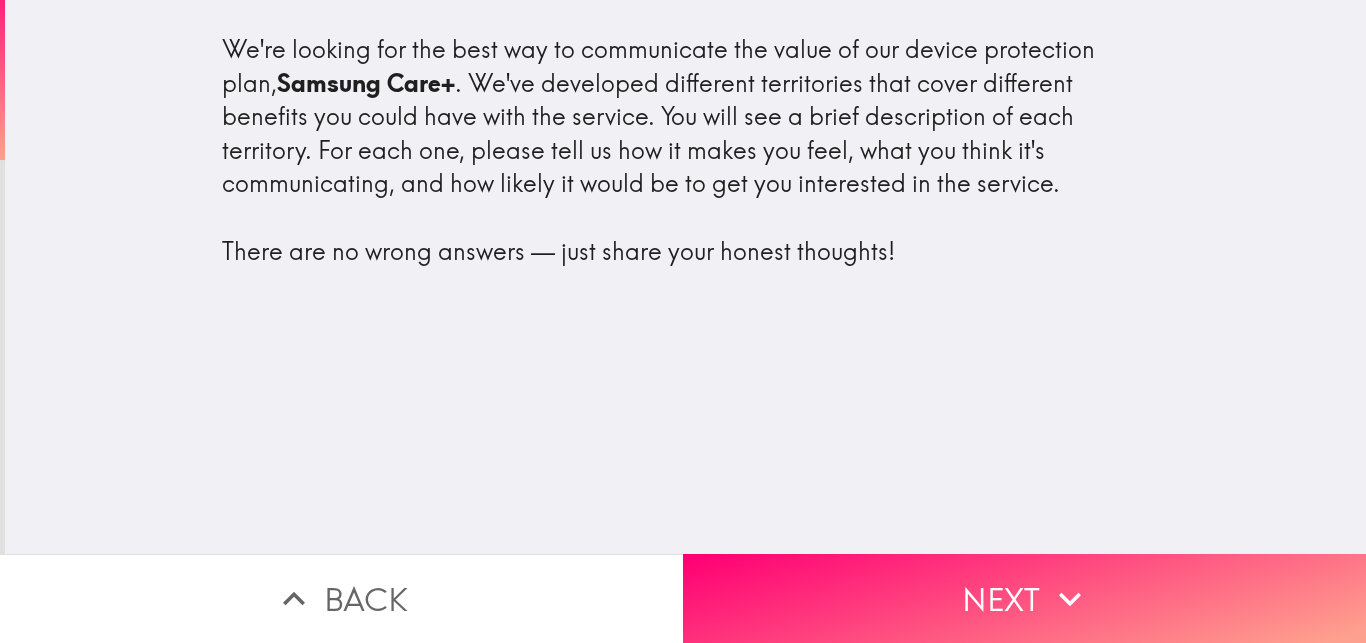 drag, startPoint x: 186, startPoint y: 33, endPoint x: 886, endPoint y: 269, distance: 738.7124 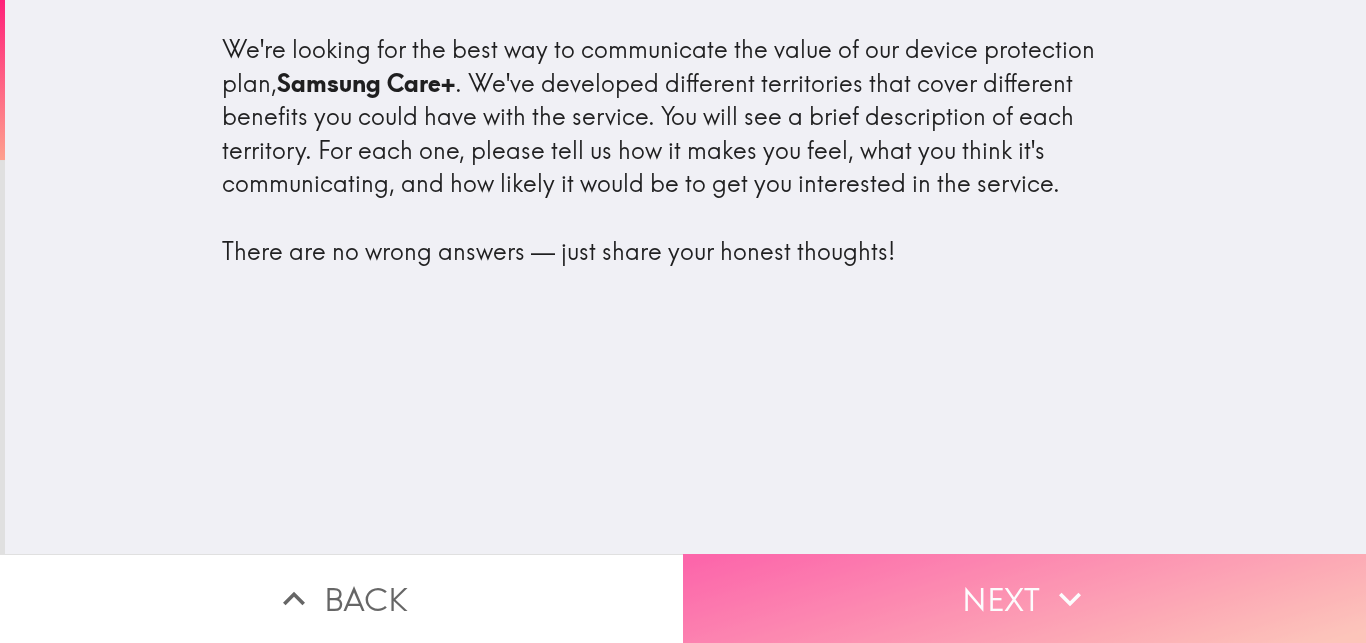 click on "Next" at bounding box center [1024, 598] 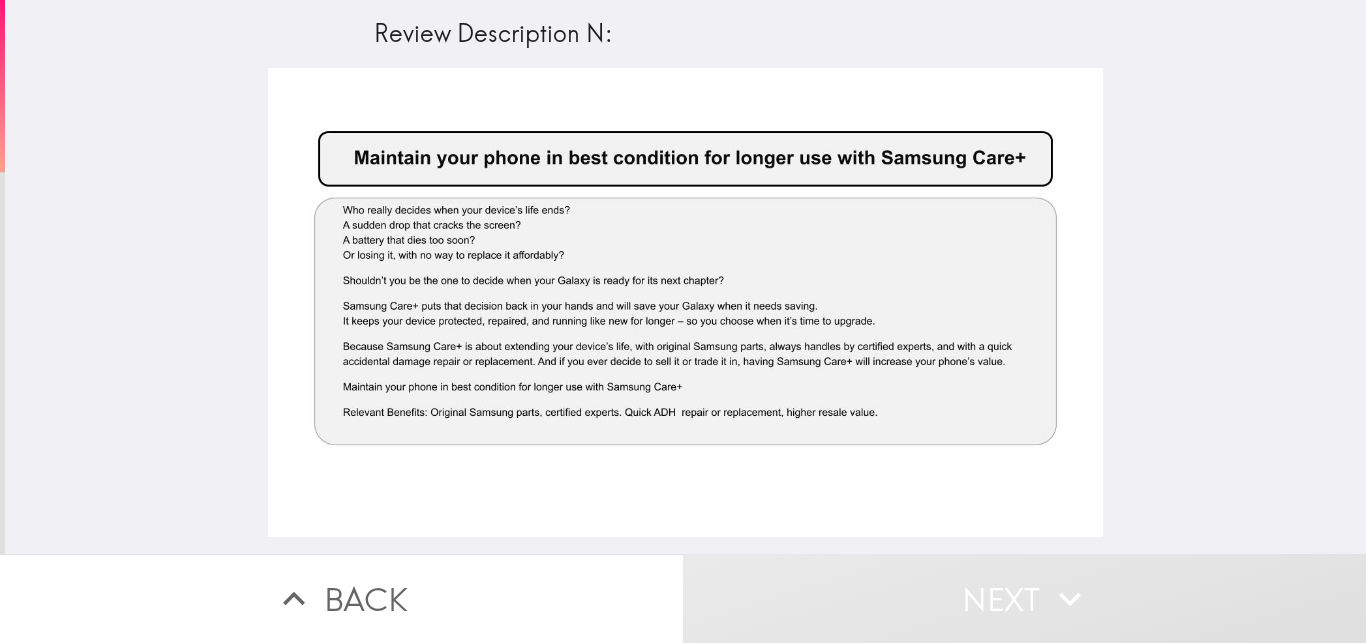 click at bounding box center (685, 302) 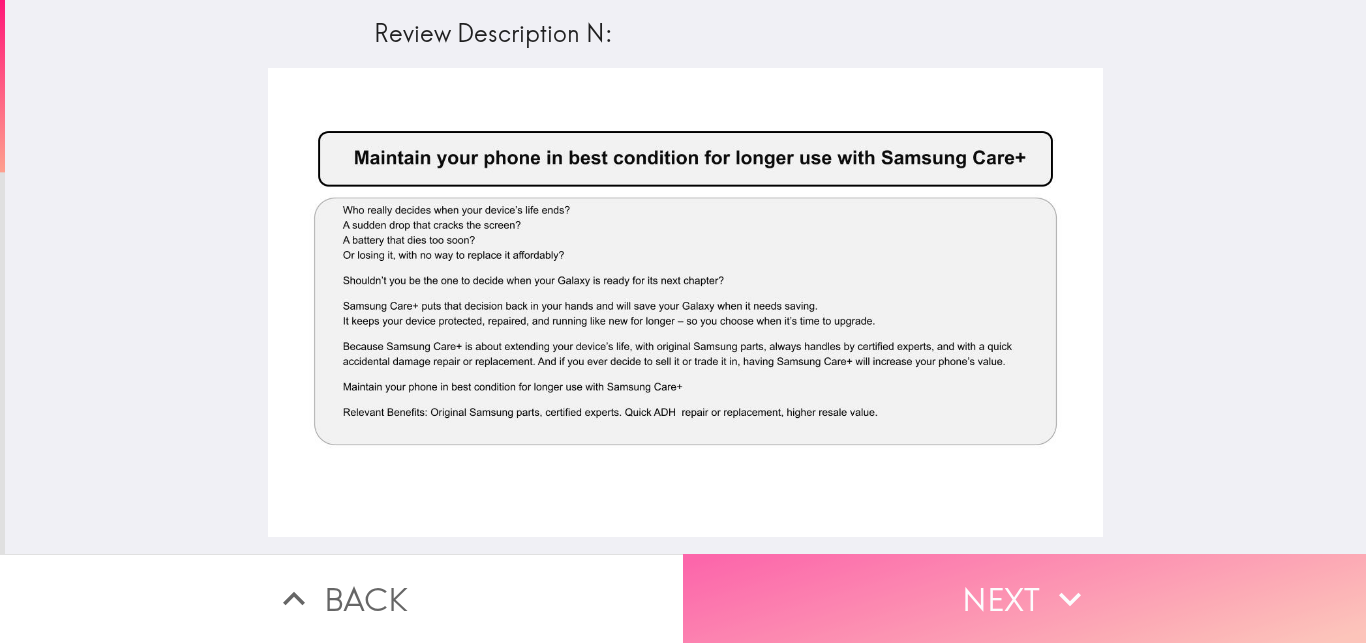 click on "Next" at bounding box center (1024, 598) 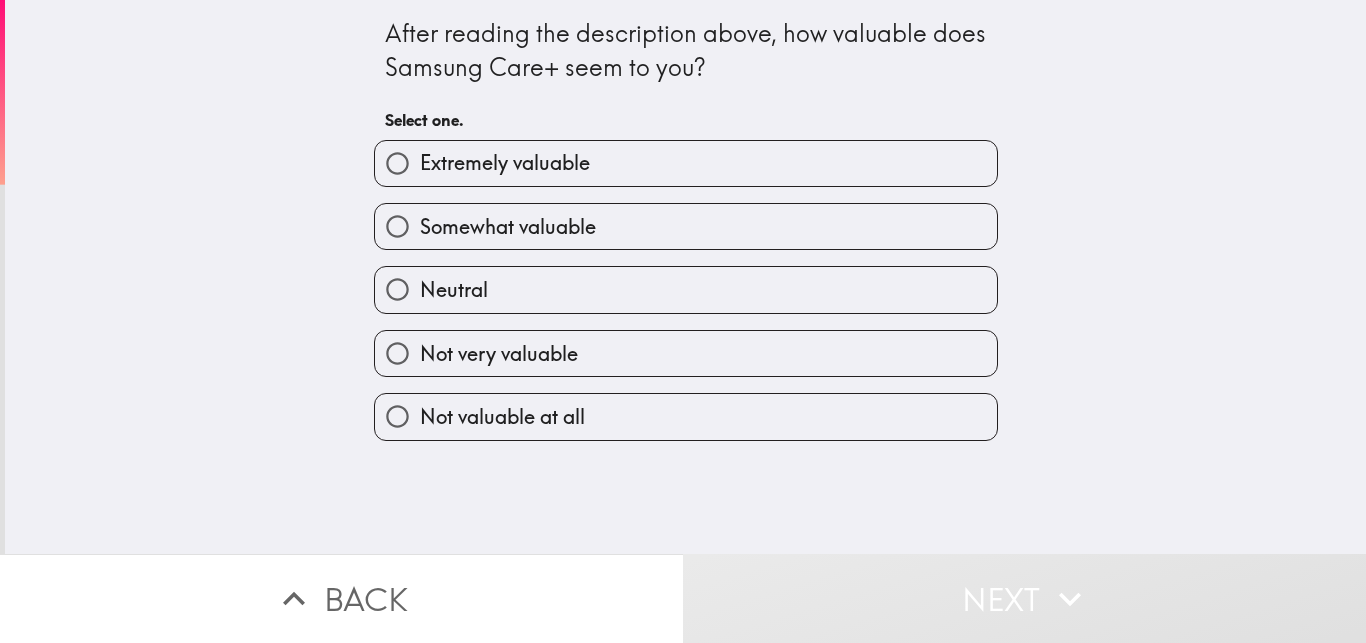 click on "Extremely valuable" at bounding box center (686, 163) 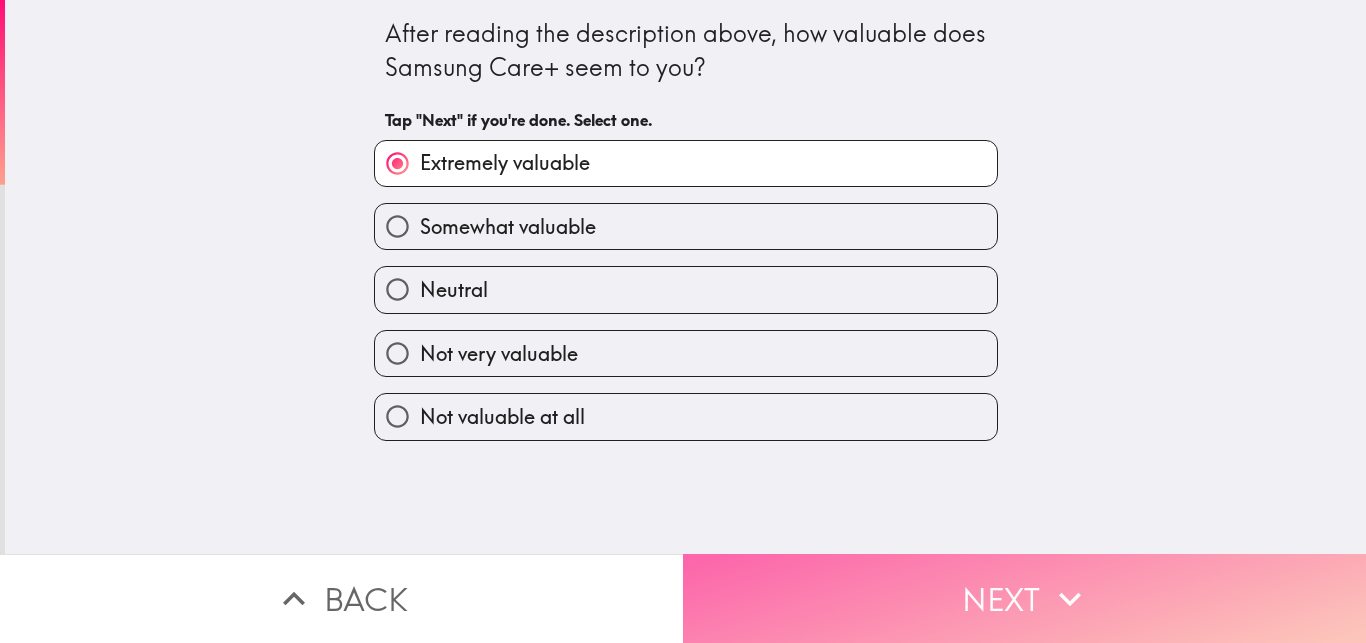 click on "Next" at bounding box center [1024, 598] 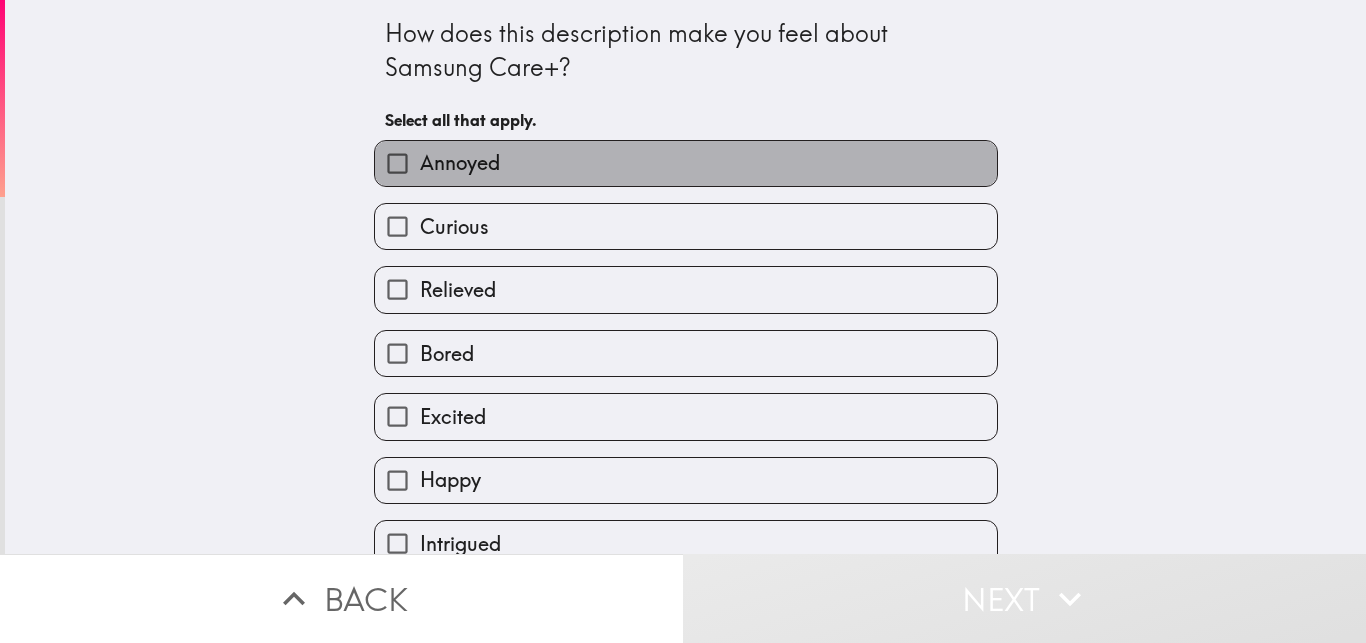 click on "Annoyed" at bounding box center [686, 163] 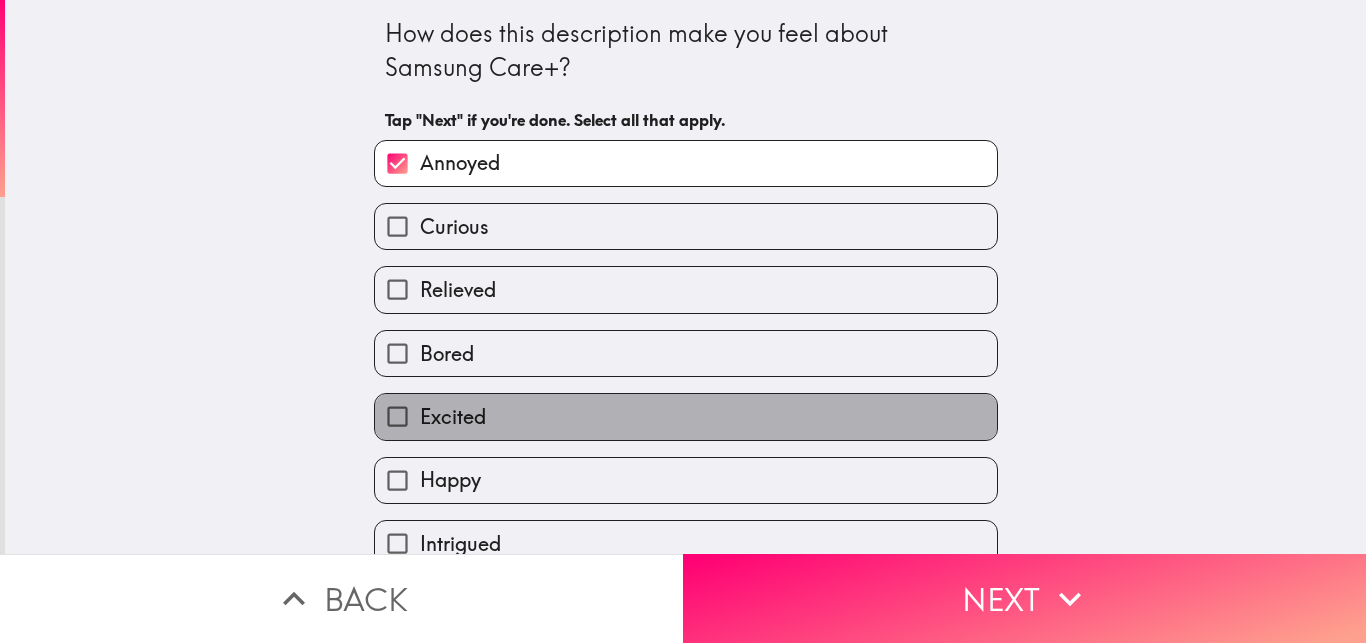 click on "Excited" at bounding box center (686, 416) 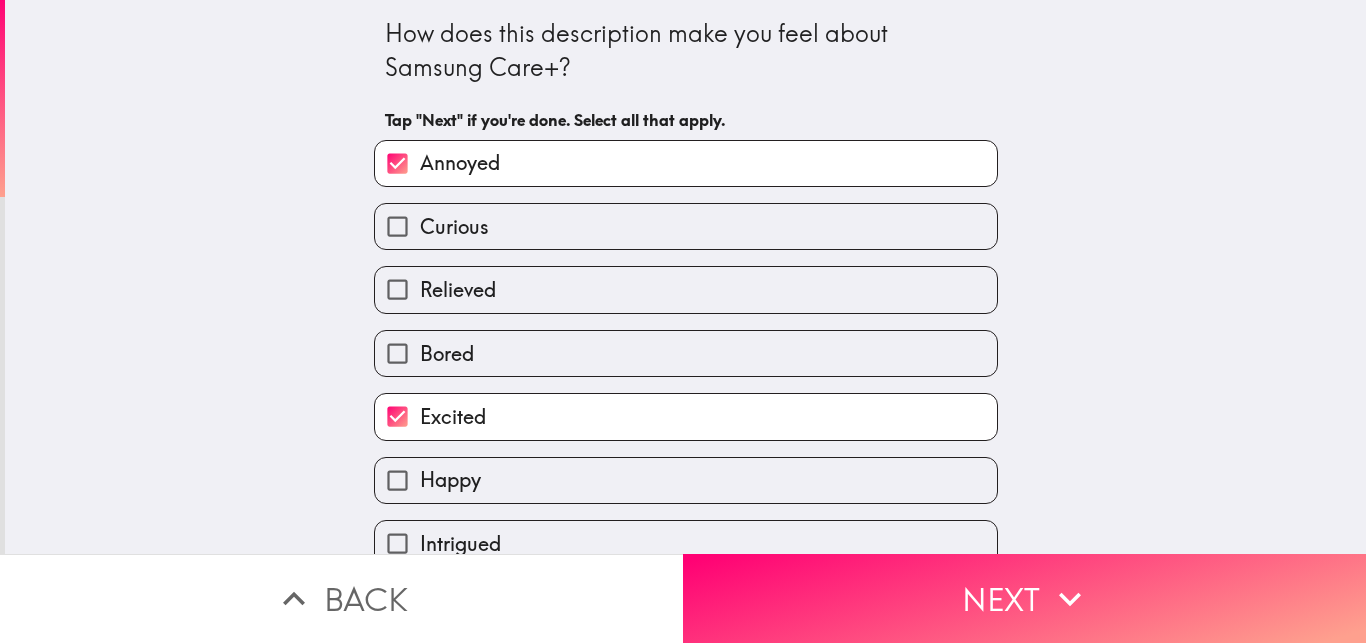scroll, scrollTop: 158, scrollLeft: 0, axis: vertical 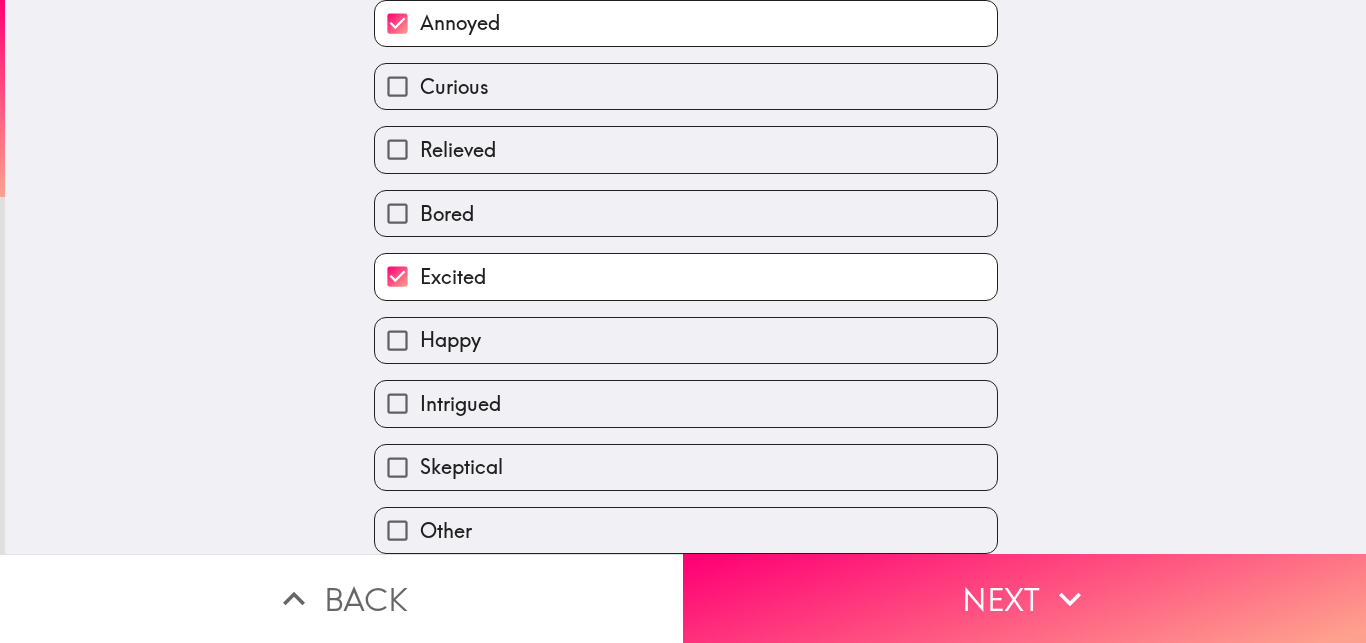 click on "Happy" at bounding box center (686, 340) 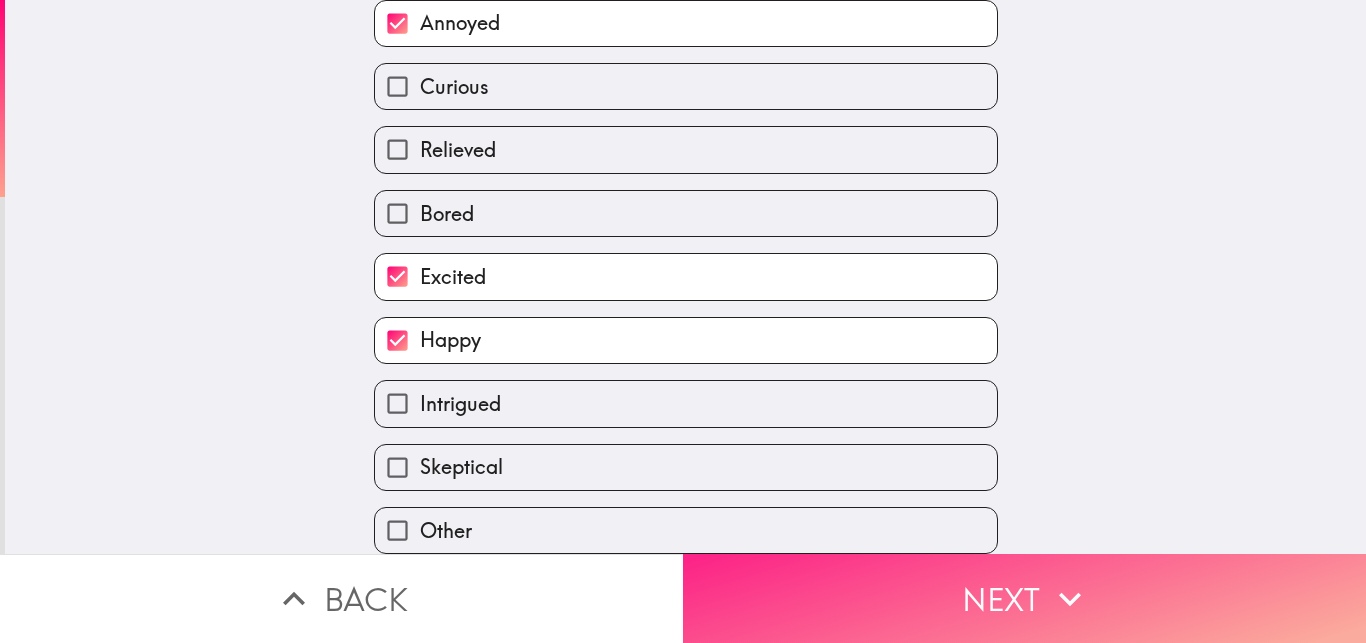click on "Next" at bounding box center [1024, 598] 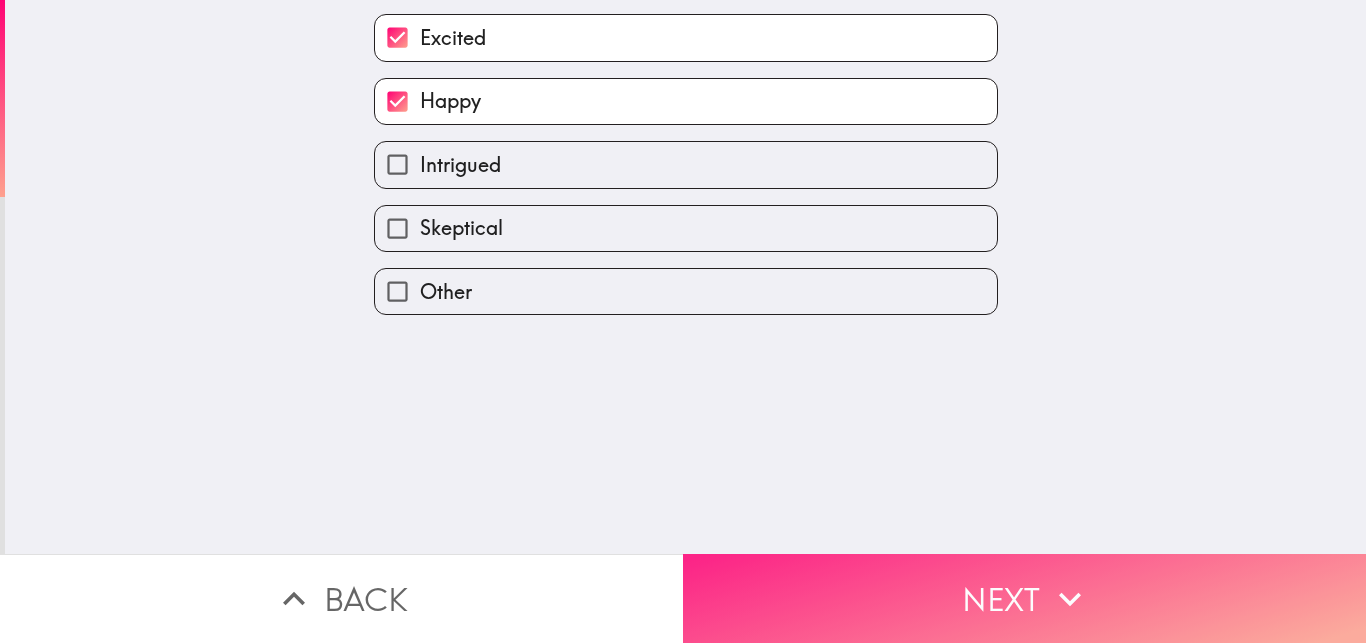 scroll, scrollTop: 0, scrollLeft: 0, axis: both 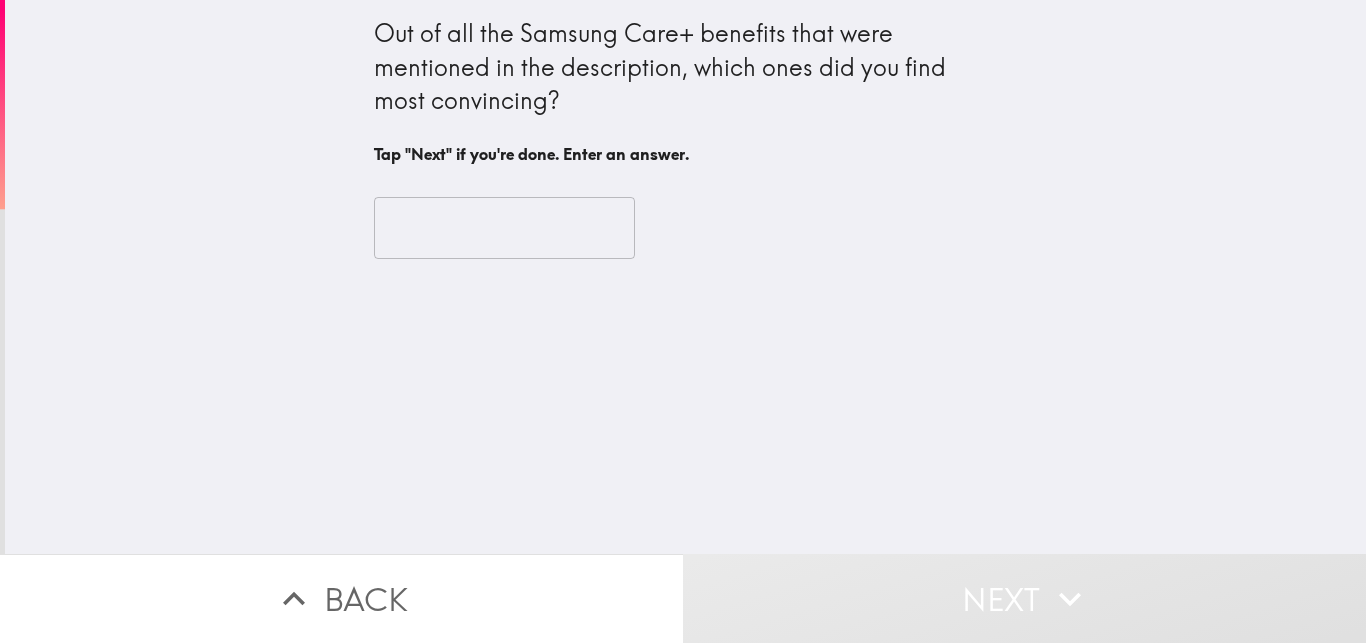 click at bounding box center (504, 228) 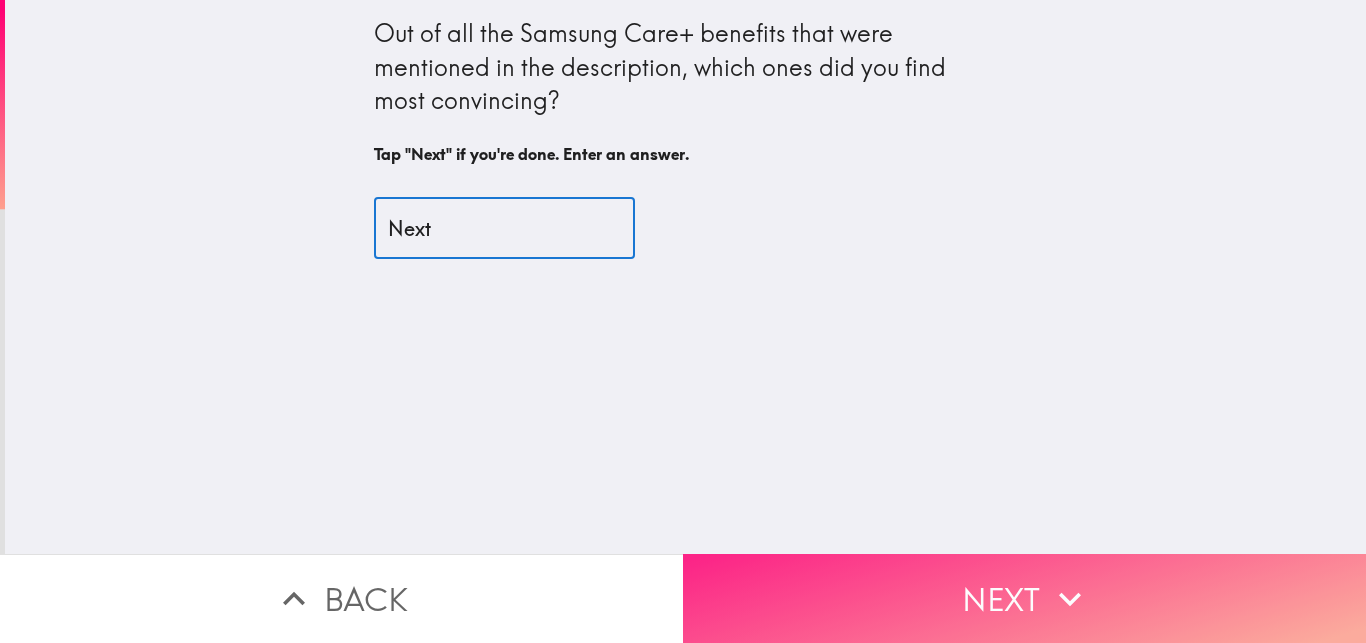 type on "Next" 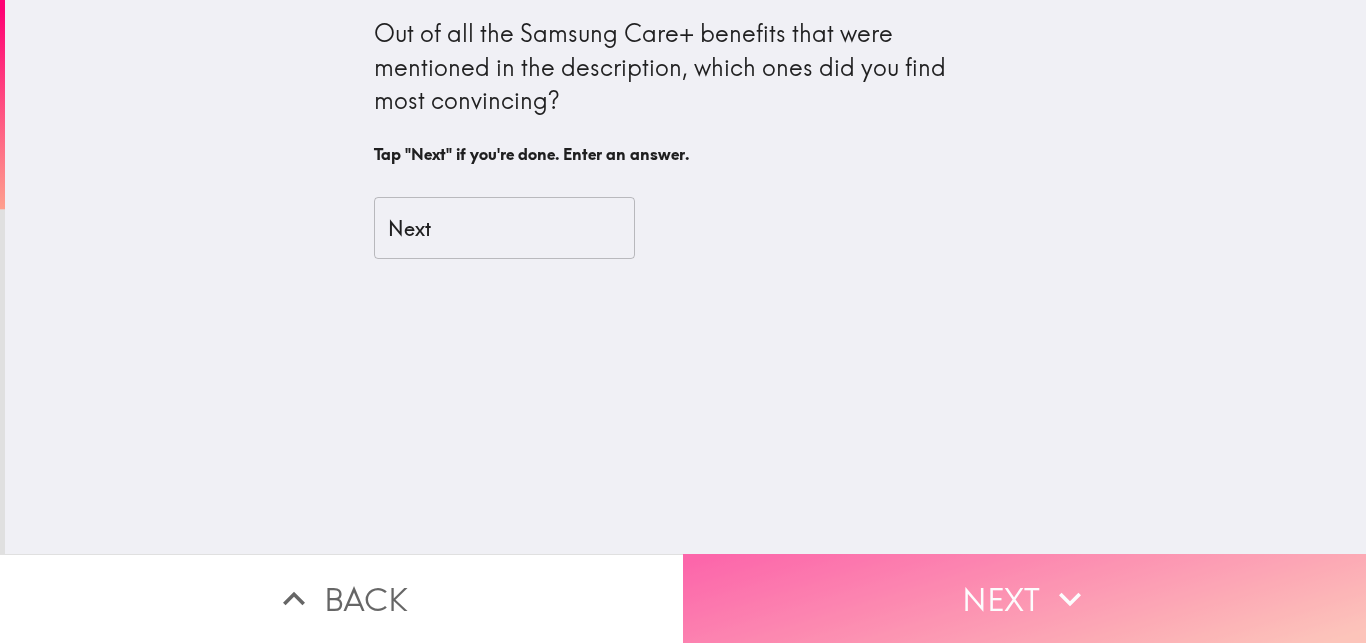 click on "Next" at bounding box center [1024, 598] 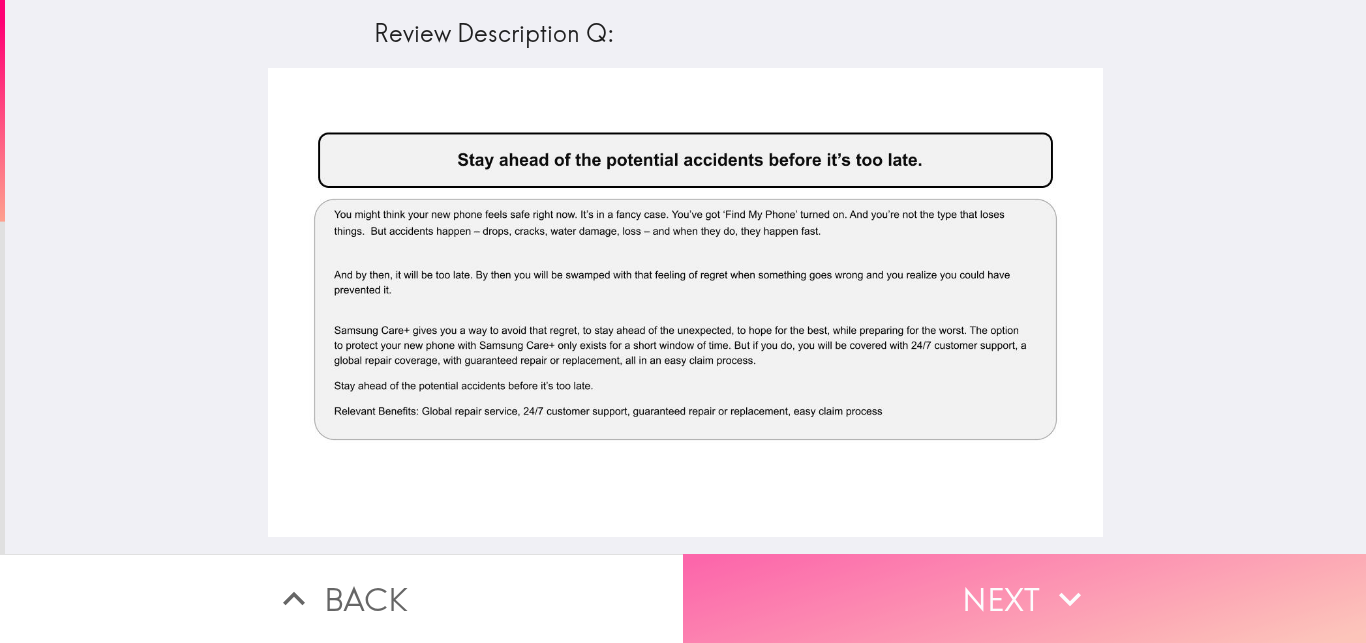 click on "Next" at bounding box center [1024, 598] 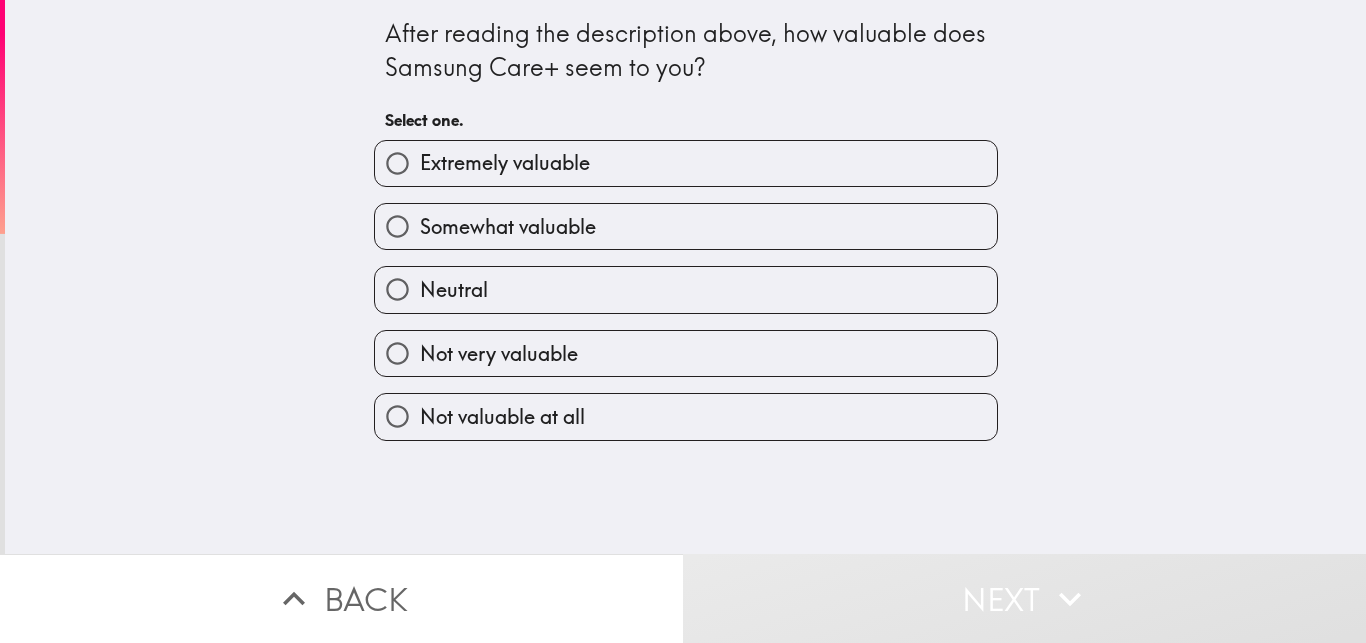 click on "Extremely valuable" at bounding box center [686, 163] 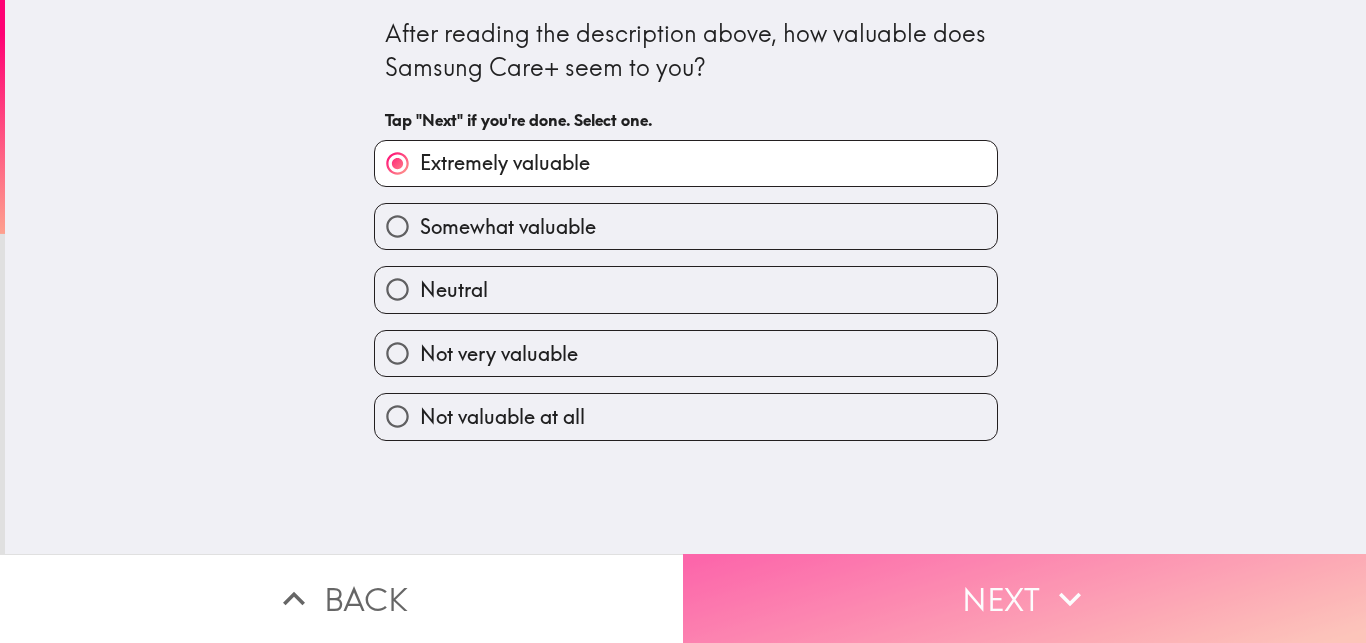 click on "Next" at bounding box center (1024, 598) 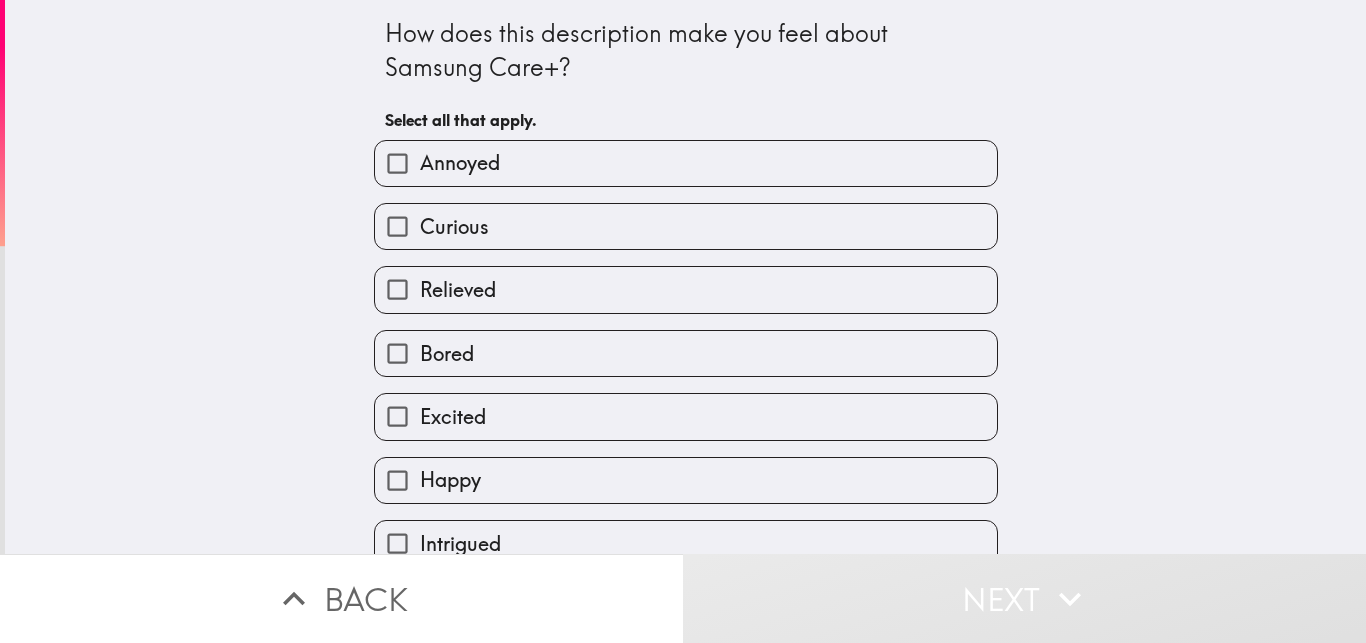 click on "Excited" at bounding box center (686, 416) 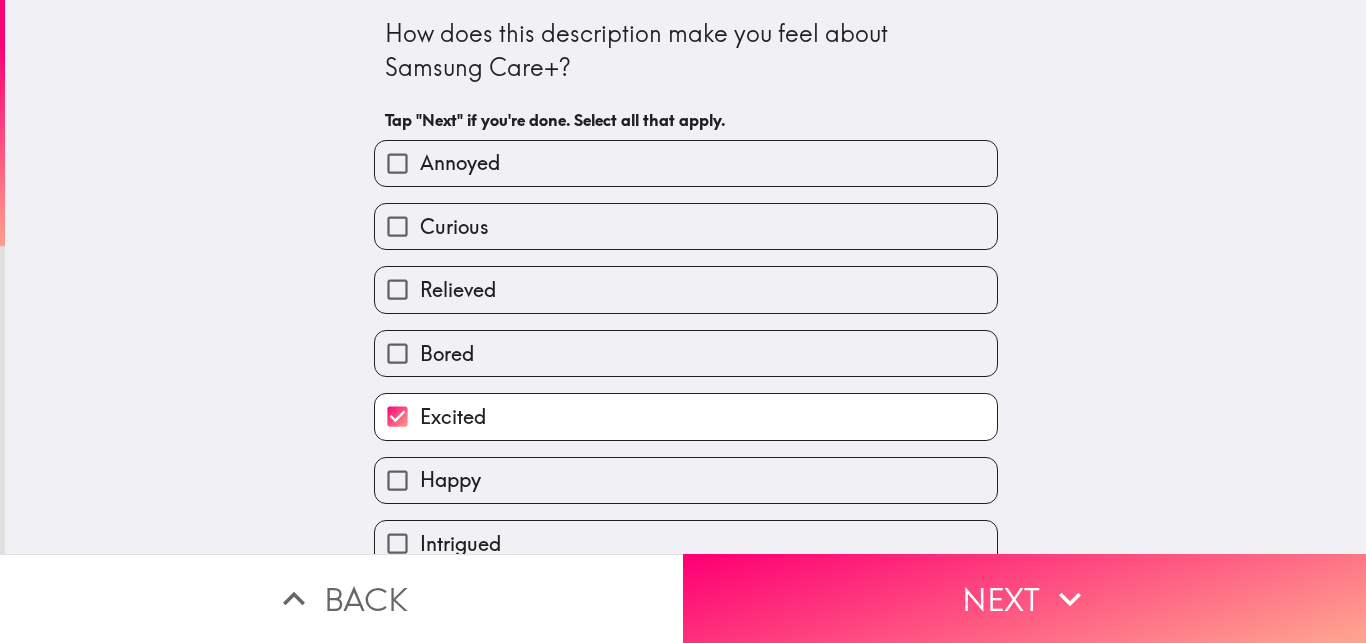 scroll, scrollTop: 158, scrollLeft: 0, axis: vertical 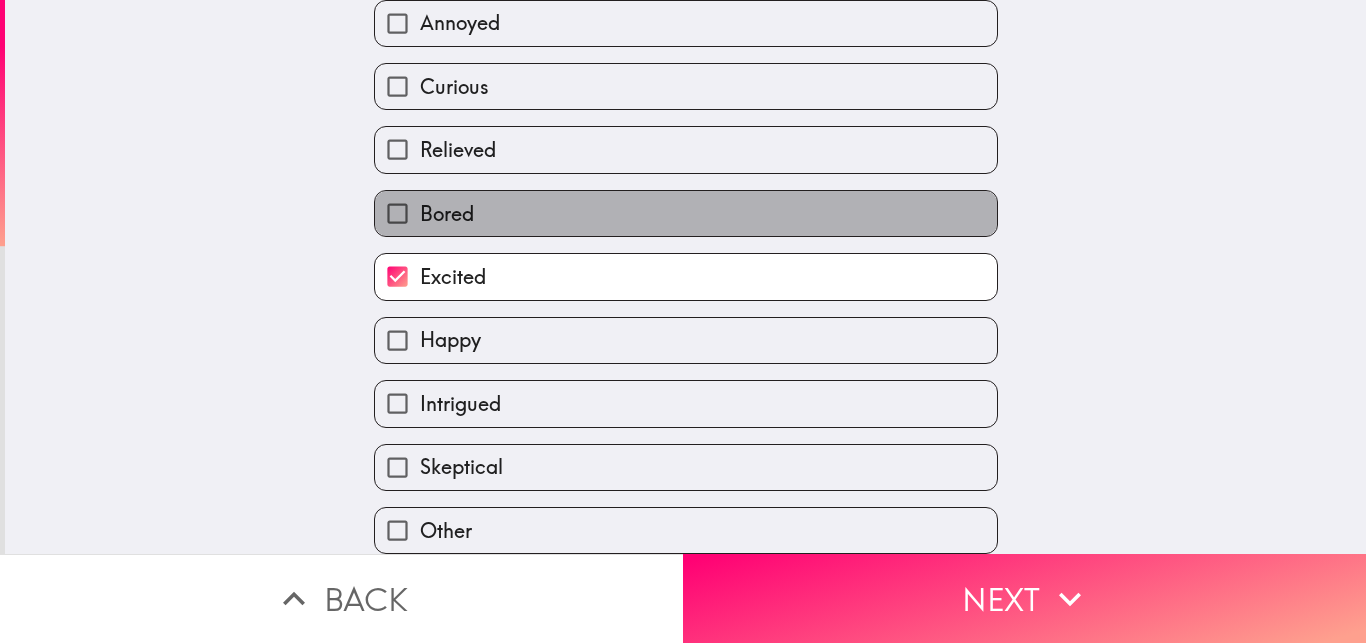 click on "Bored" at bounding box center (686, 213) 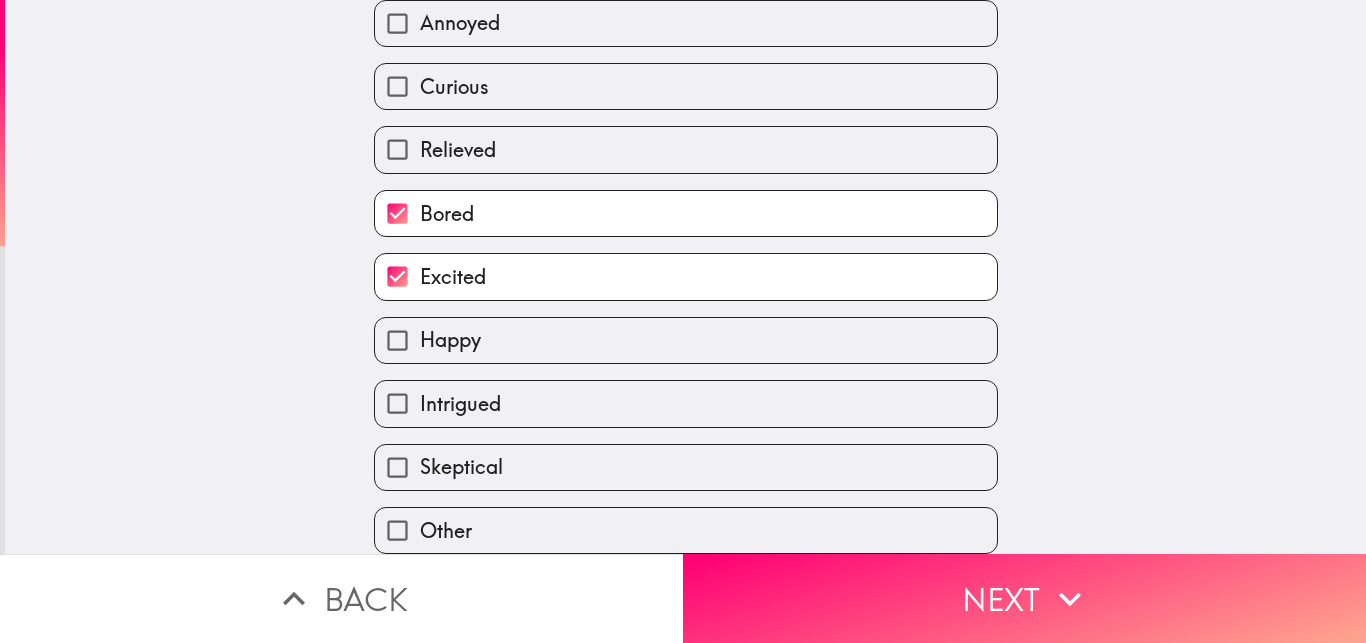 click on "Happy" at bounding box center [686, 340] 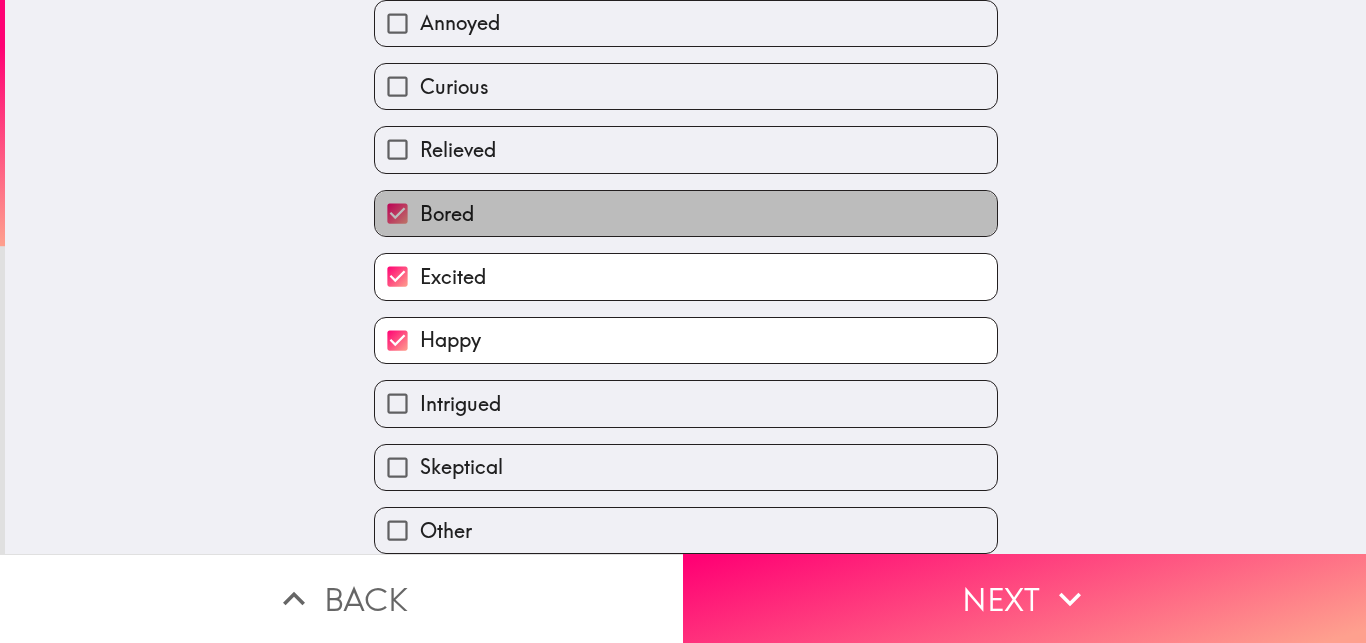 click on "Bored" at bounding box center (686, 213) 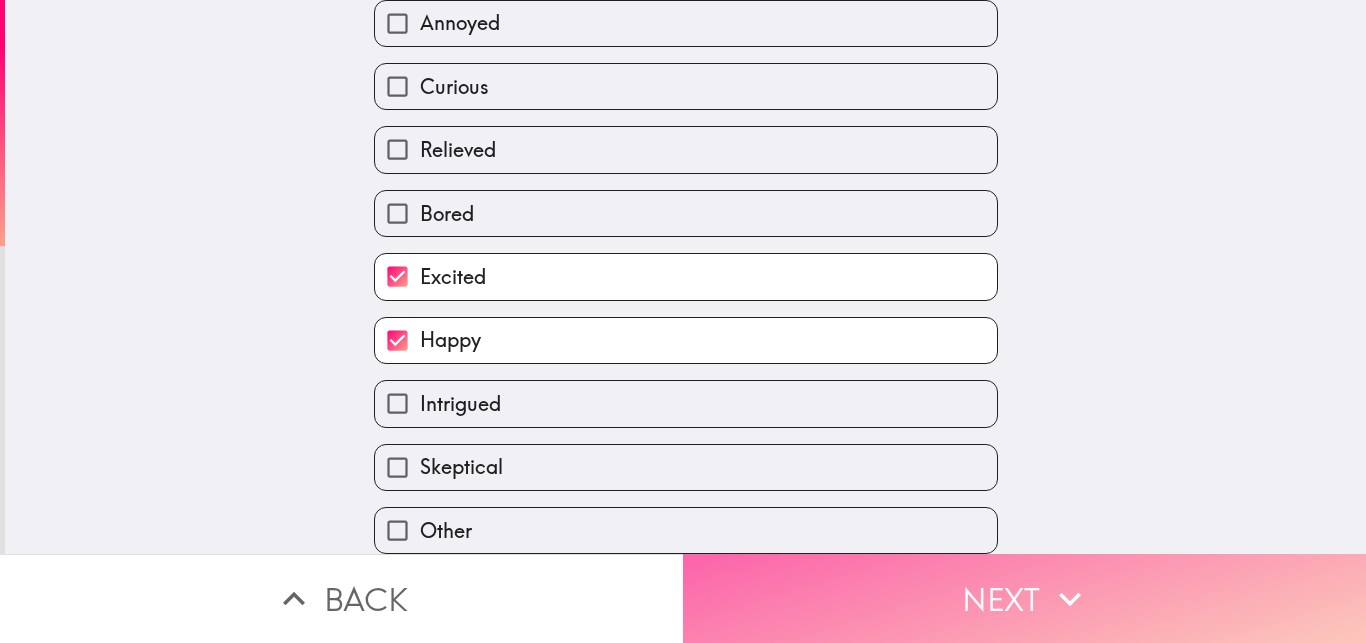 click on "Next" at bounding box center [1024, 598] 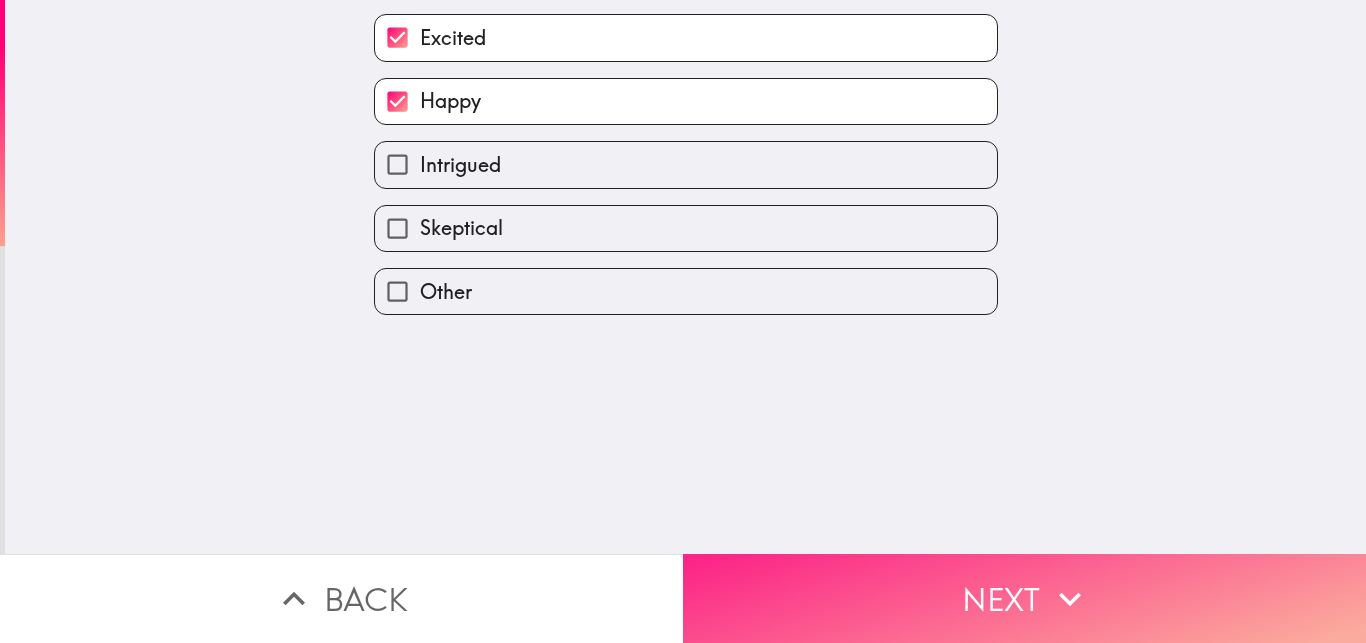 scroll, scrollTop: 0, scrollLeft: 0, axis: both 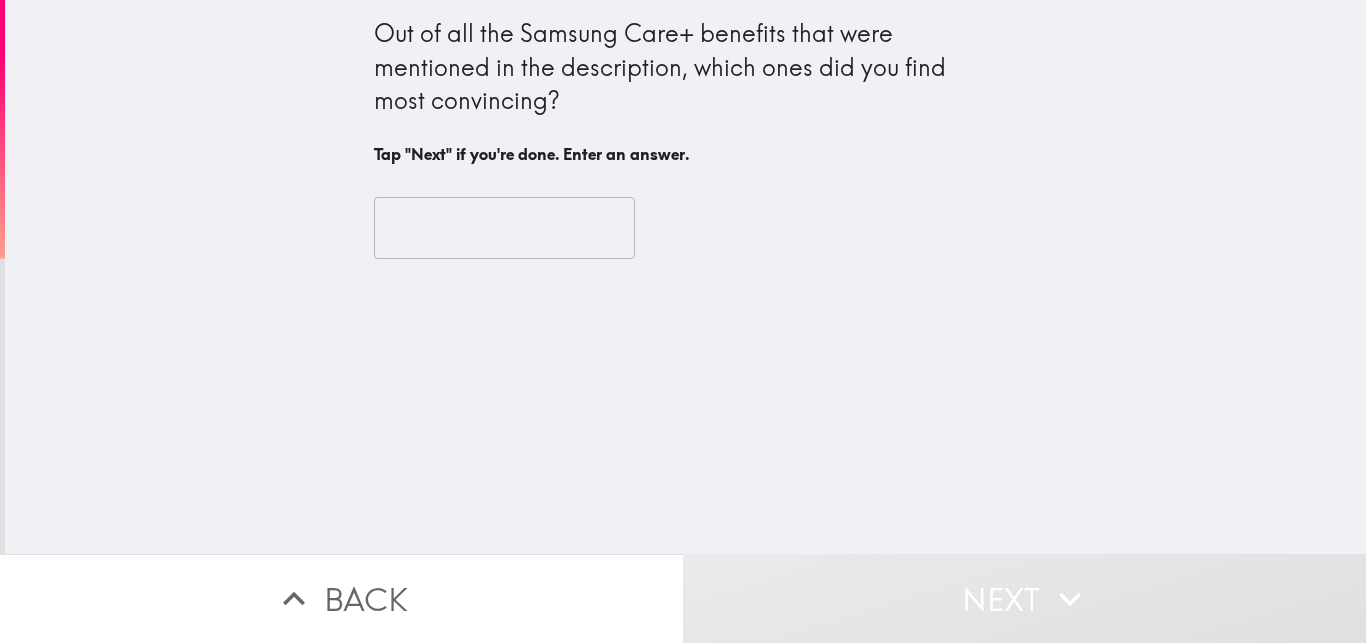 drag, startPoint x: 335, startPoint y: 10, endPoint x: 521, endPoint y: 121, distance: 216.60332 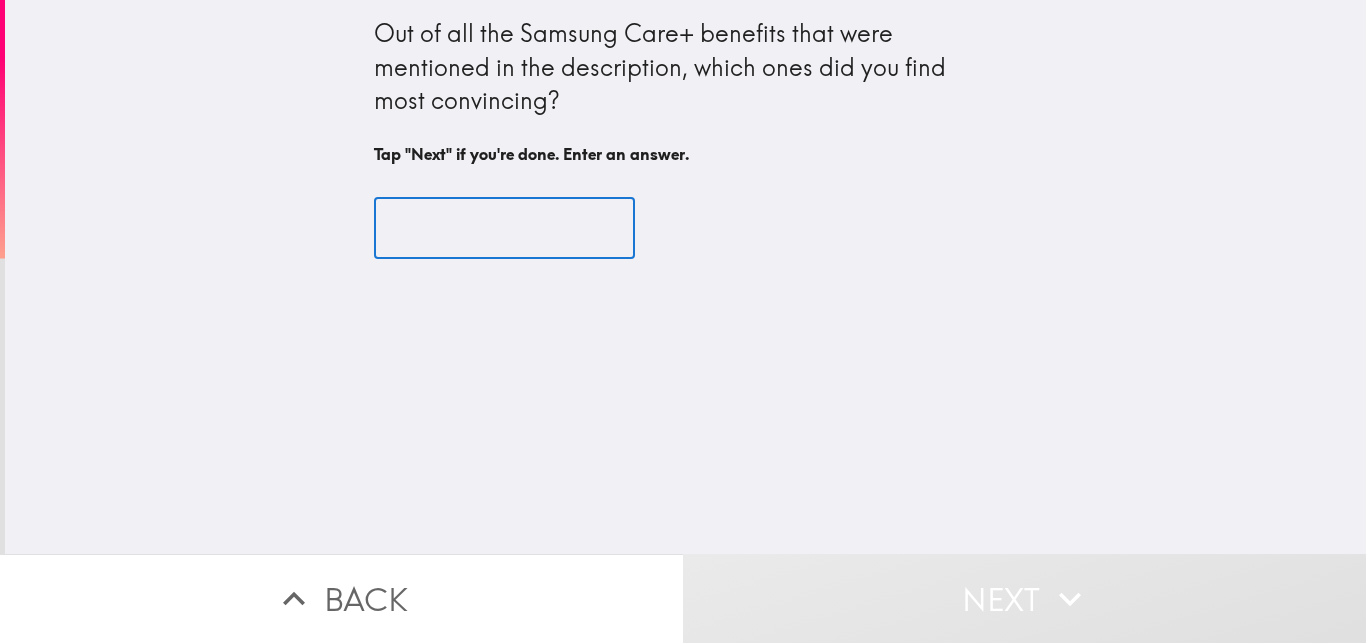 click at bounding box center (504, 228) 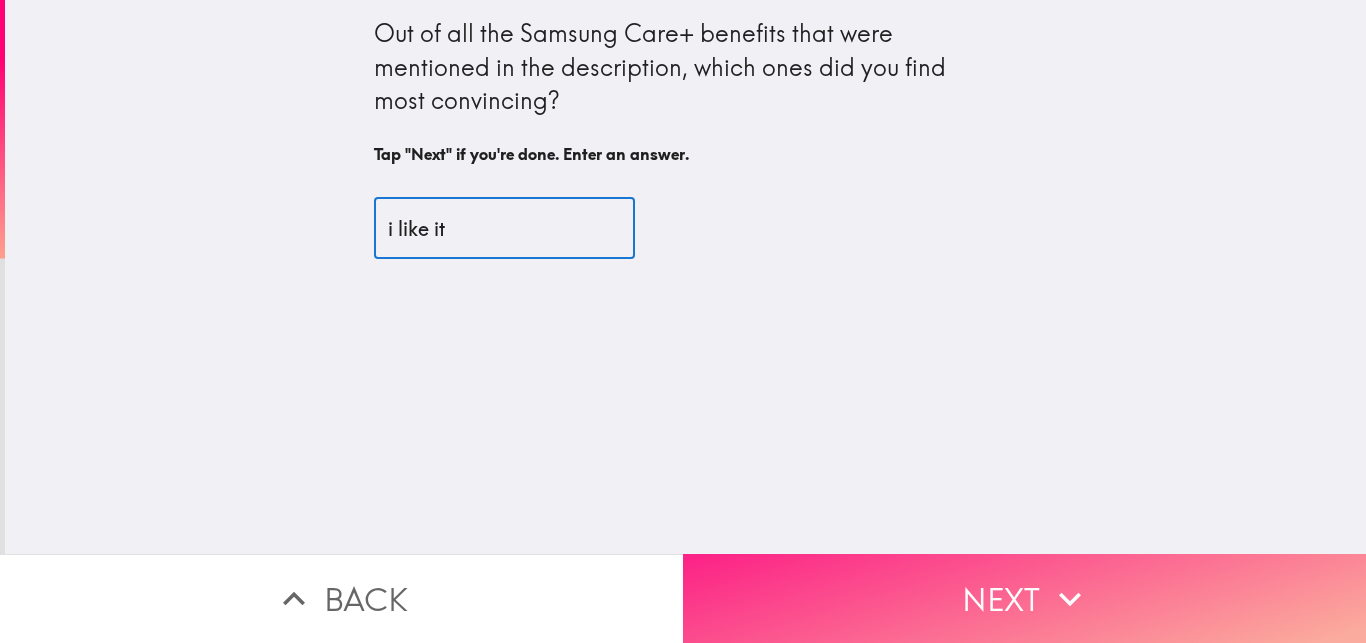 type on "i like it" 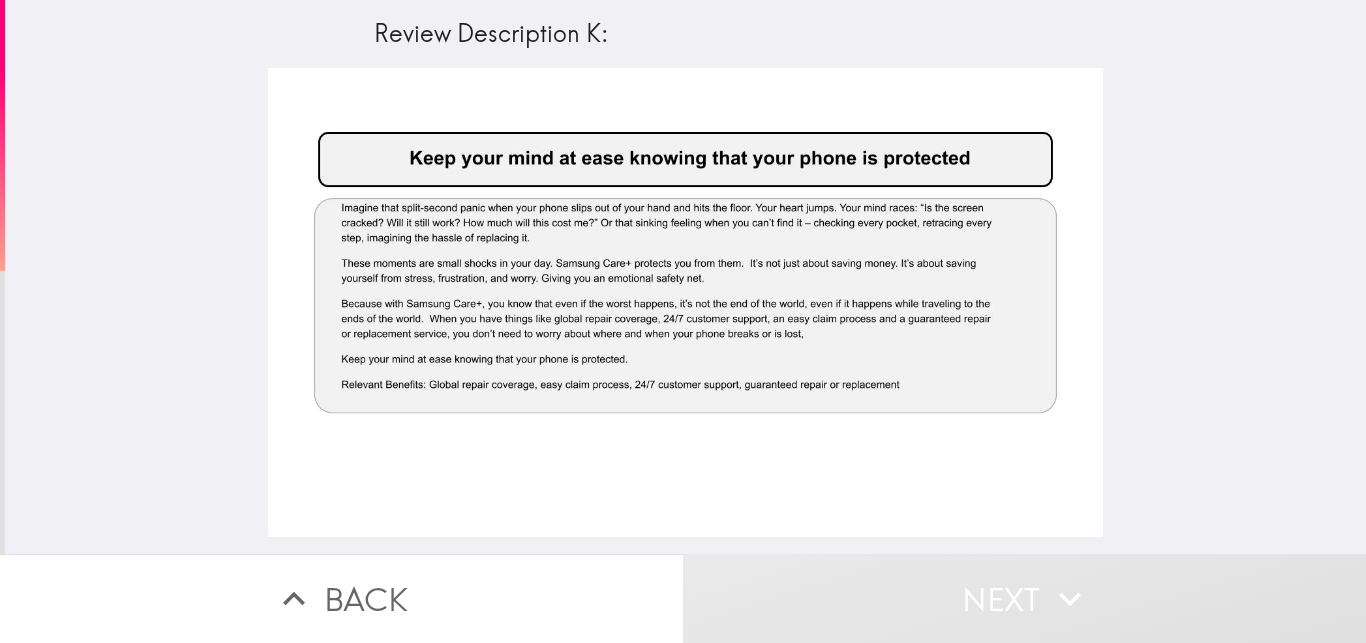 click at bounding box center [685, 302] 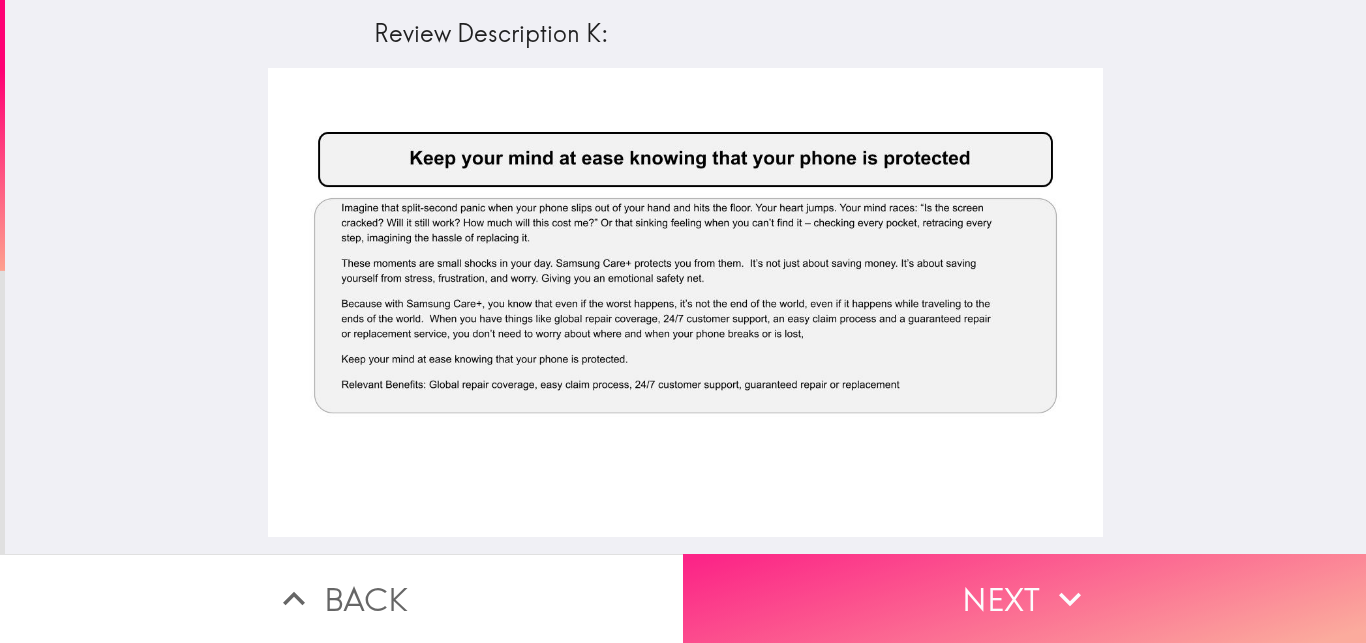 click on "Next" at bounding box center [1024, 598] 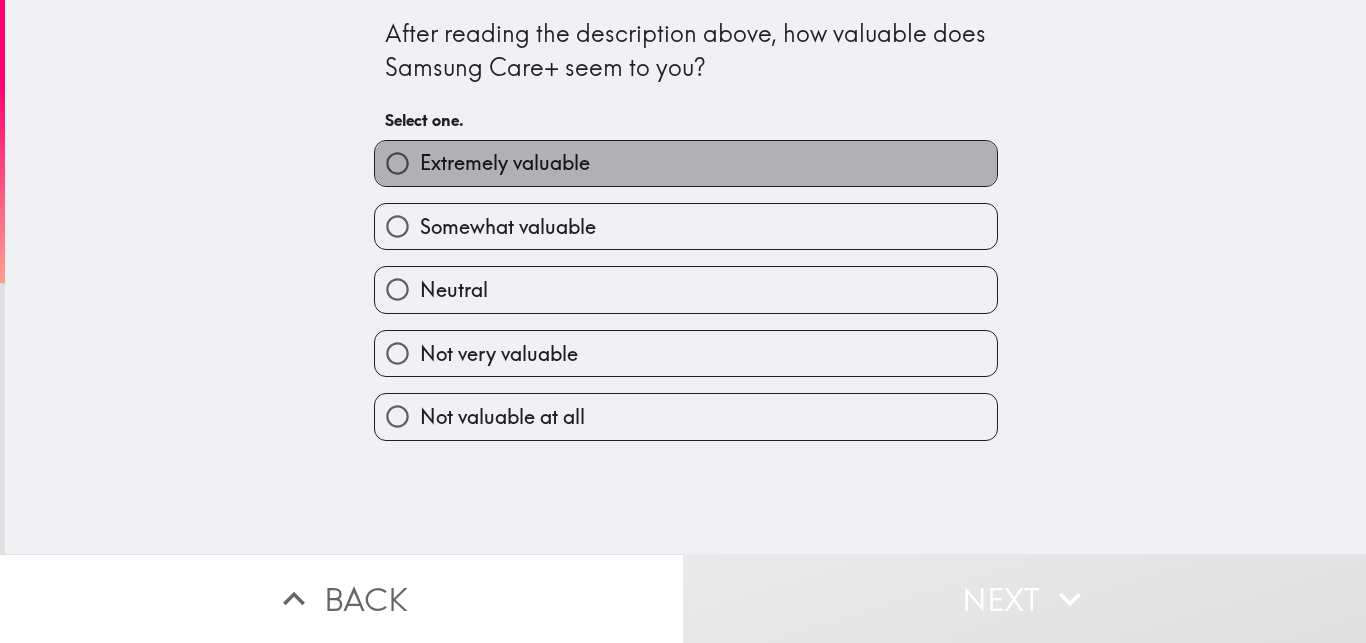 click on "Extremely valuable" at bounding box center [686, 163] 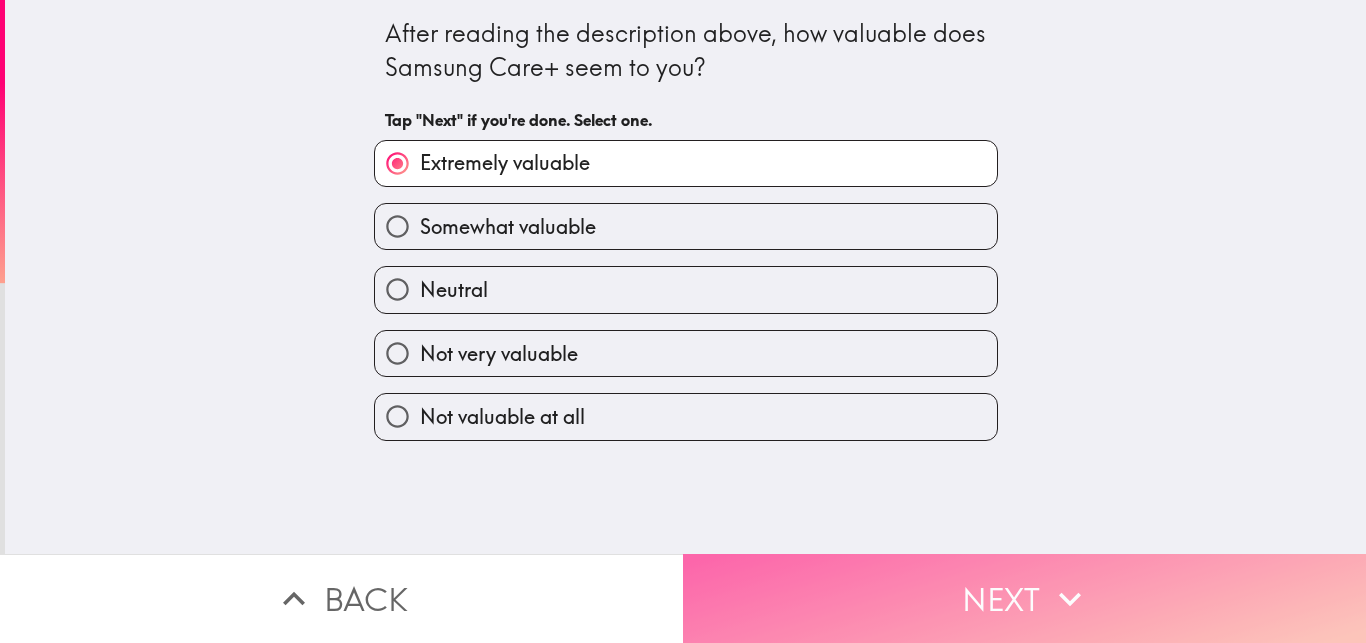 click on "Next" at bounding box center [1024, 598] 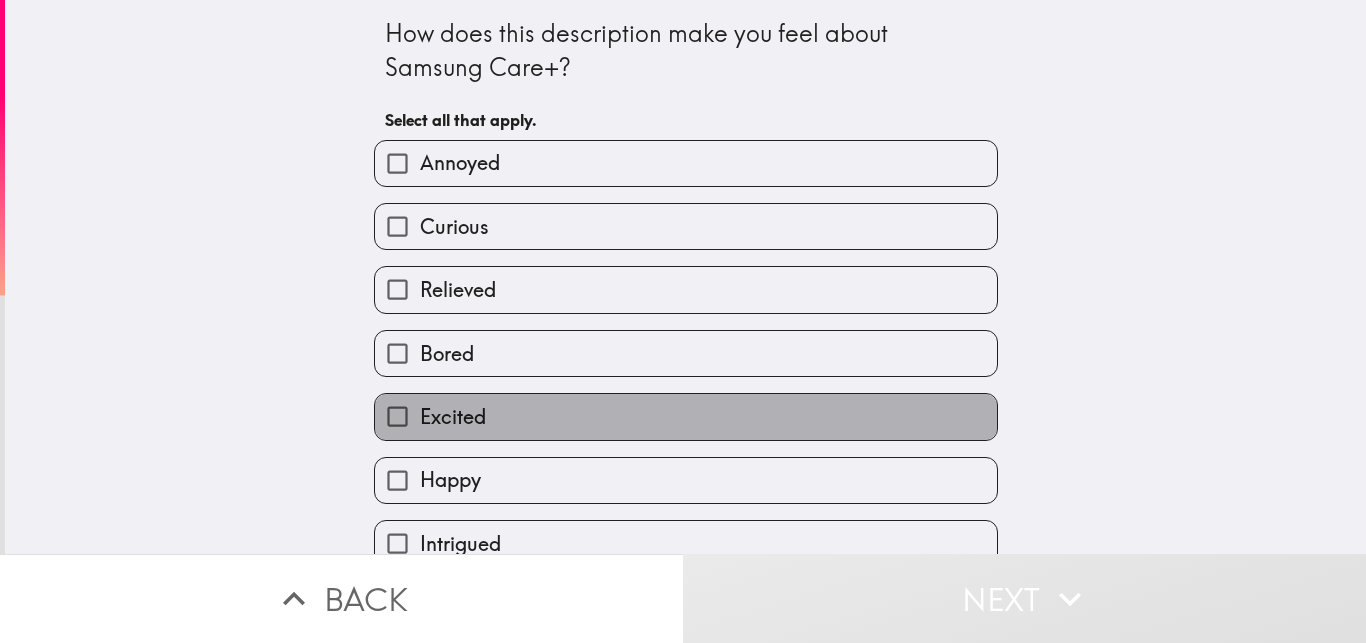 click on "Excited" at bounding box center (686, 416) 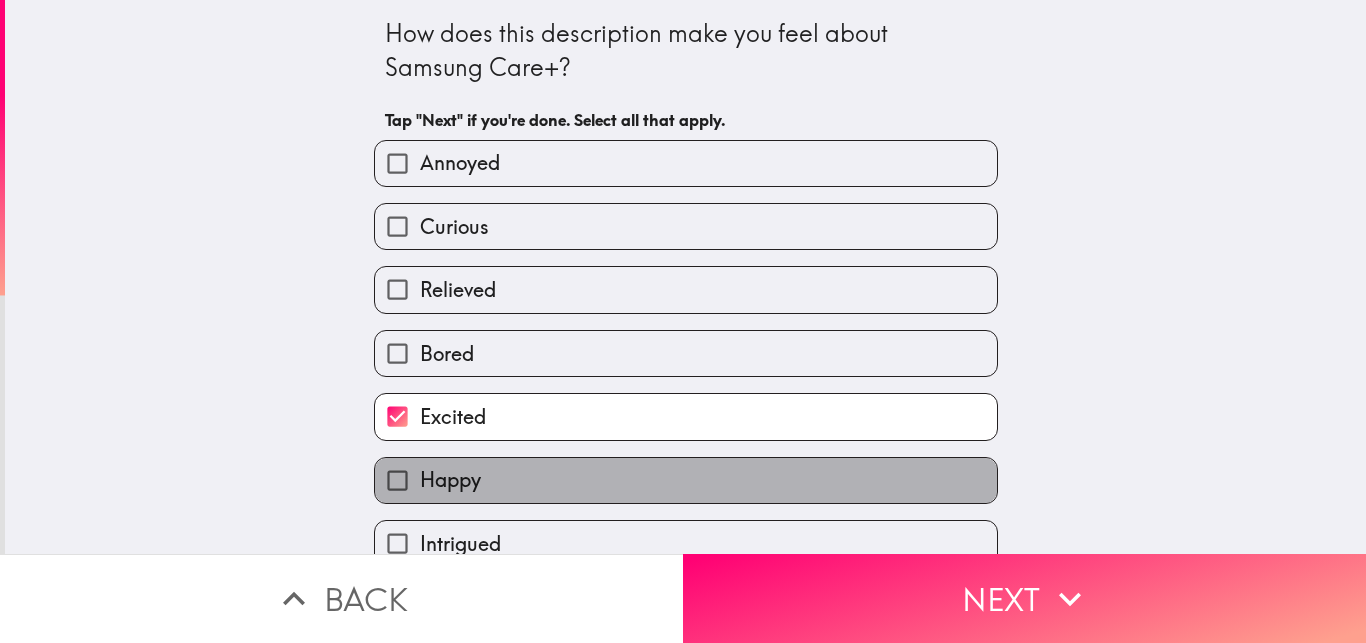 click on "Happy" at bounding box center [686, 480] 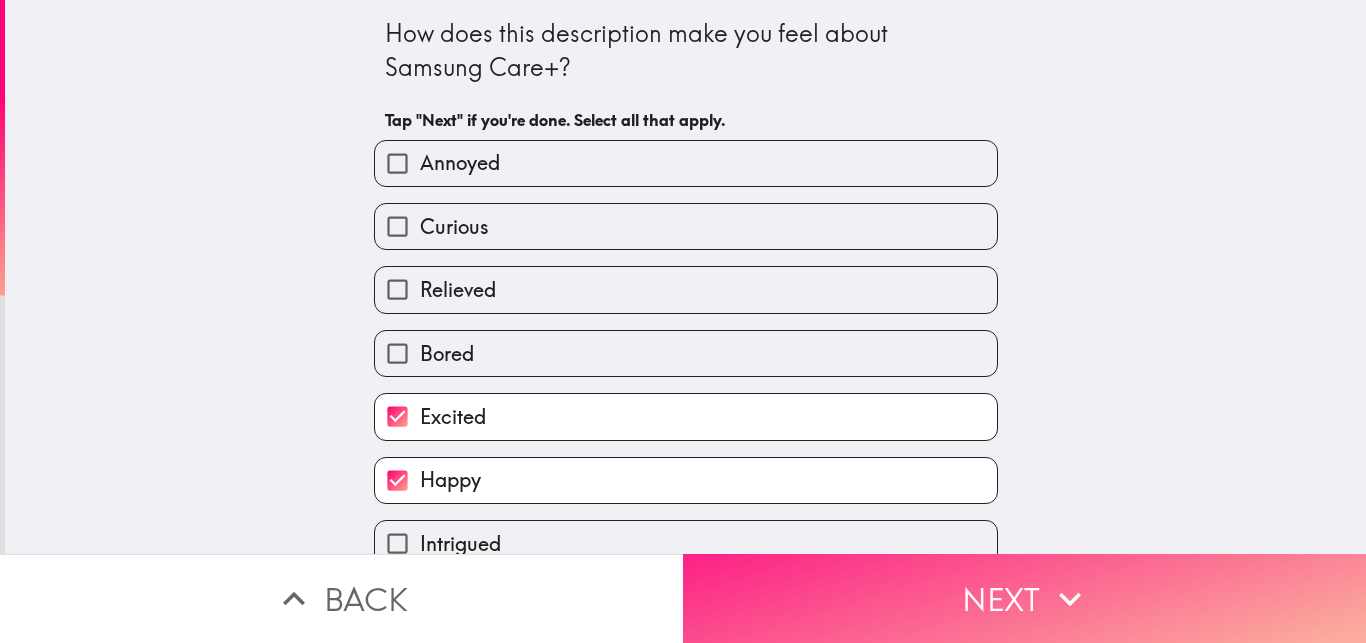 click on "Next" at bounding box center [1024, 598] 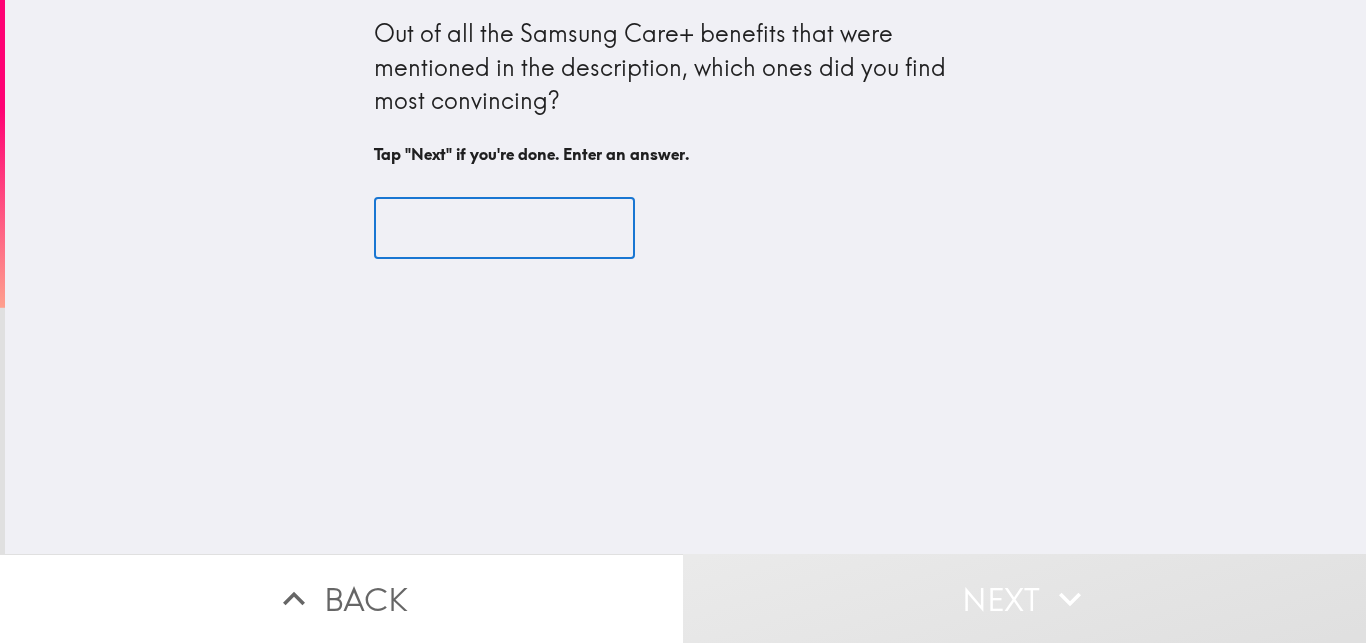 click at bounding box center [504, 228] 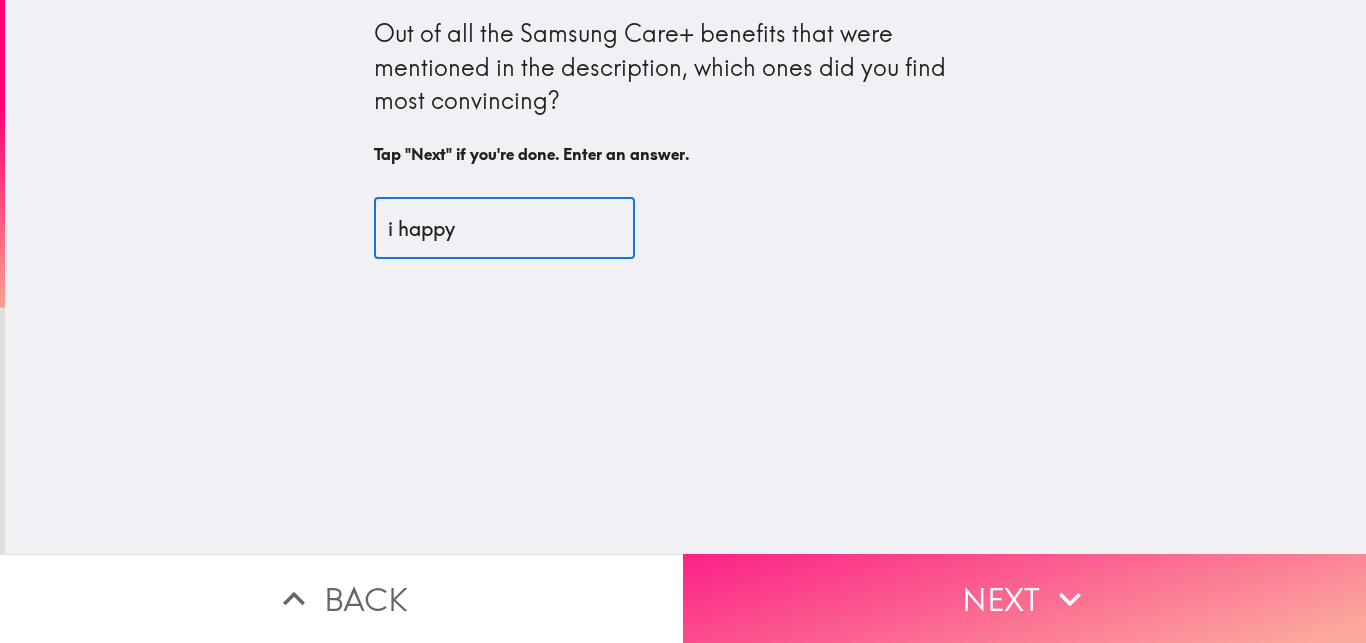 type on "i happy" 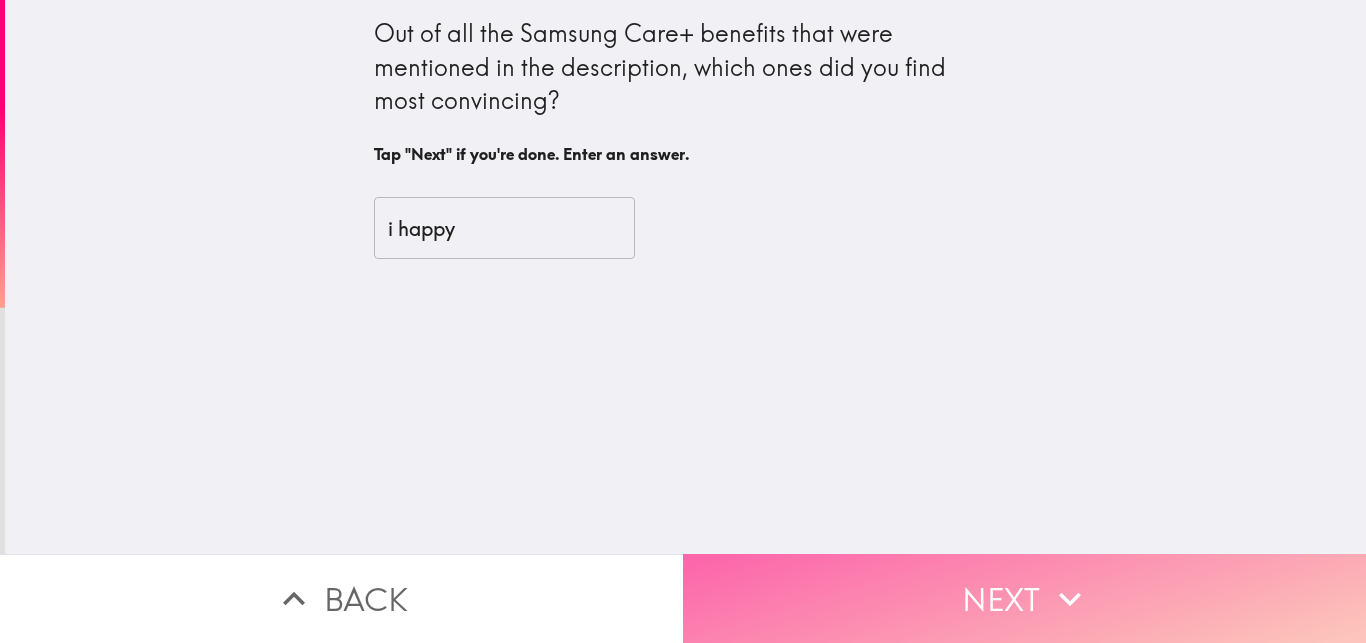click on "Next" at bounding box center (1024, 598) 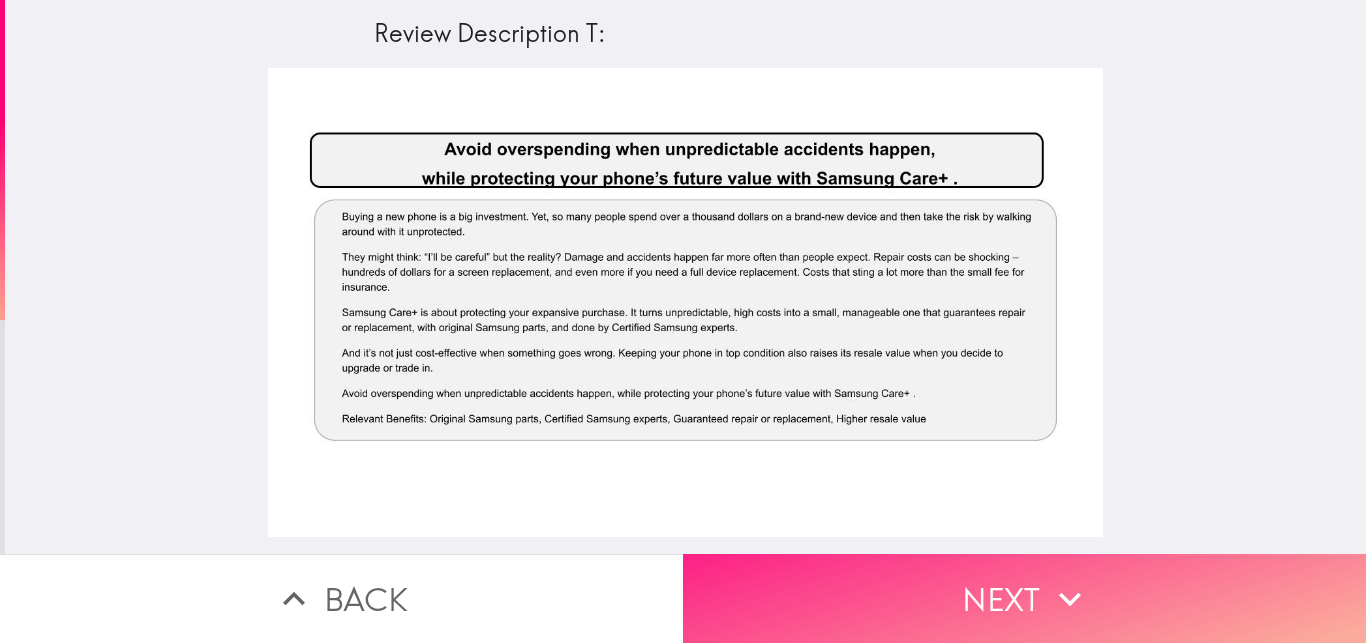 click on "Next" at bounding box center [1024, 598] 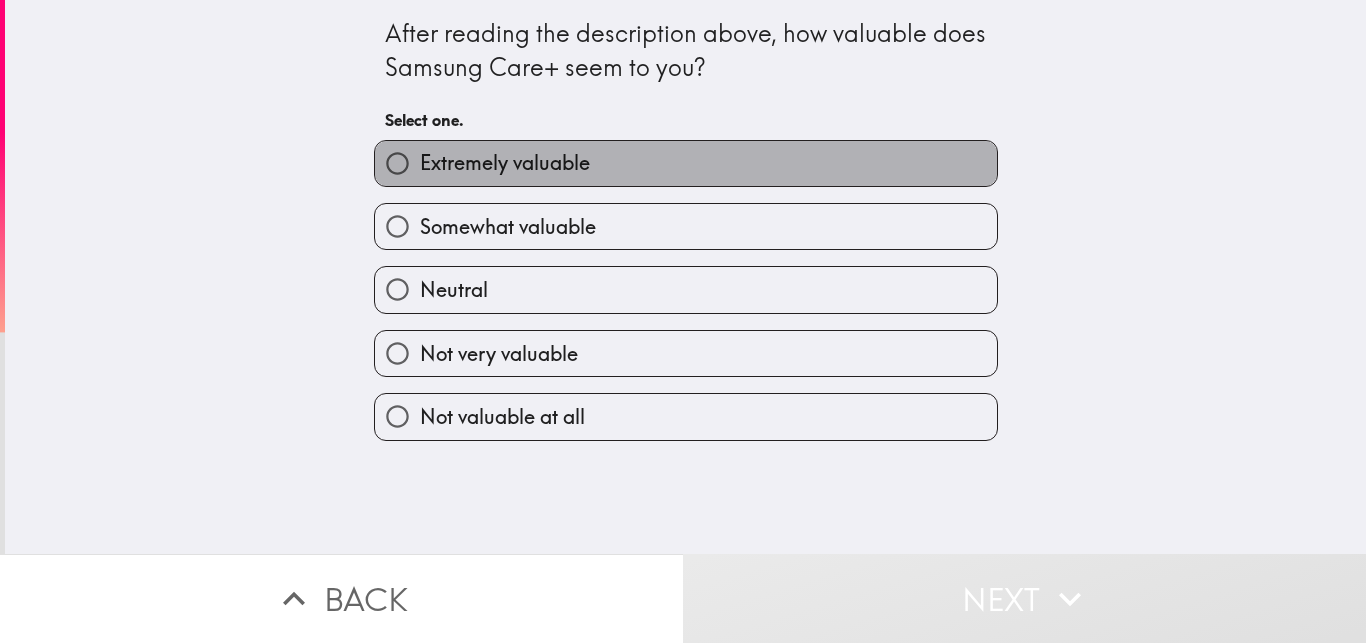 click on "Extremely valuable" at bounding box center (686, 163) 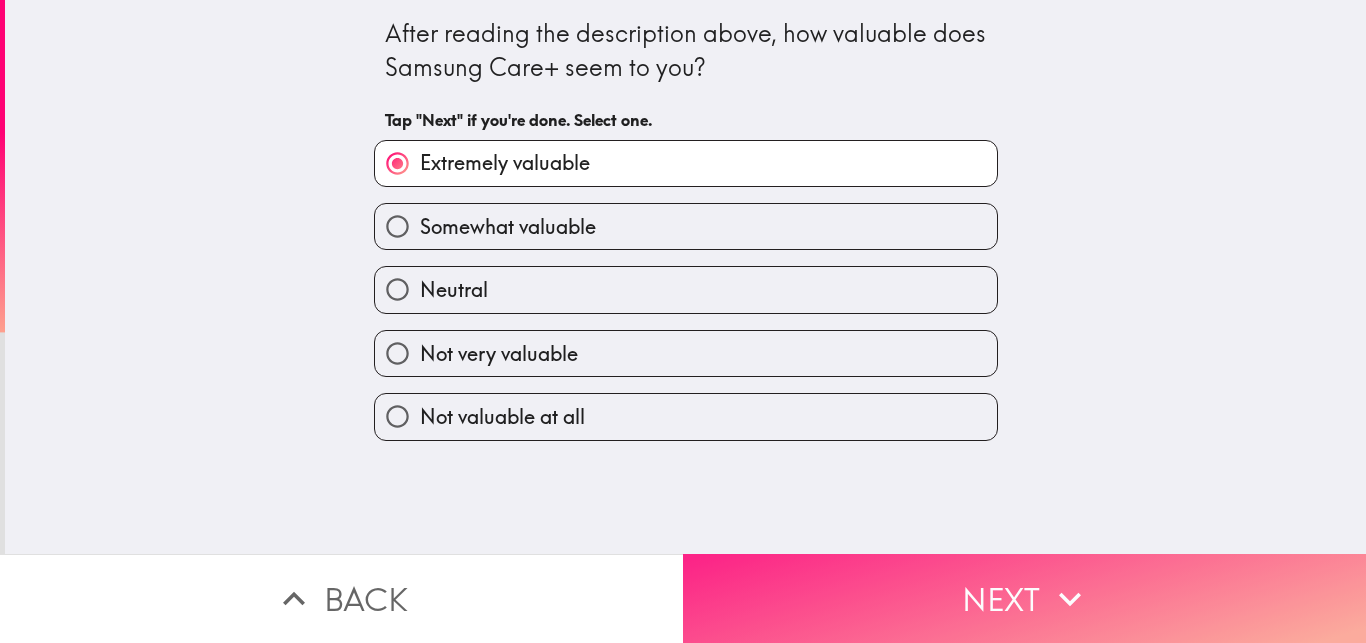 click on "Next" at bounding box center (1024, 598) 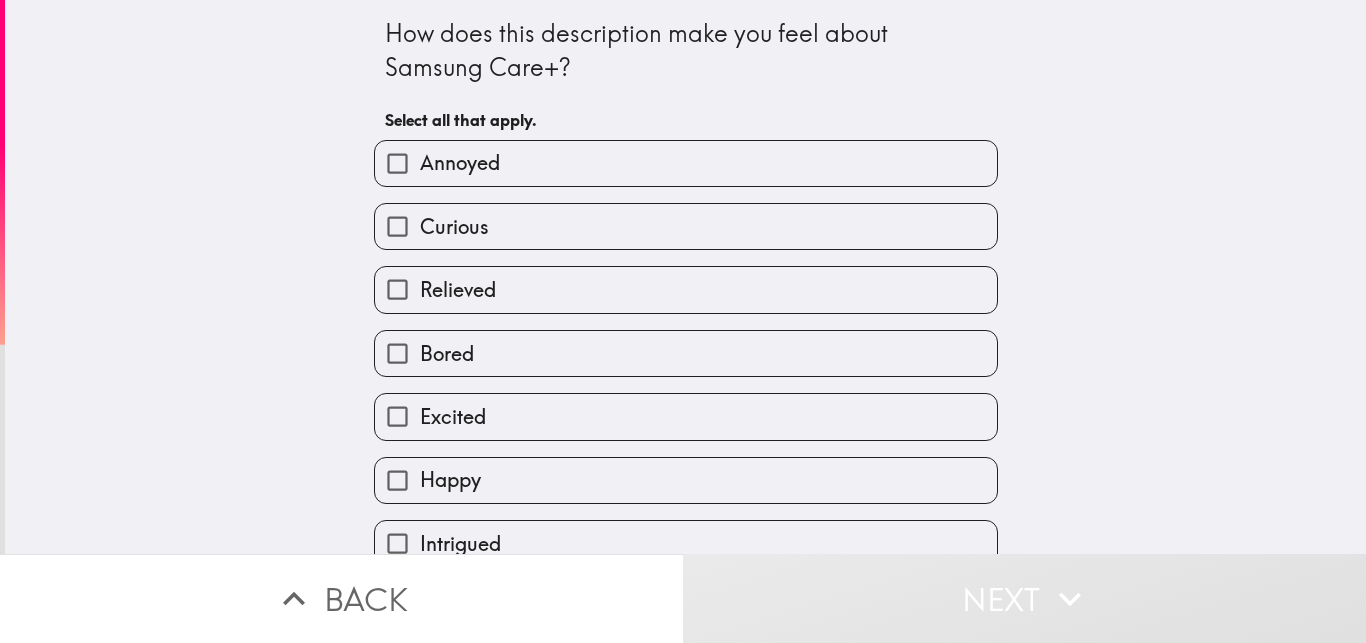 click on "Excited" at bounding box center [686, 416] 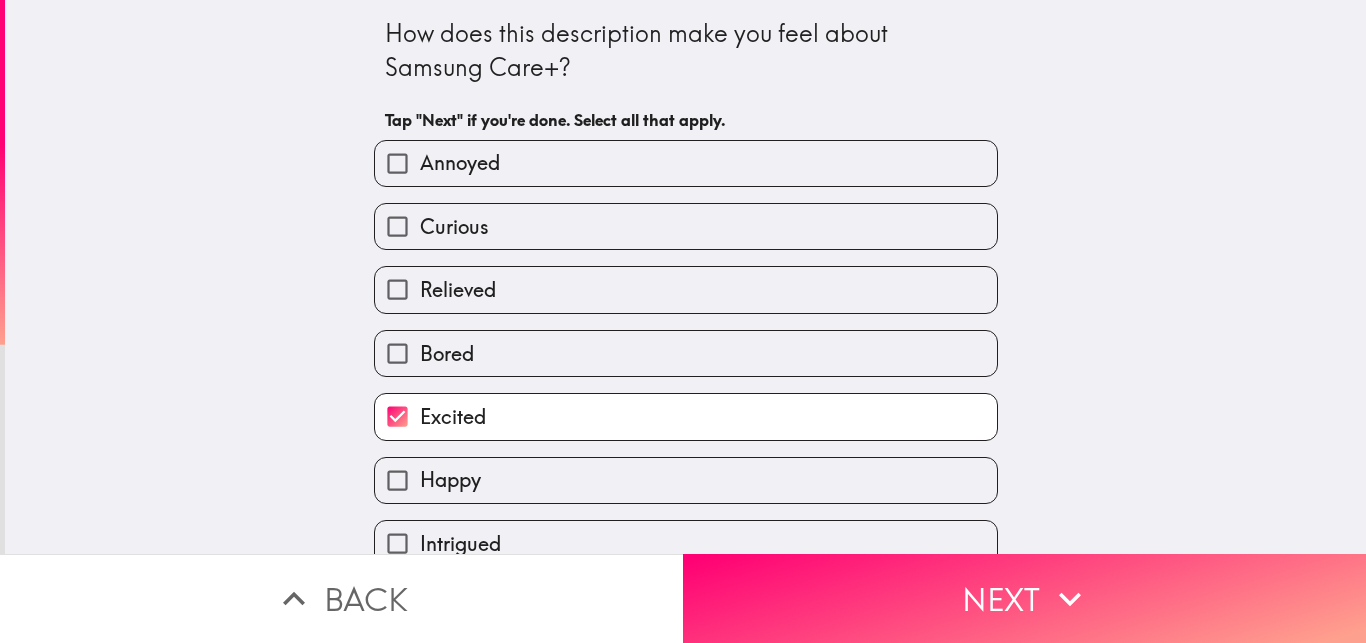 click on "Happy" at bounding box center (686, 480) 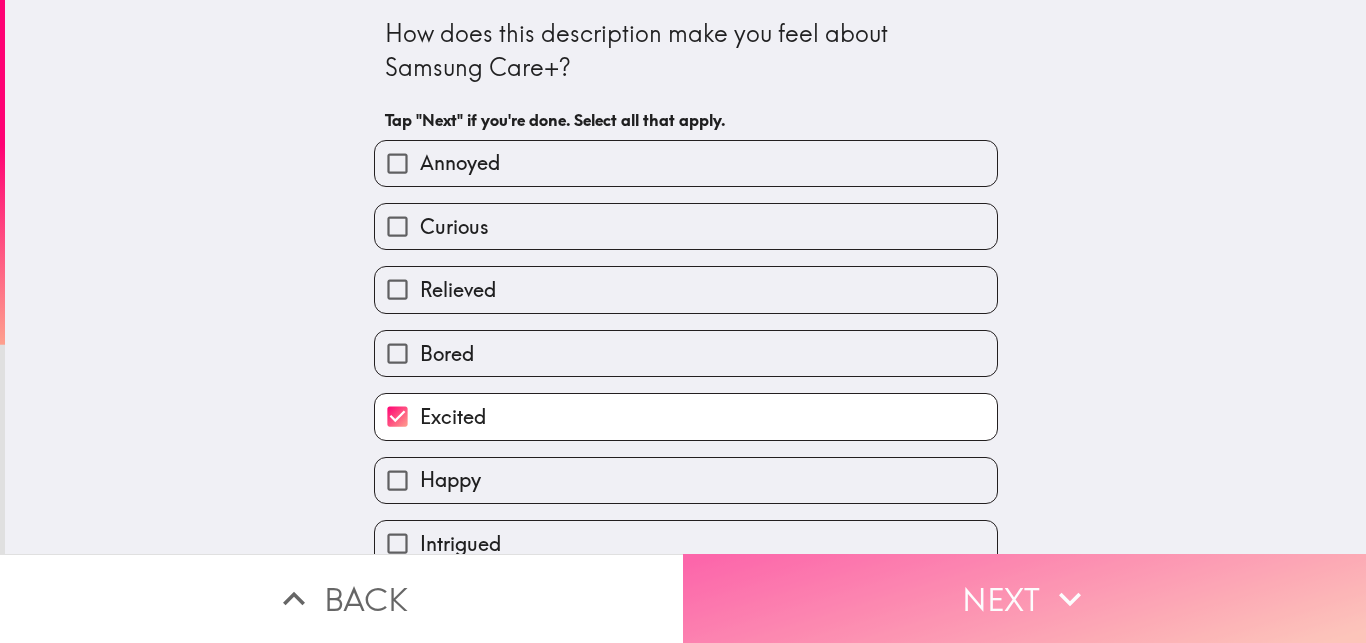 click on "Next" at bounding box center [1024, 598] 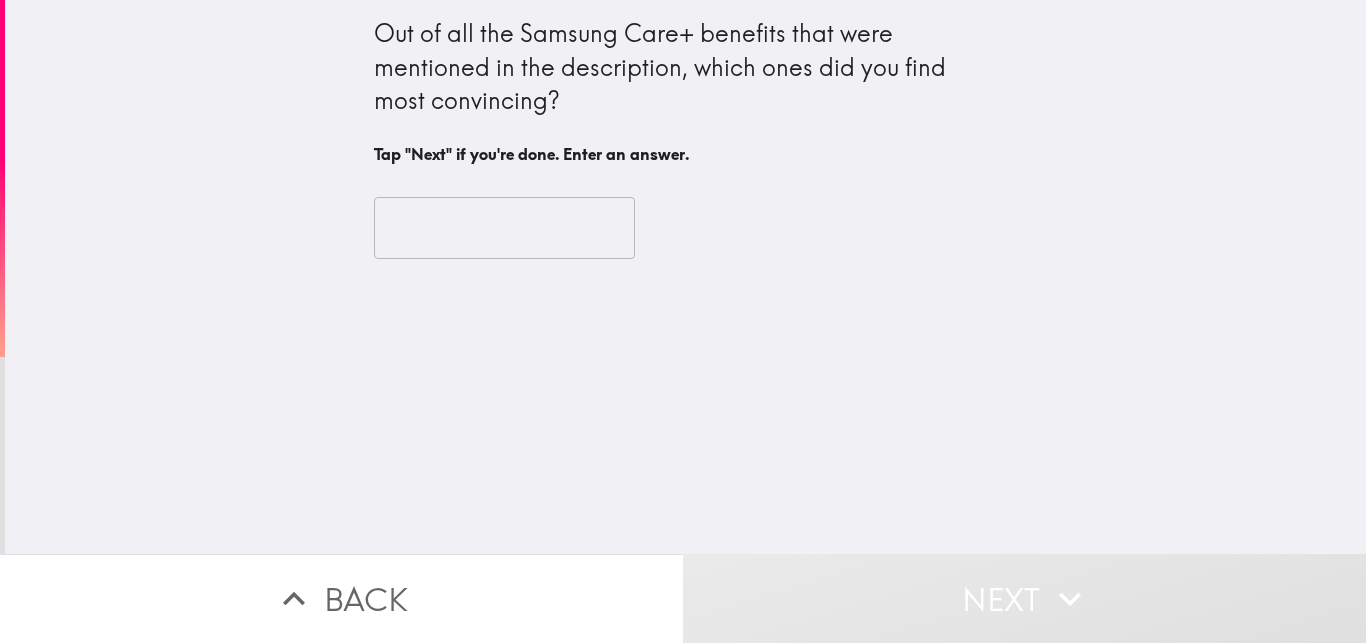 click at bounding box center [504, 228] 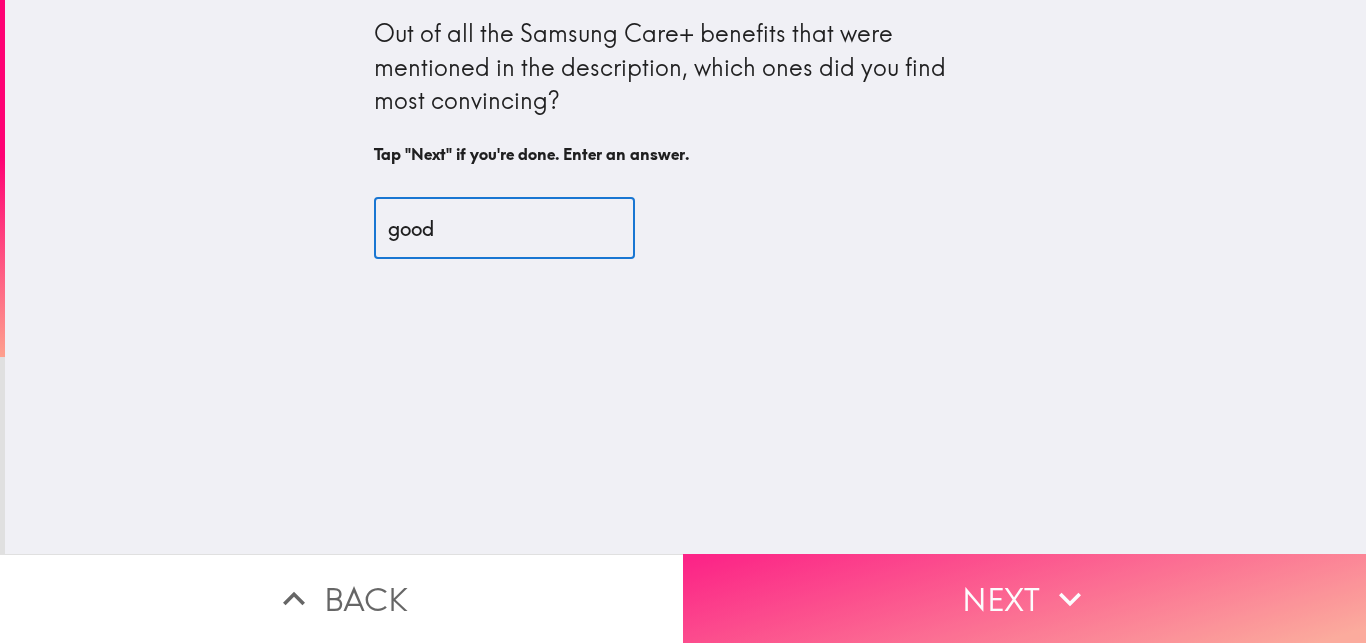 type on "good" 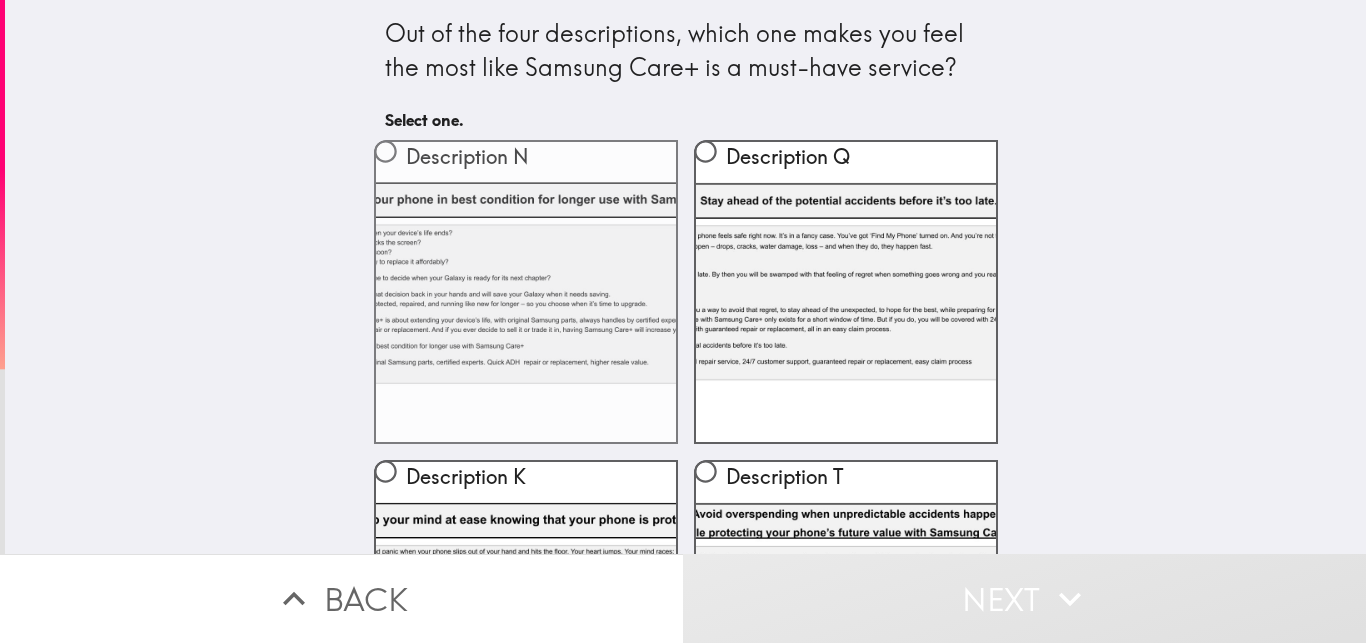 click on "Description N" at bounding box center [526, 292] 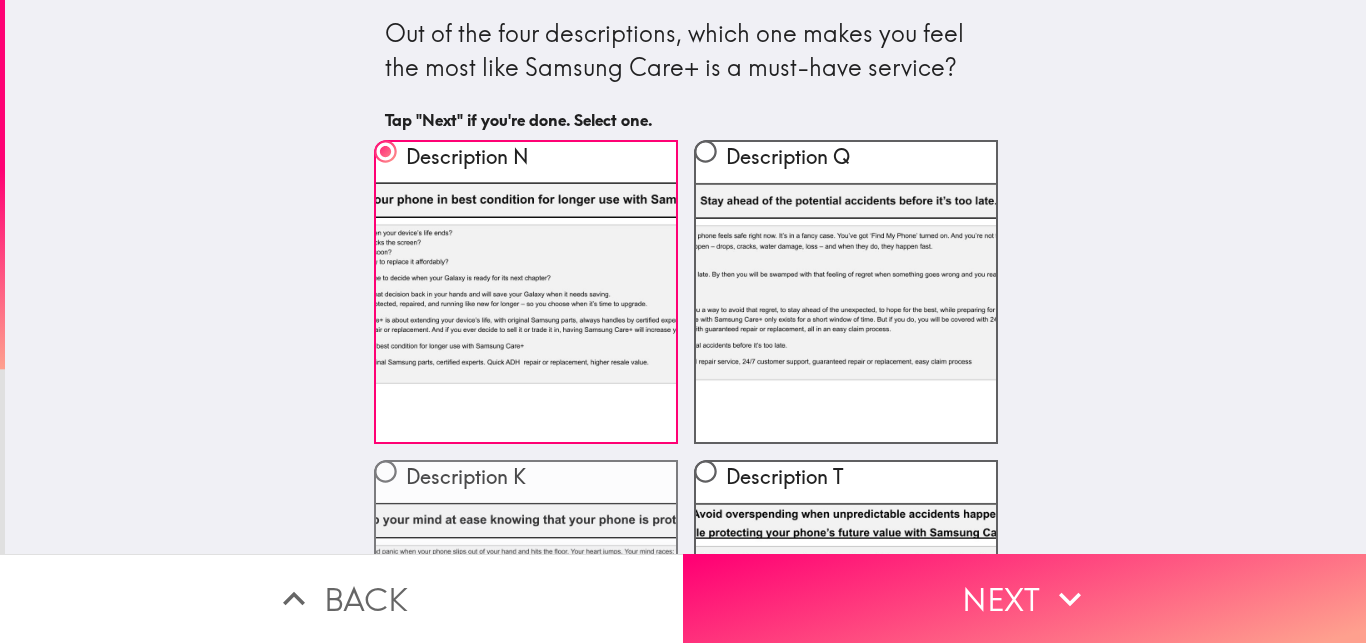 scroll, scrollTop: 227, scrollLeft: 0, axis: vertical 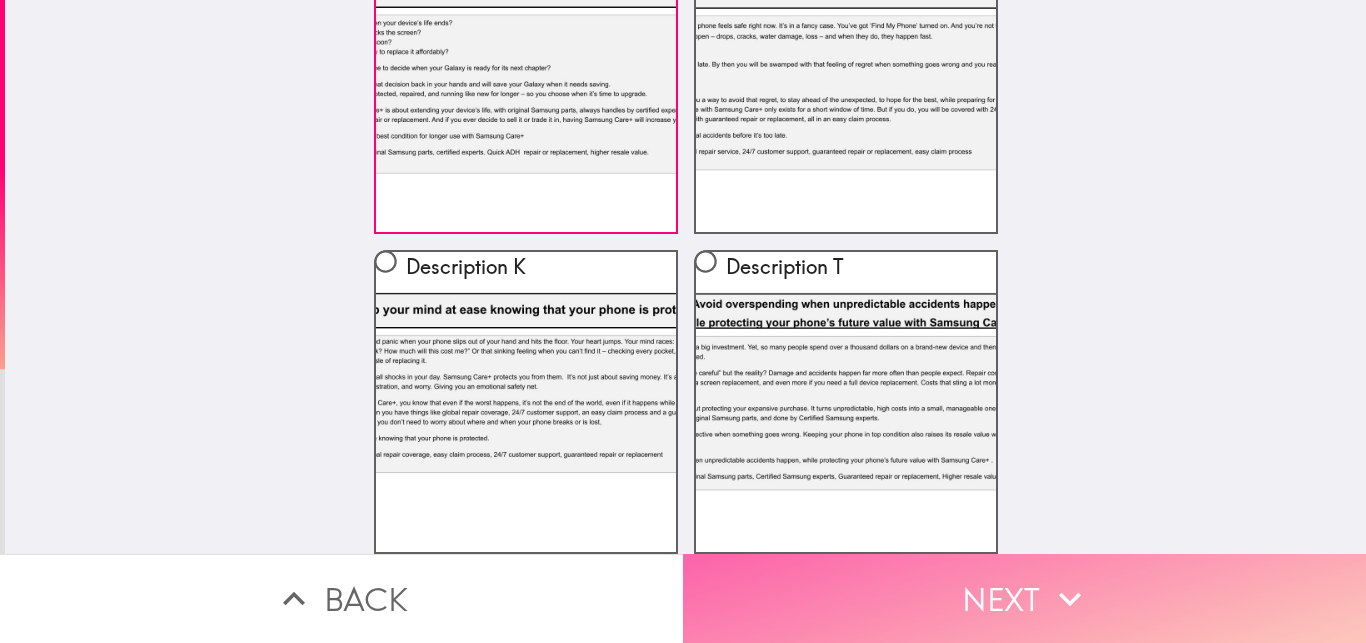 click on "Next" at bounding box center [1024, 598] 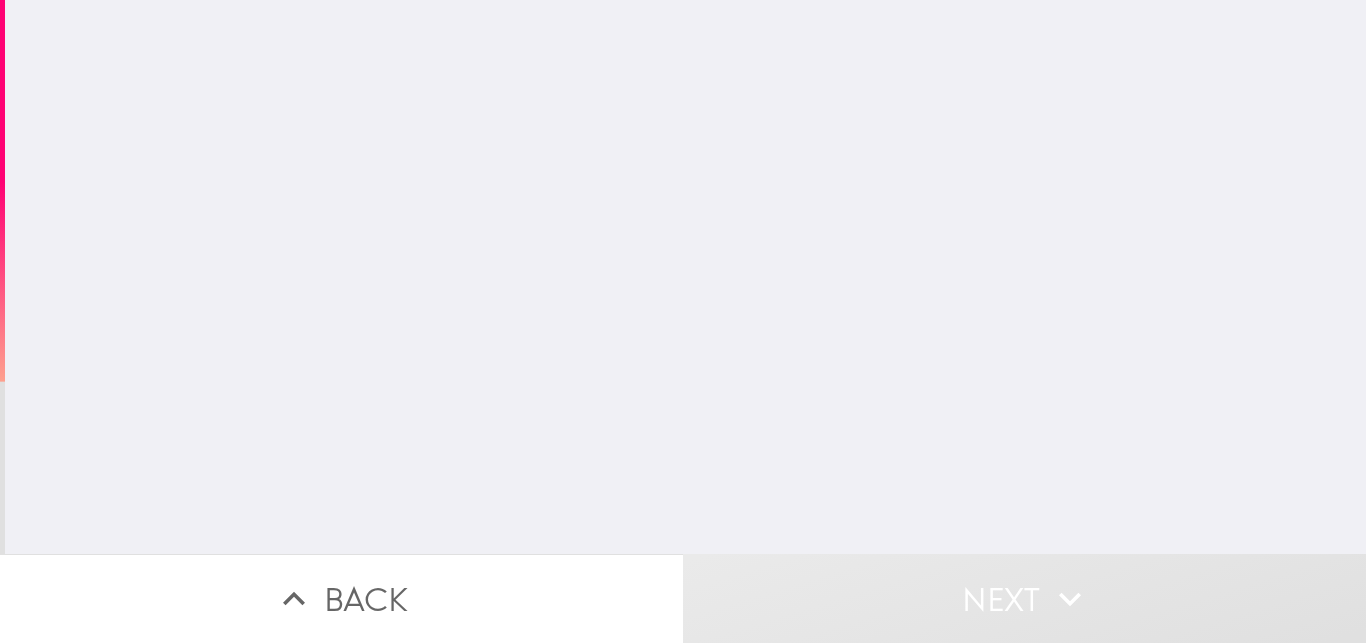 scroll, scrollTop: 0, scrollLeft: 0, axis: both 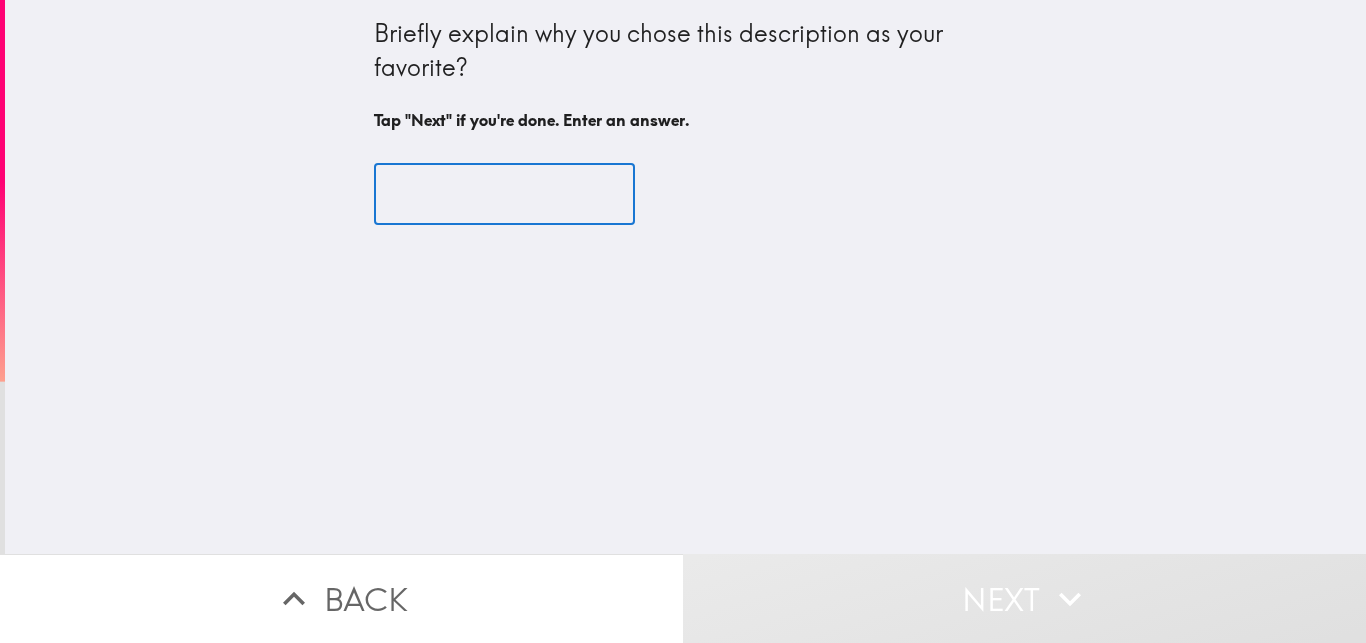click at bounding box center (504, 195) 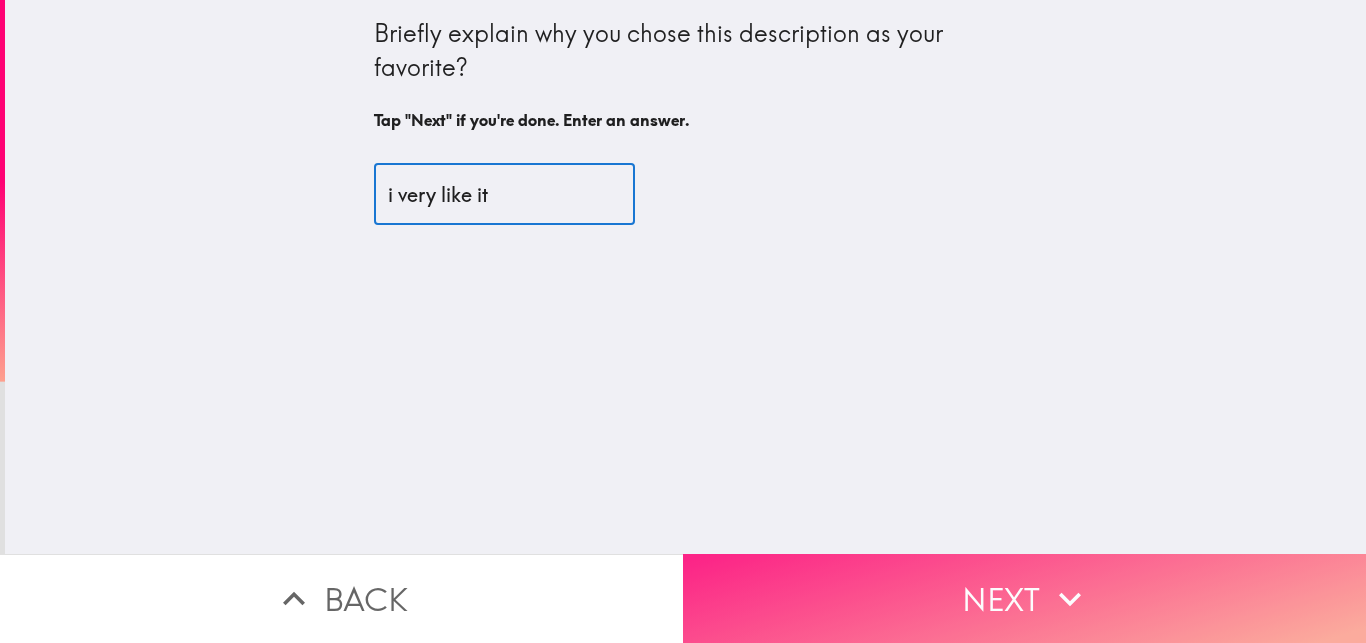 type on "i very like it" 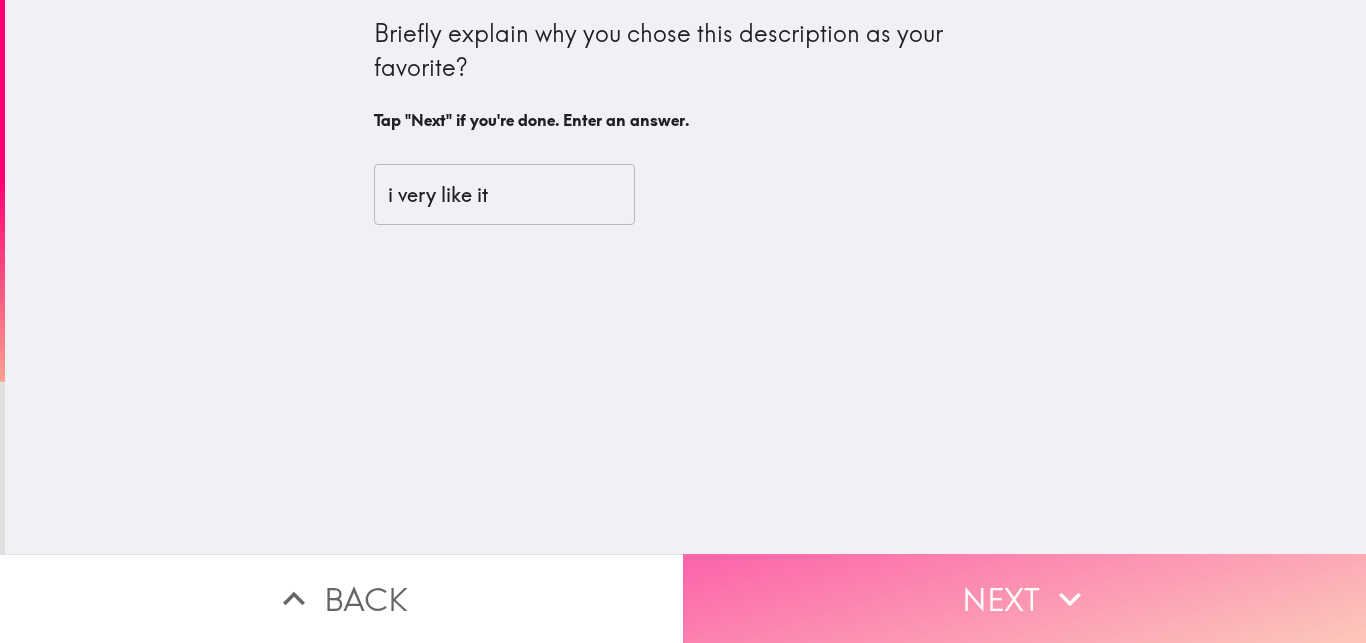 click 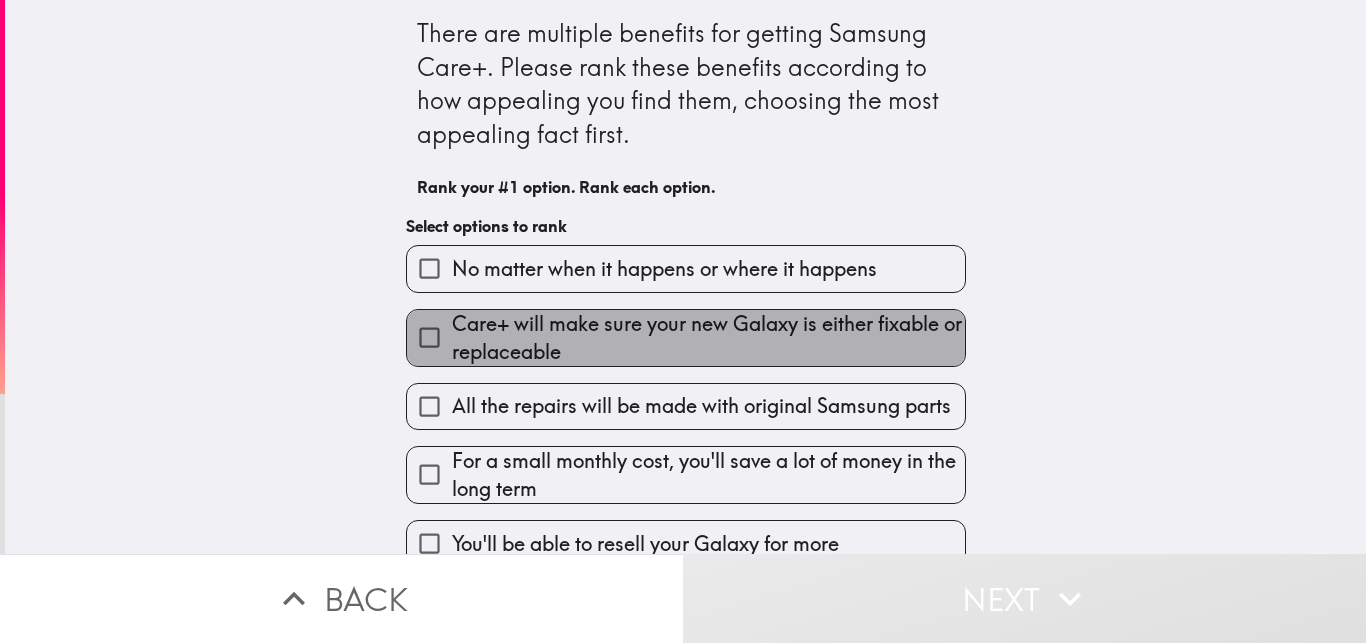 click on "Care+ will make sure your new Galaxy is either fixable or replaceable" at bounding box center [708, 338] 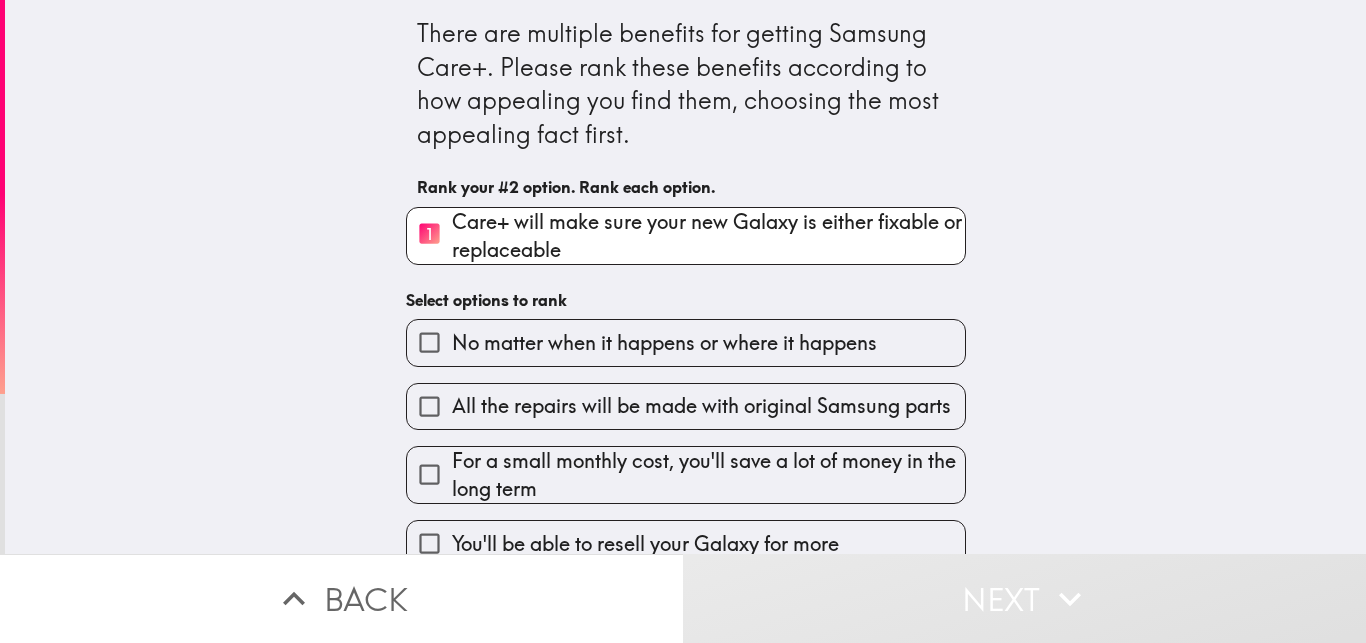 click on "For a small monthly cost, you'll save a lot of money in the long term" at bounding box center [708, 475] 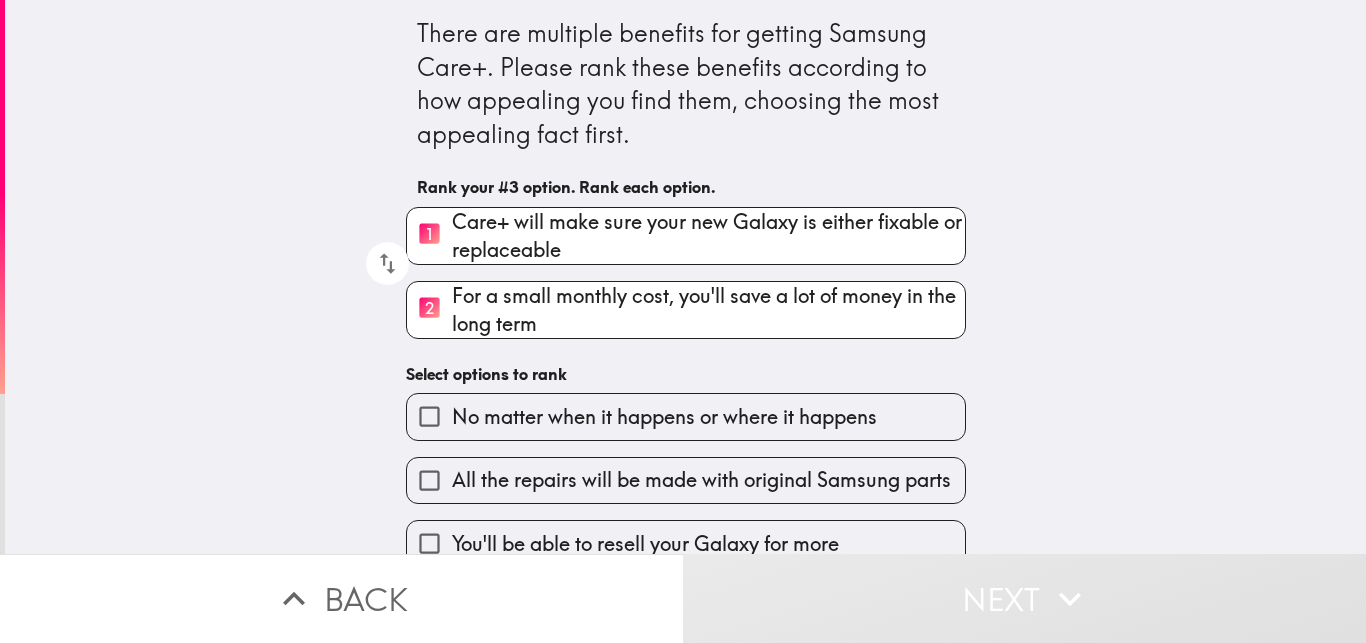 drag, startPoint x: 642, startPoint y: 466, endPoint x: 669, endPoint y: 346, distance: 123 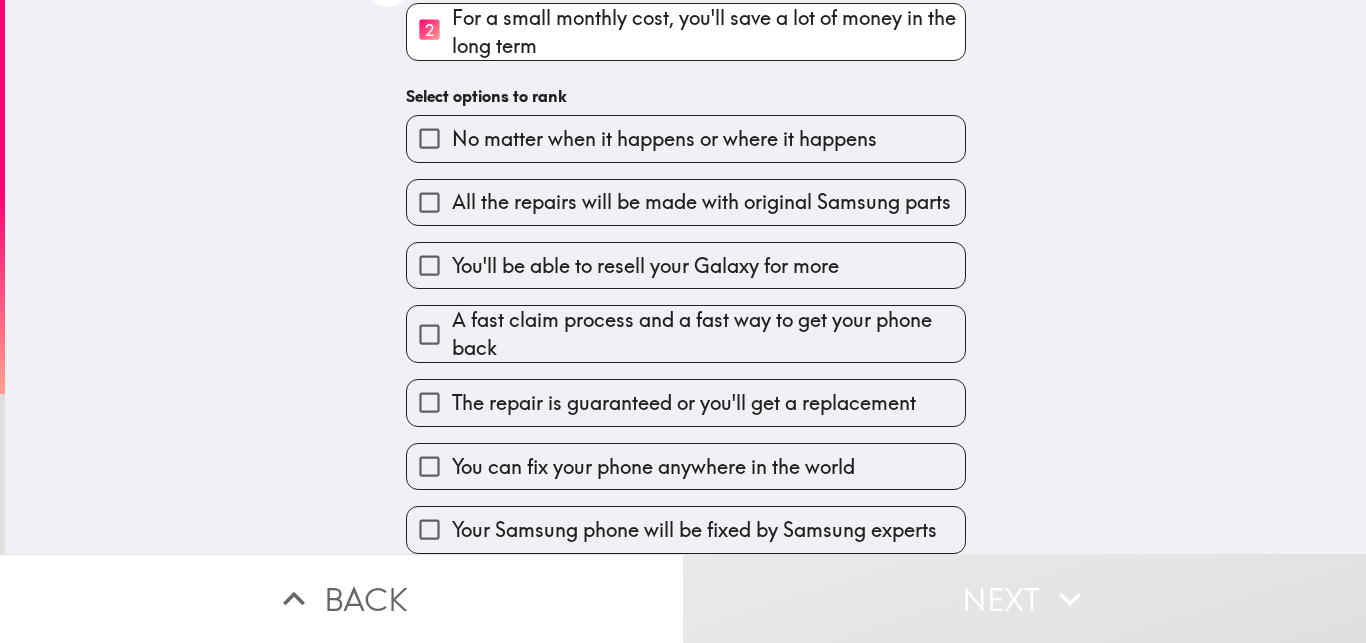 drag, startPoint x: 718, startPoint y: 323, endPoint x: 717, endPoint y: 265, distance: 58.00862 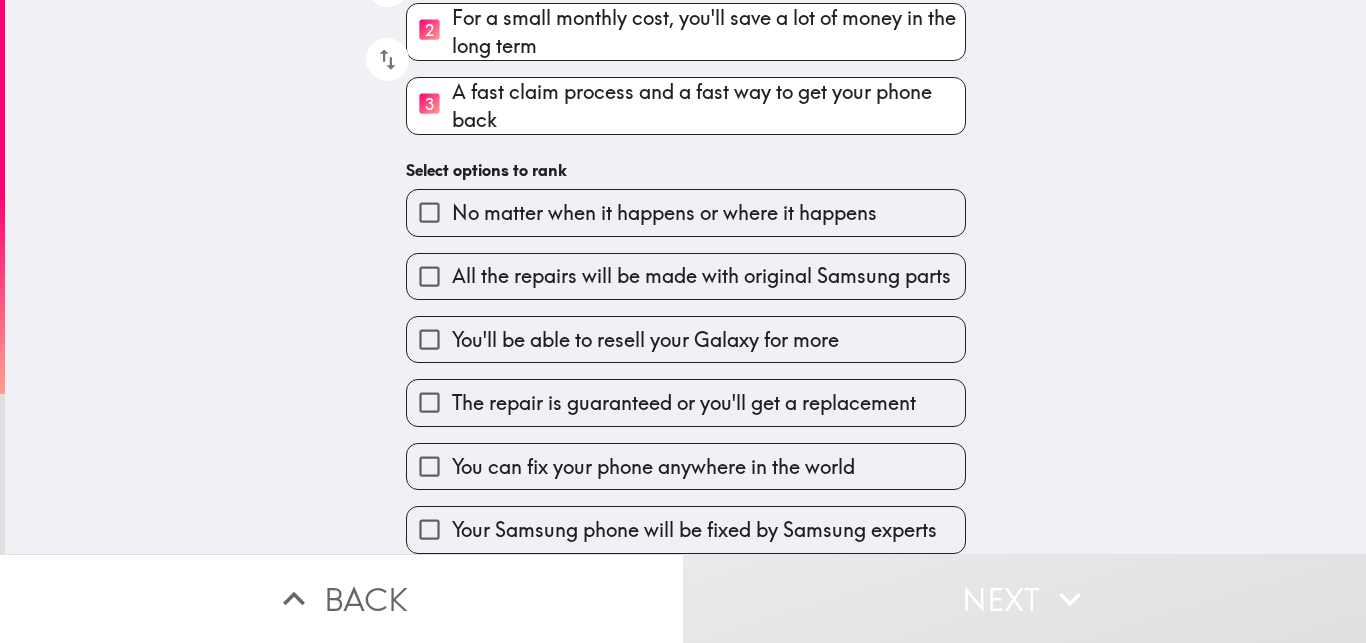 click on "No matter when it happens or where it happens" at bounding box center [664, 213] 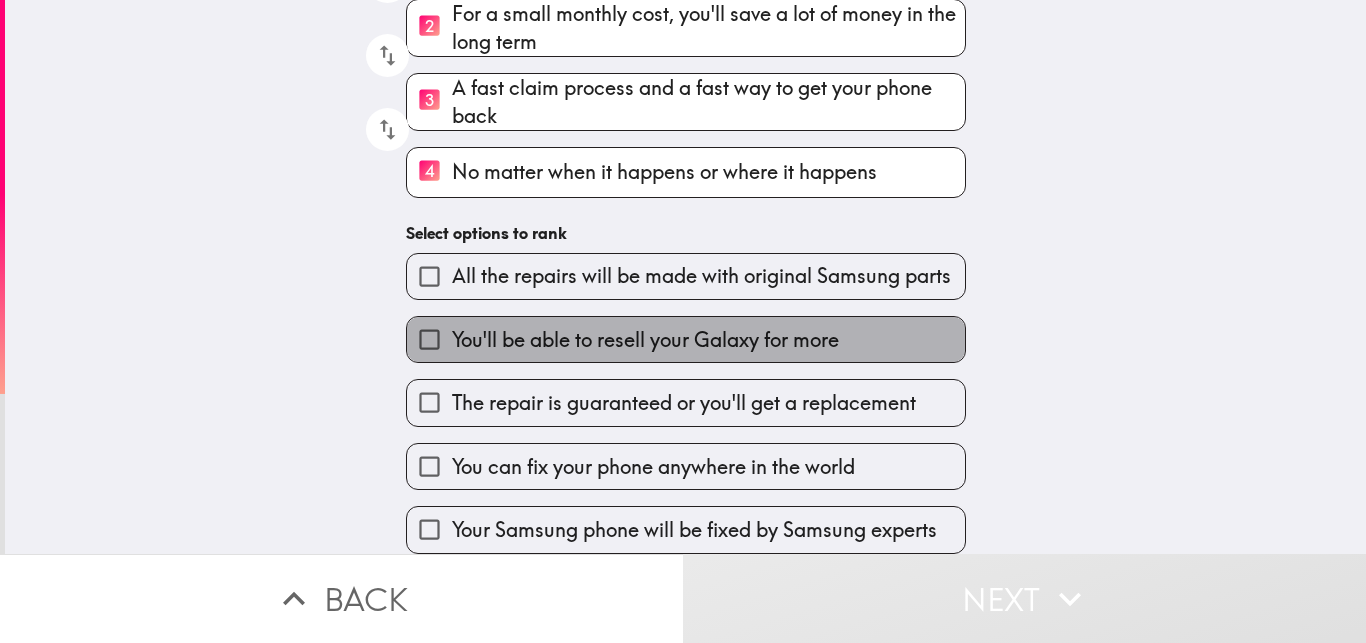 drag, startPoint x: 691, startPoint y: 328, endPoint x: 695, endPoint y: 373, distance: 45.17743 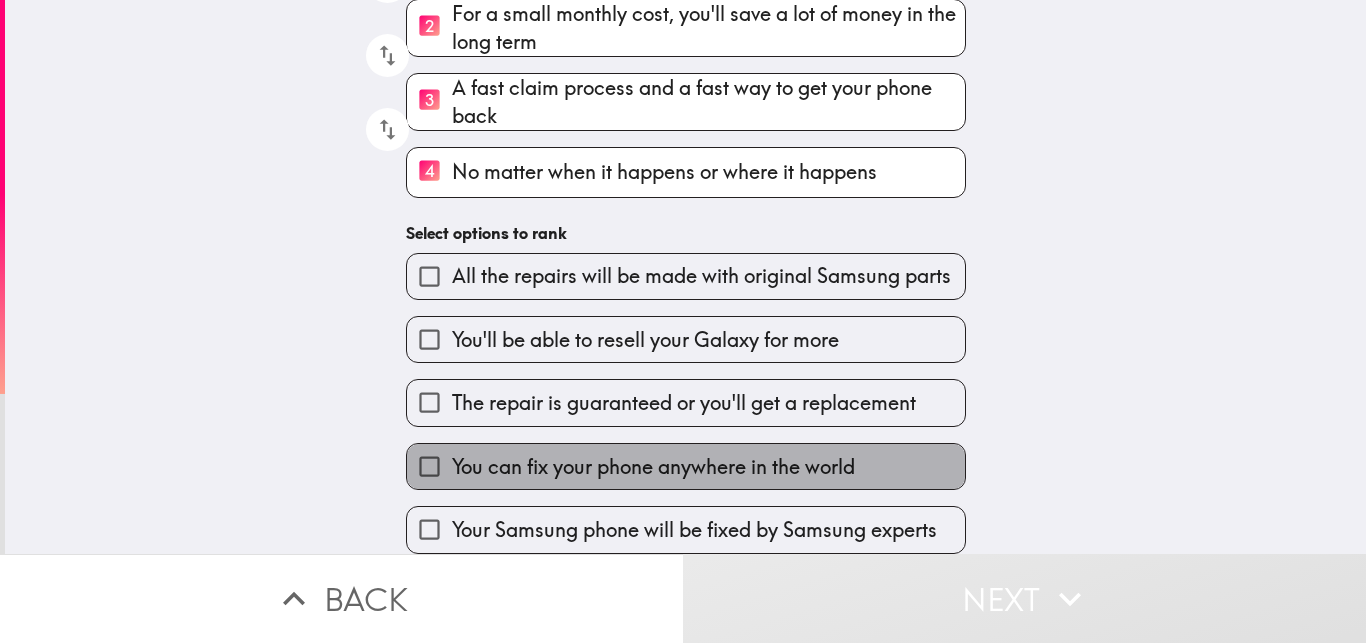 click on "You can fix your phone anywhere in the world" at bounding box center (653, 467) 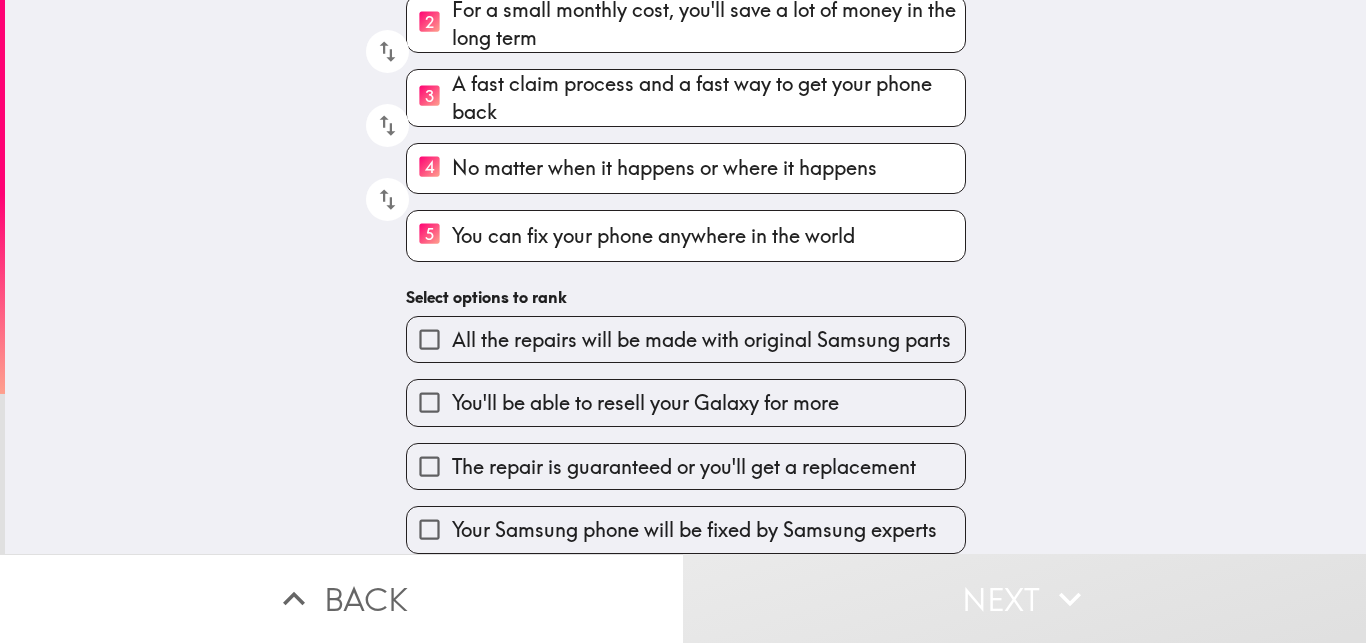 click on "All the repairs will be made with original Samsung parts" at bounding box center [701, 340] 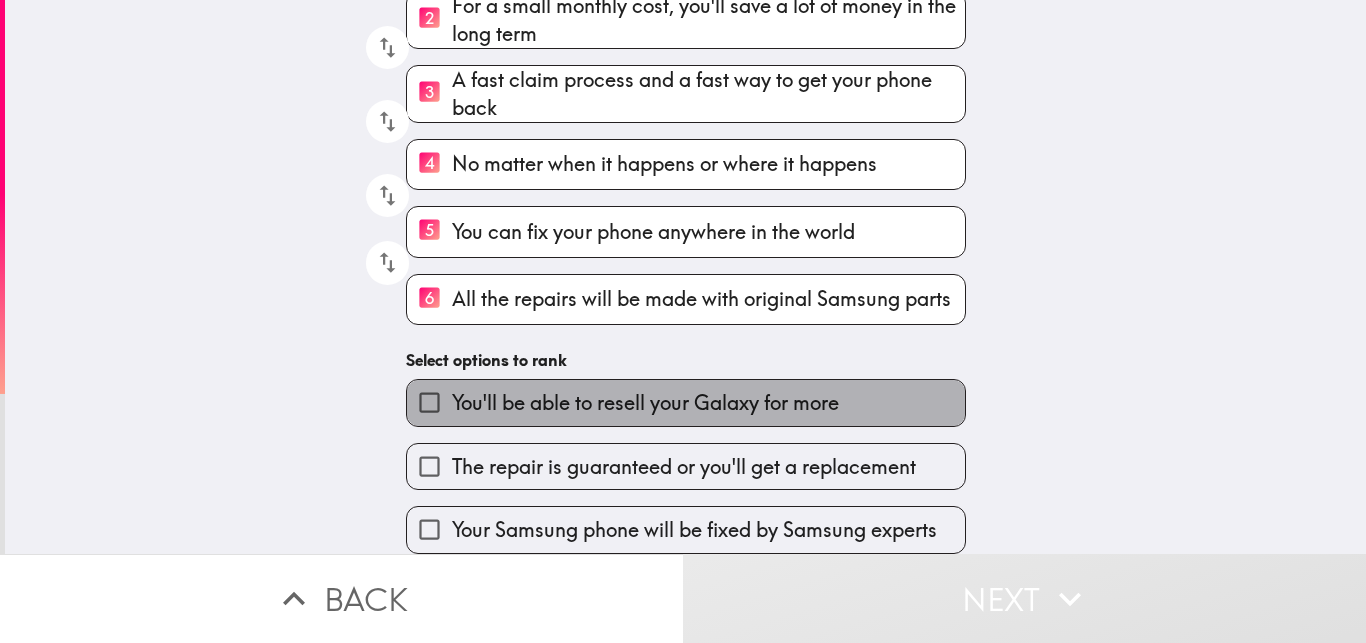 click on "You'll be able to resell your Galaxy for more" at bounding box center [686, 402] 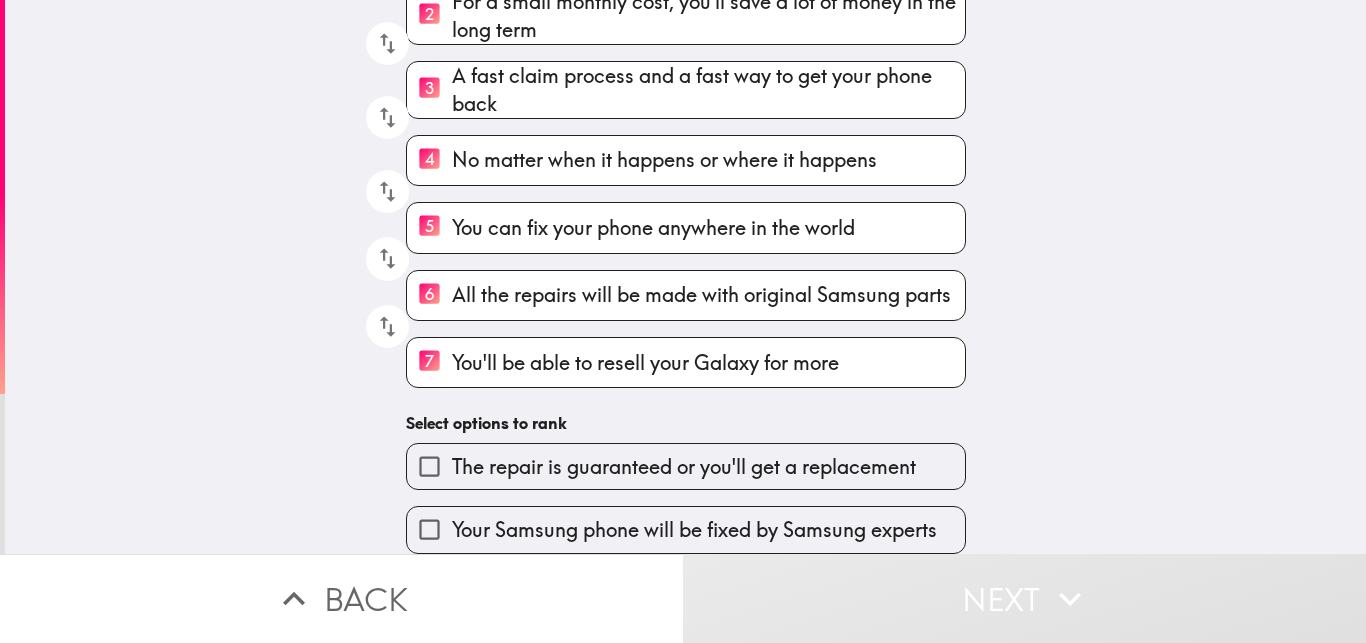 click on "The repair is guaranteed or you'll get a replacement" at bounding box center [684, 467] 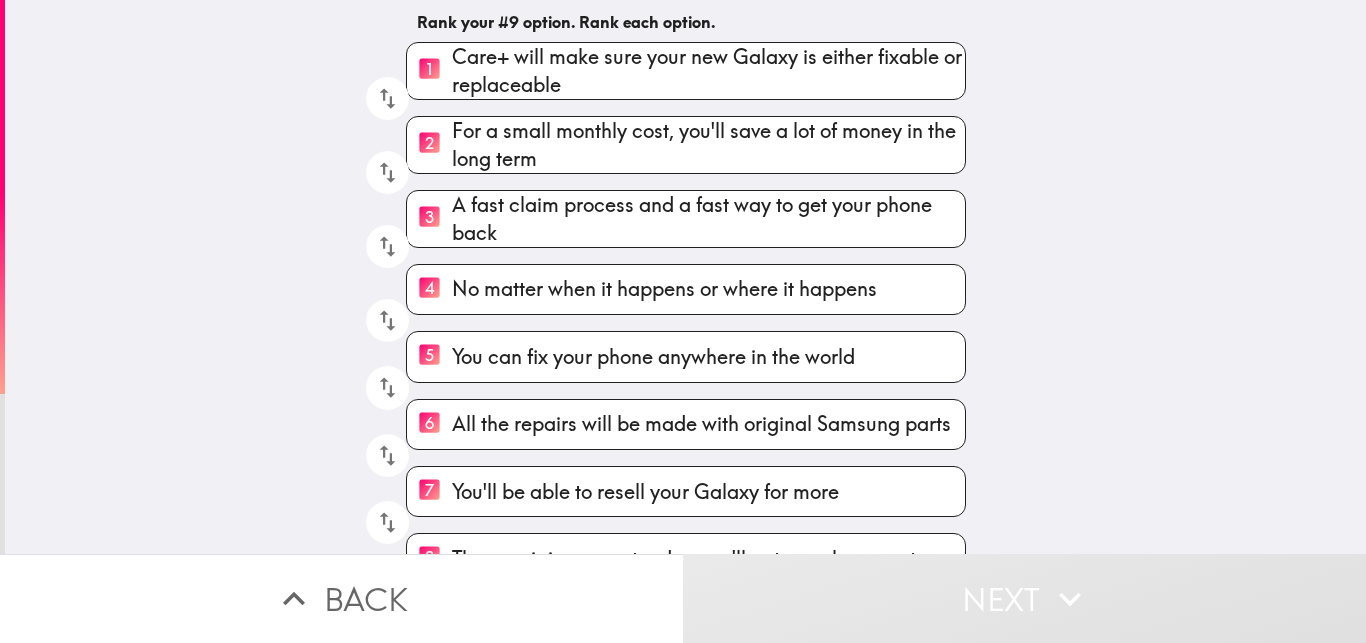 scroll, scrollTop: 315, scrollLeft: 0, axis: vertical 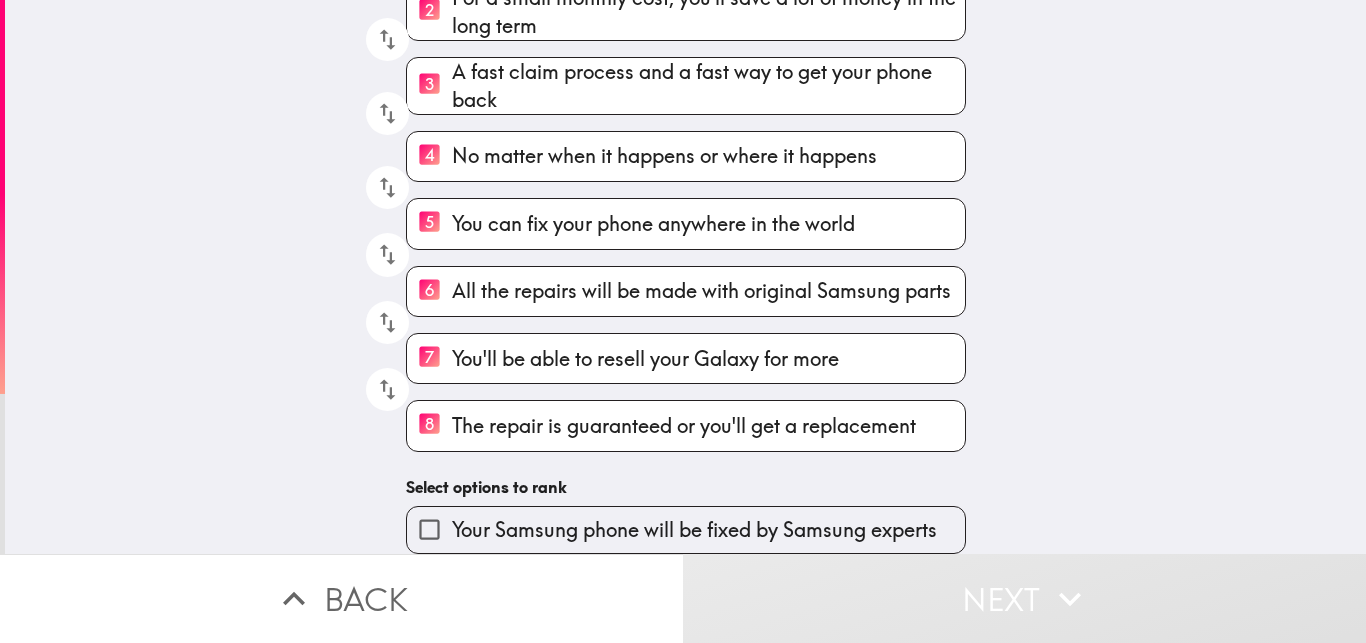 click on "Your Samsung phone will be fixed by Samsung experts" at bounding box center (686, 529) 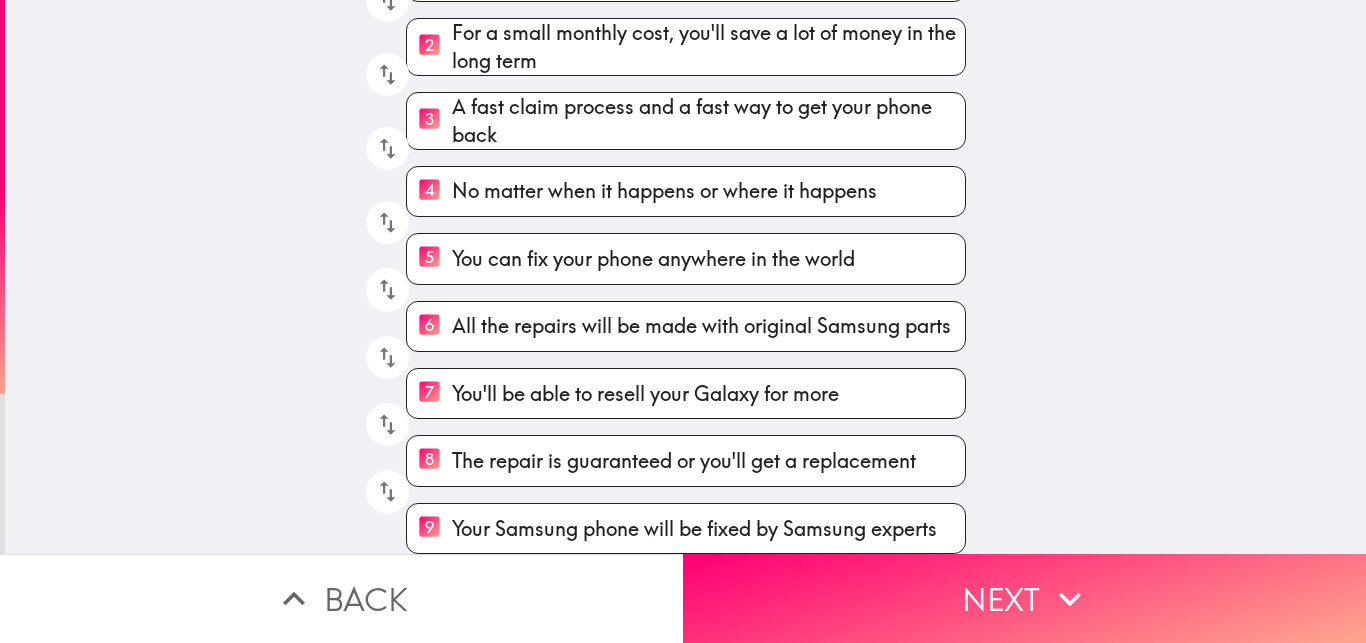 scroll, scrollTop: 280, scrollLeft: 0, axis: vertical 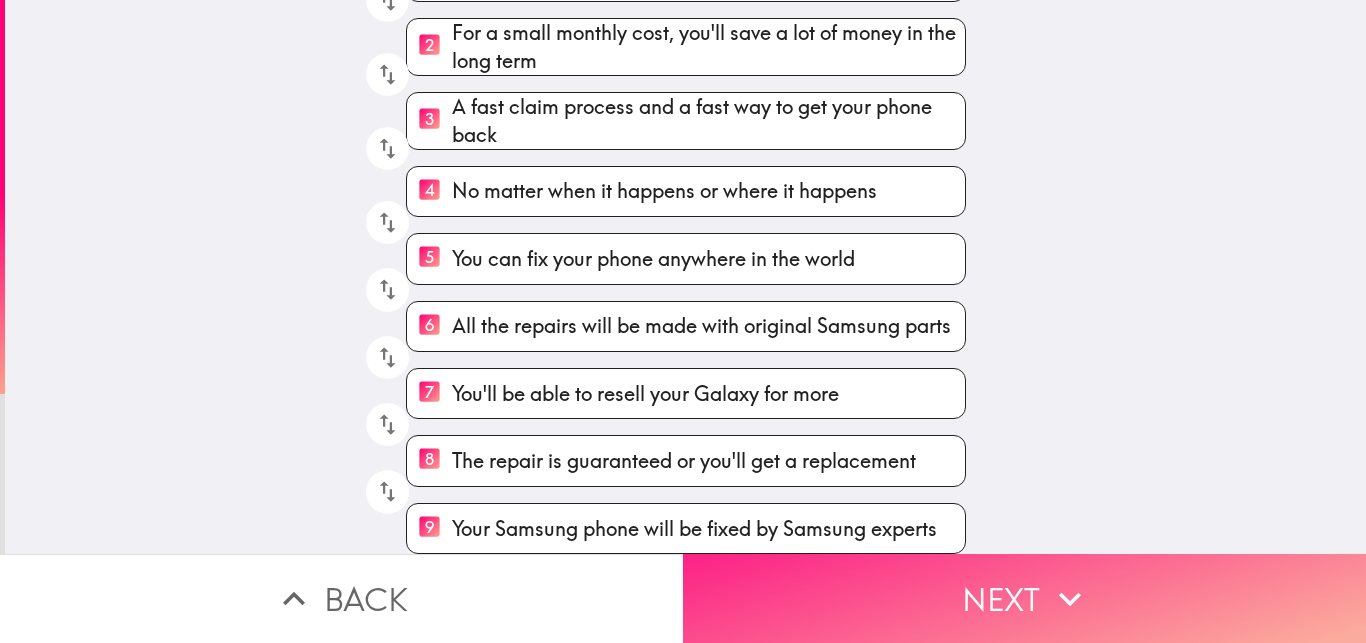 click on "Next" at bounding box center [1024, 598] 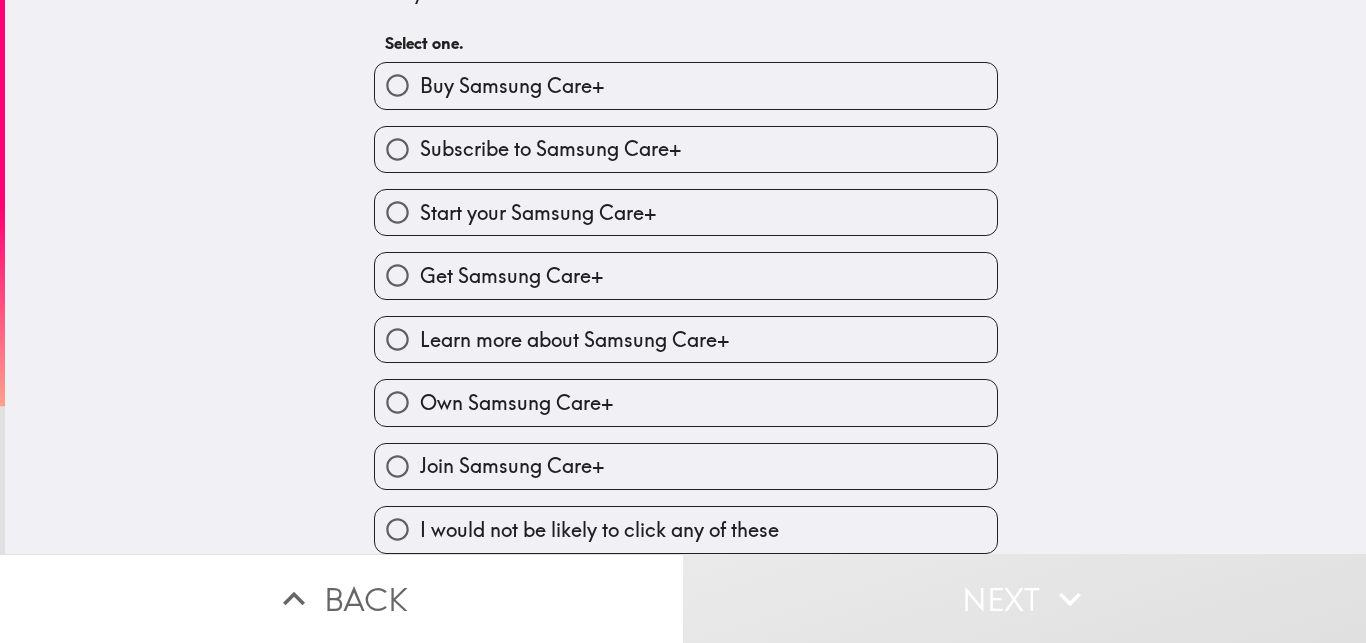 scroll, scrollTop: 0, scrollLeft: 0, axis: both 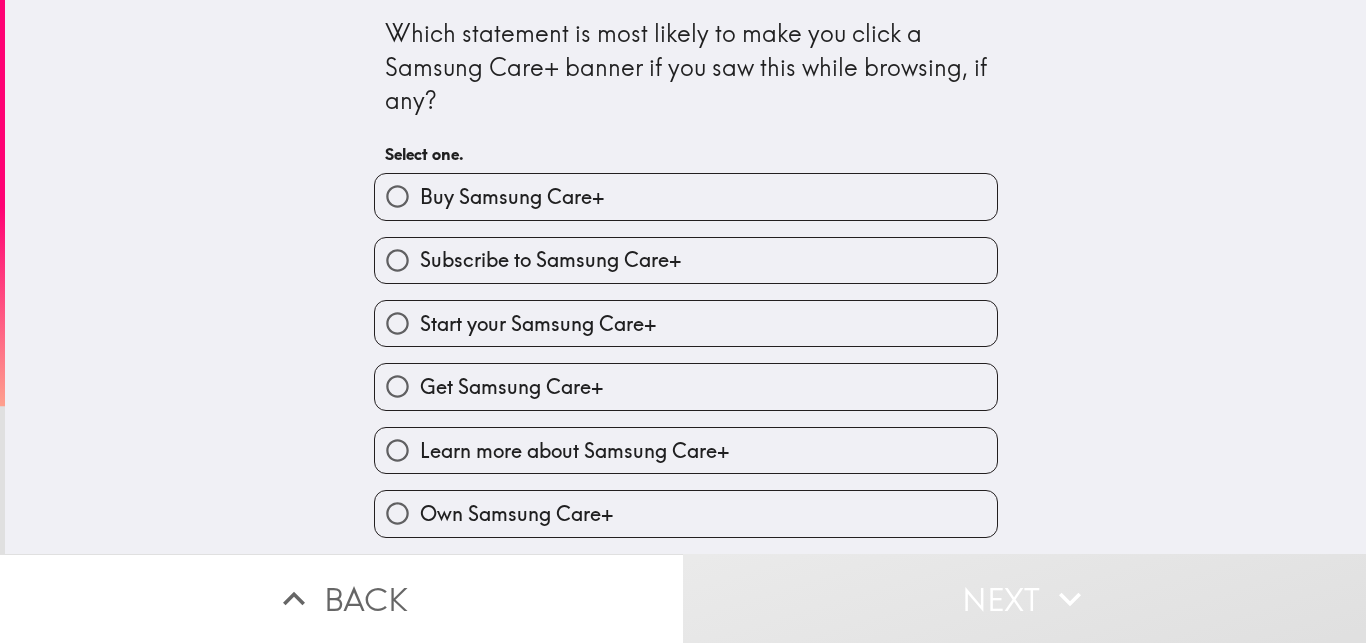 click on "Buy Samsung Care+" at bounding box center (686, 196) 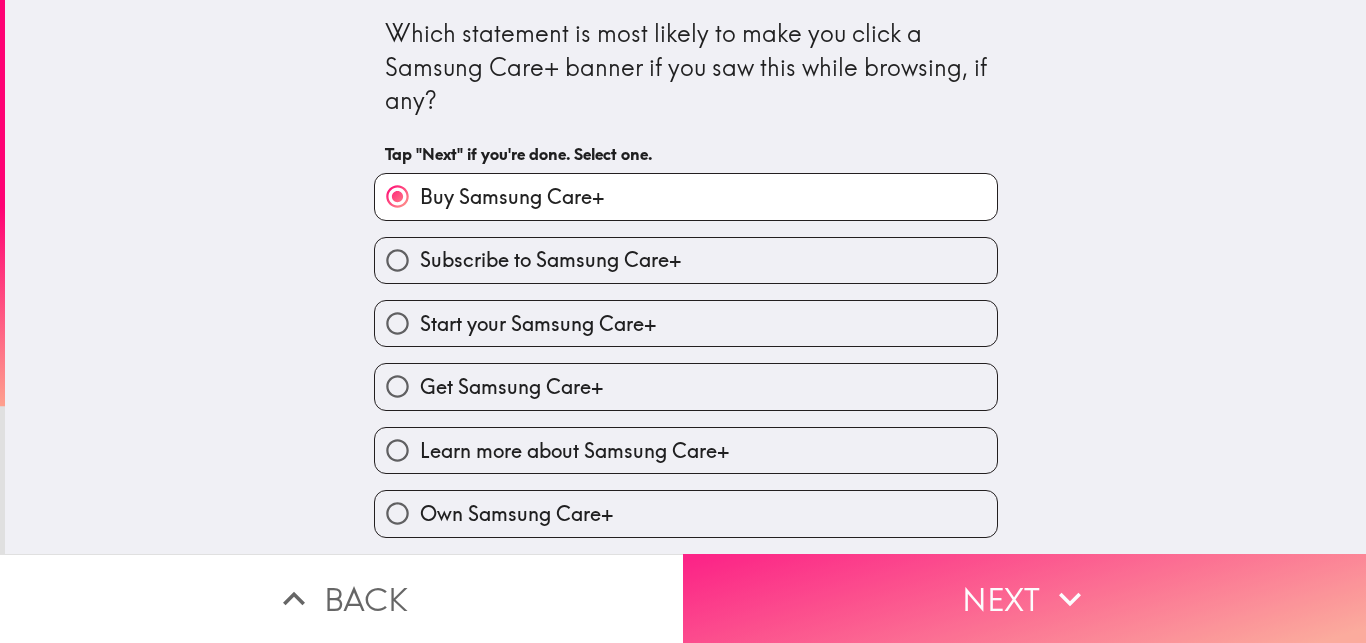 click on "Next" at bounding box center (1024, 598) 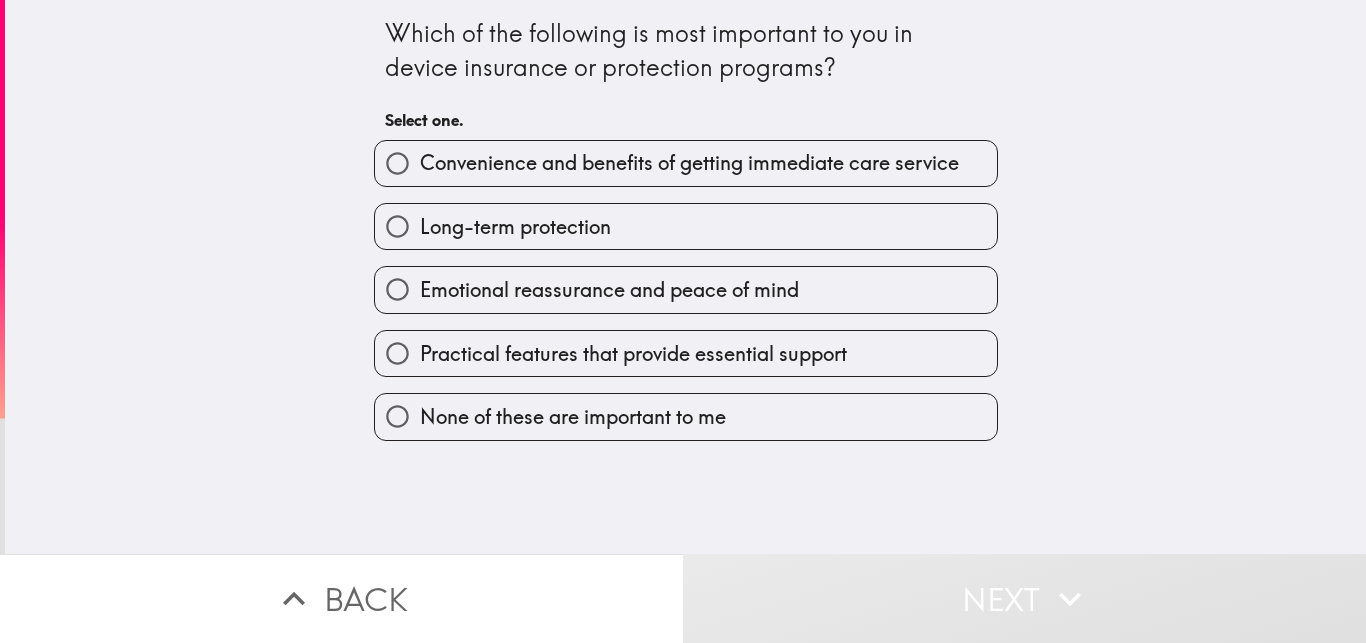click on "Convenience and benefits of getting immediate care service" at bounding box center [689, 163] 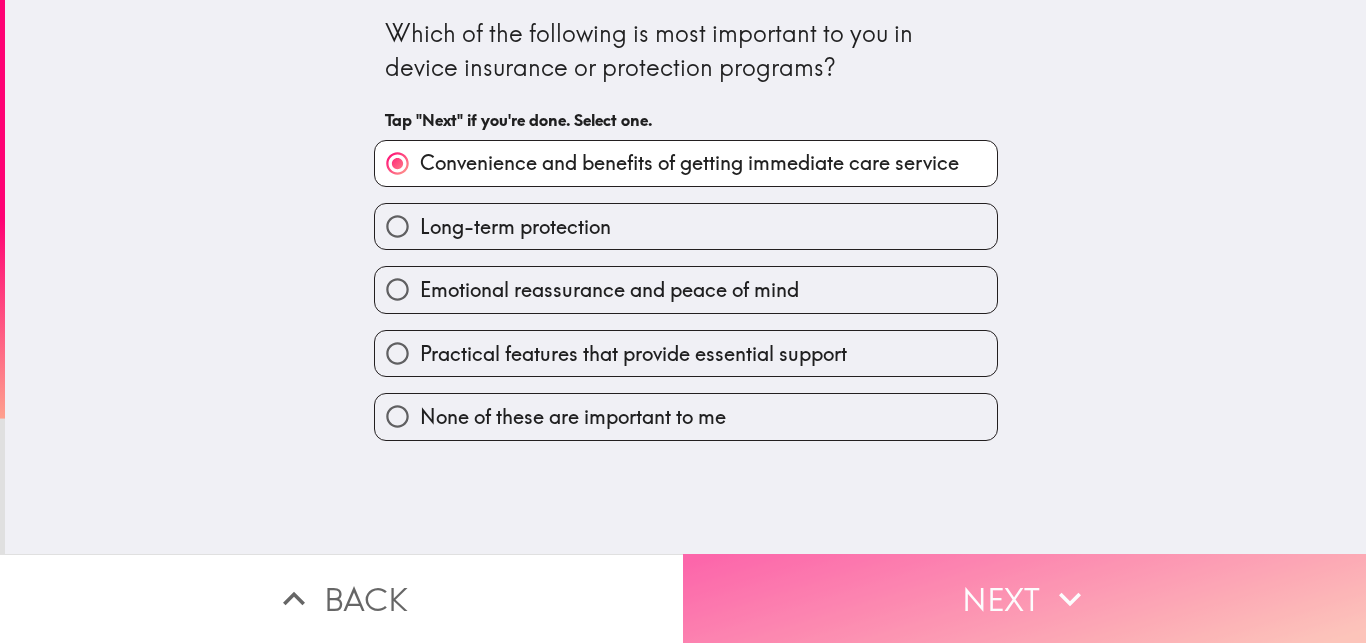 click on "Next" at bounding box center (1024, 598) 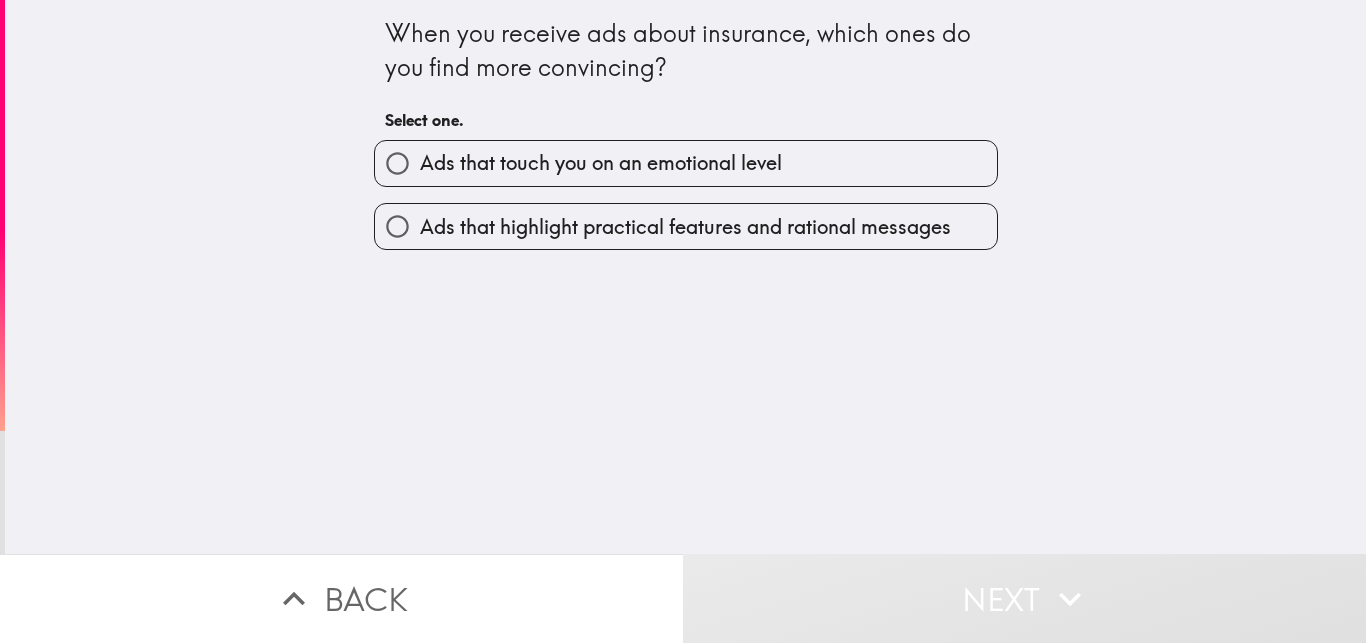 click on "Ads that touch you on an emotional level" at bounding box center (601, 163) 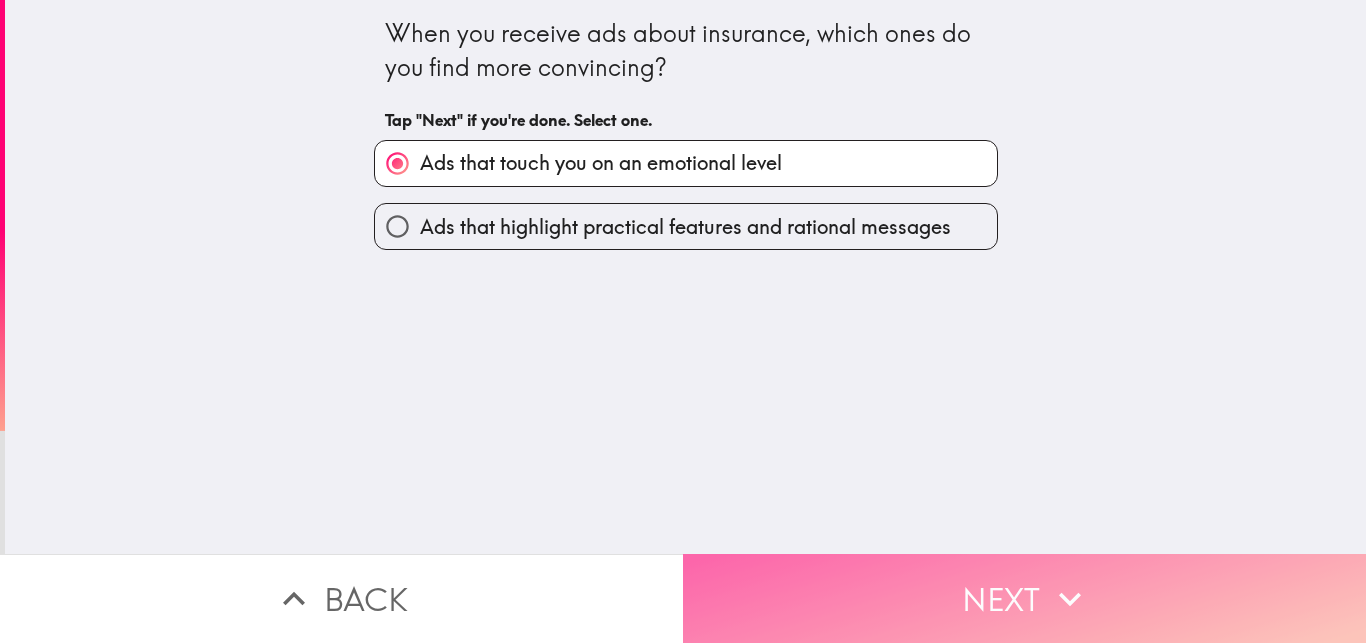 click on "Next" at bounding box center [1024, 598] 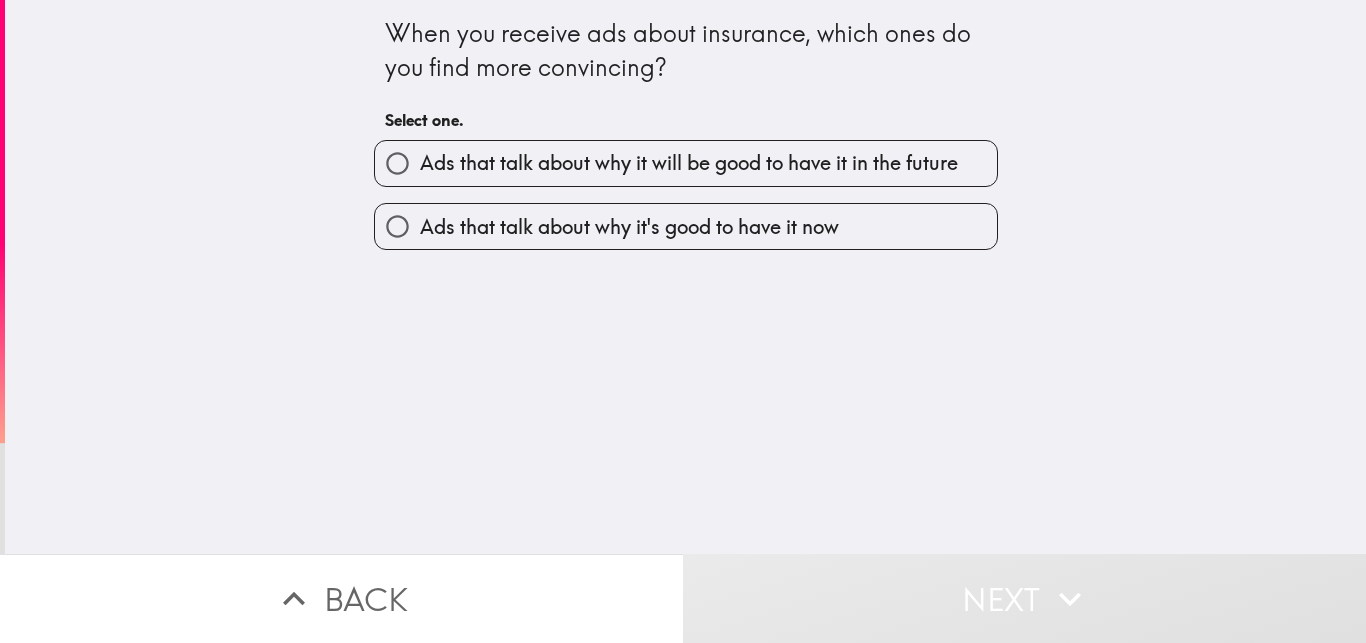 click on "Ads that talk about why it will be good to have it in the future" at bounding box center (686, 163) 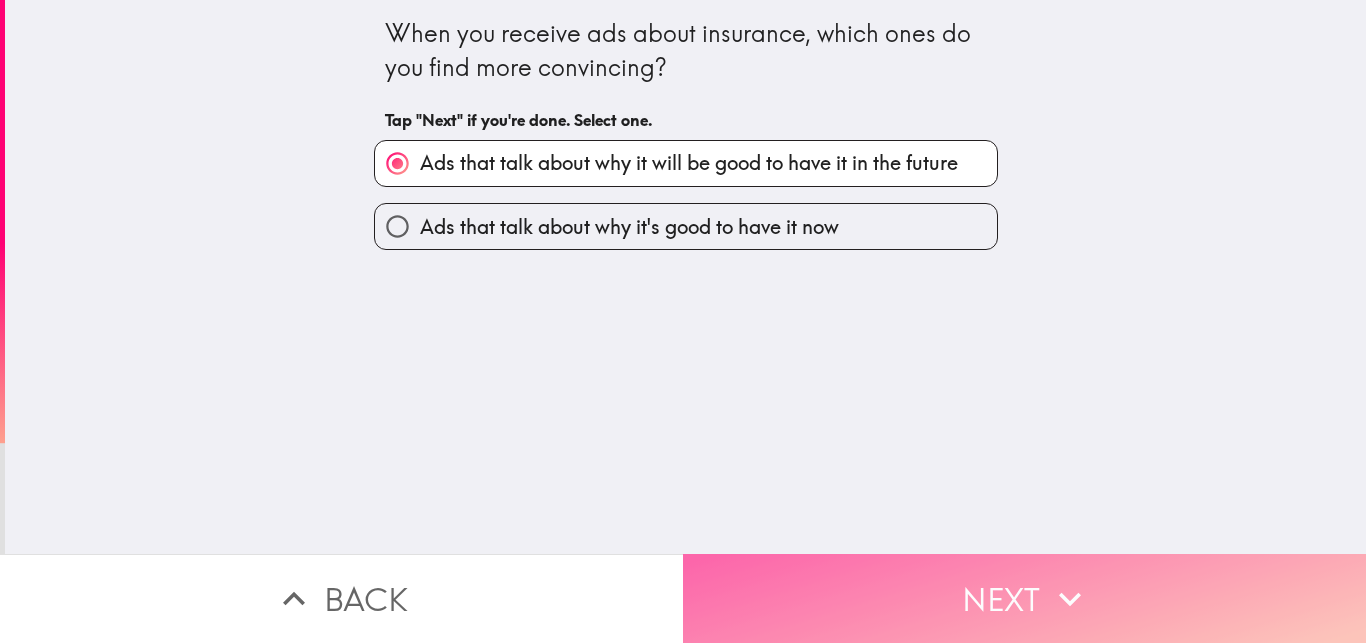 click on "Next" at bounding box center (1024, 598) 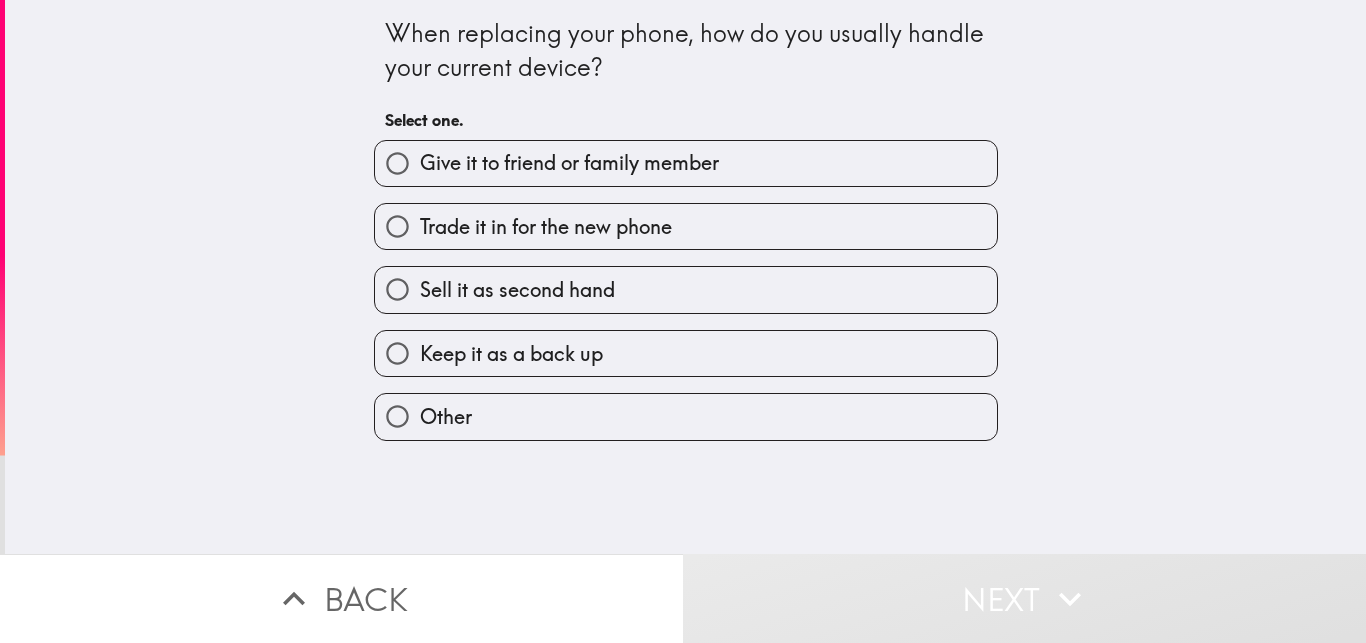 click on "Give it to friend or family member" at bounding box center [569, 163] 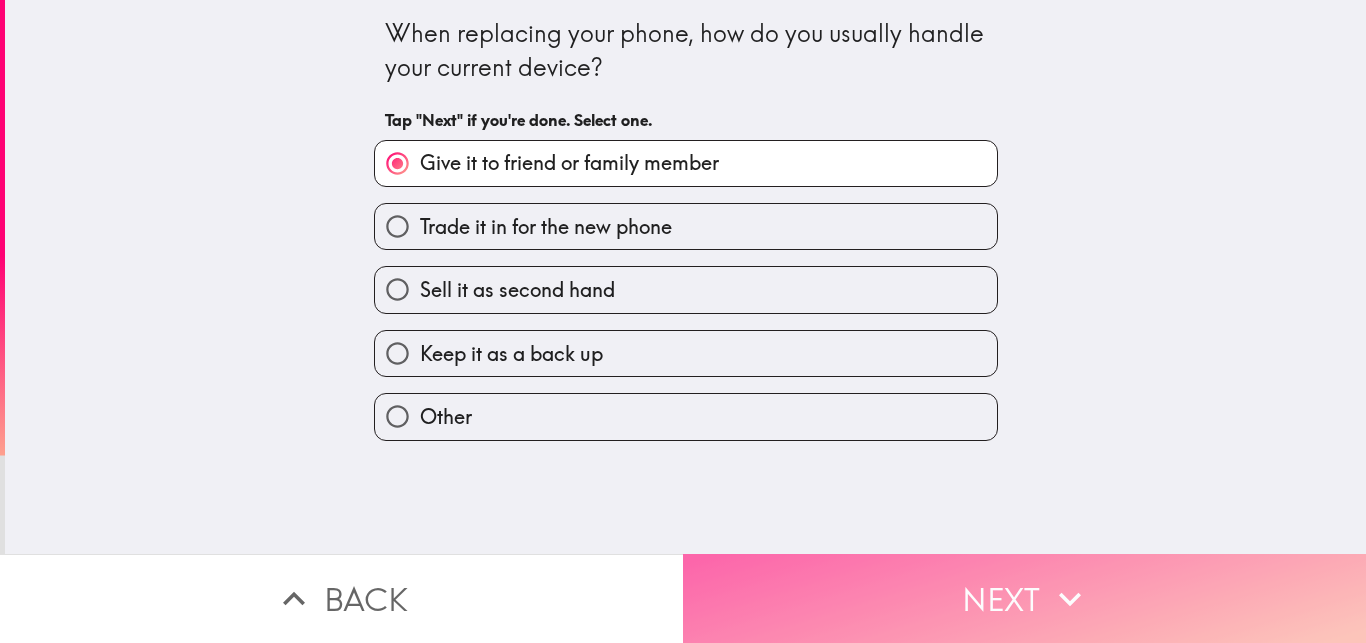 click on "Next" at bounding box center [1024, 598] 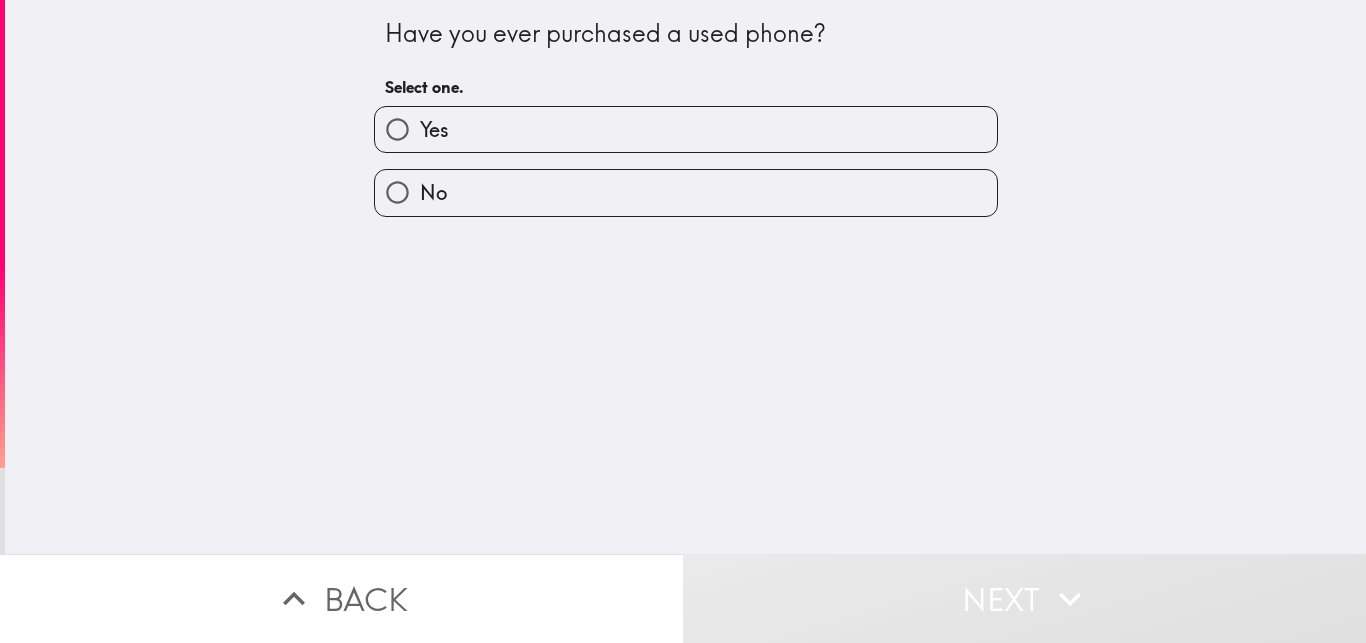 click on "Yes" at bounding box center (686, 129) 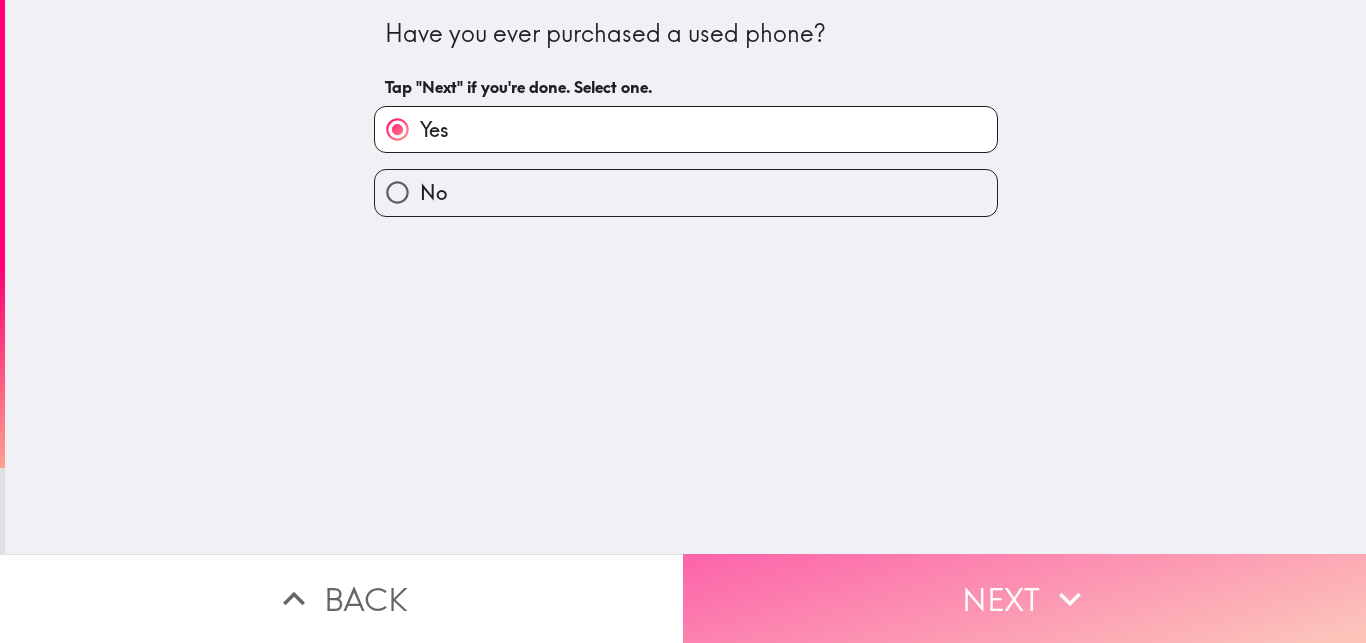 click on "Next" at bounding box center (1024, 598) 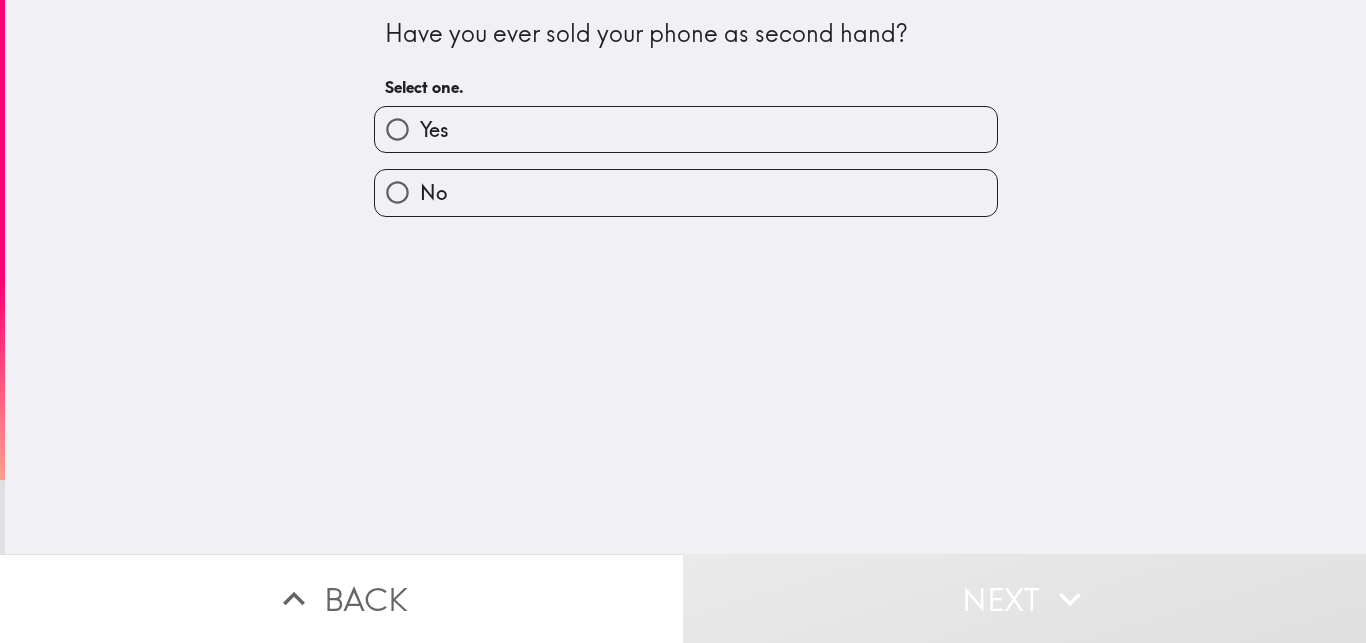 click on "Yes" at bounding box center (686, 129) 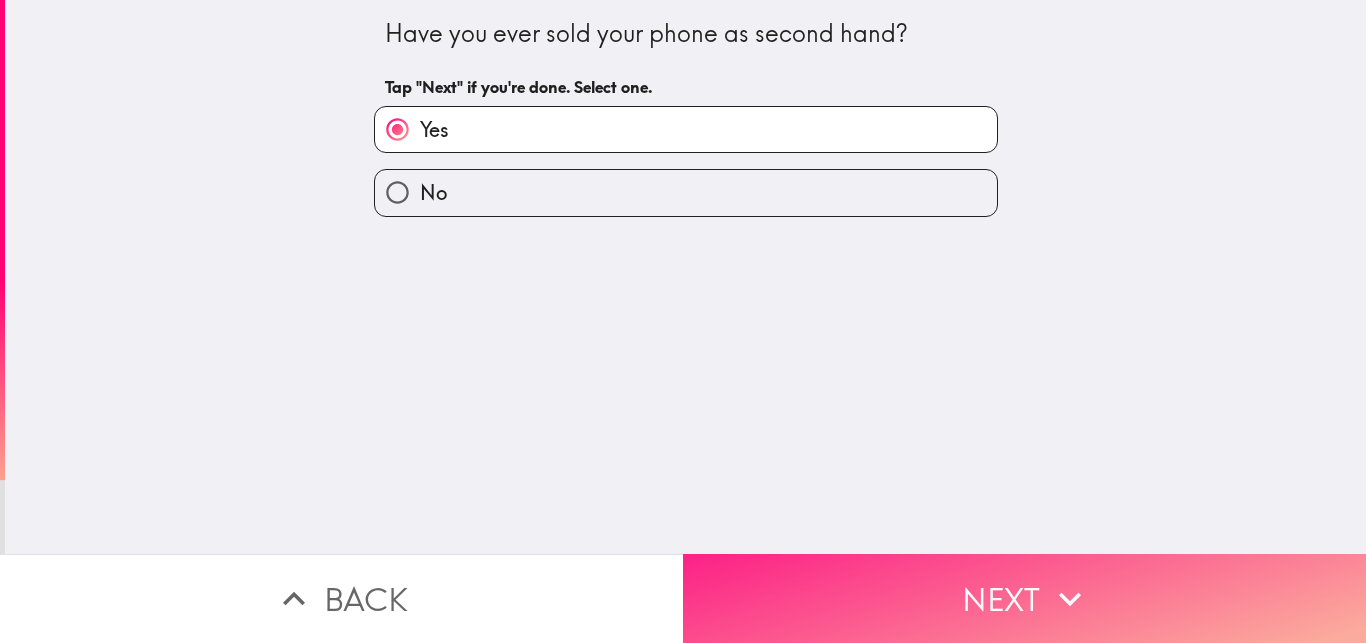 click on "Next" at bounding box center (1024, 598) 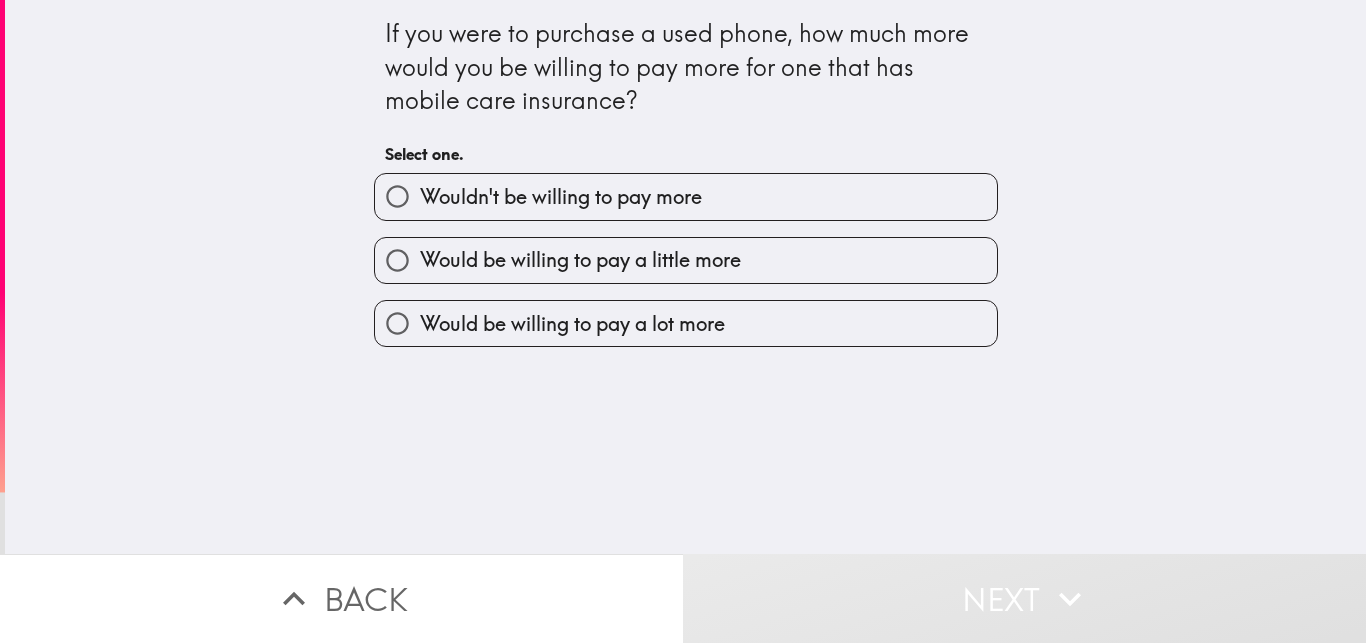 click on "Wouldn't be willing to pay more" at bounding box center [686, 196] 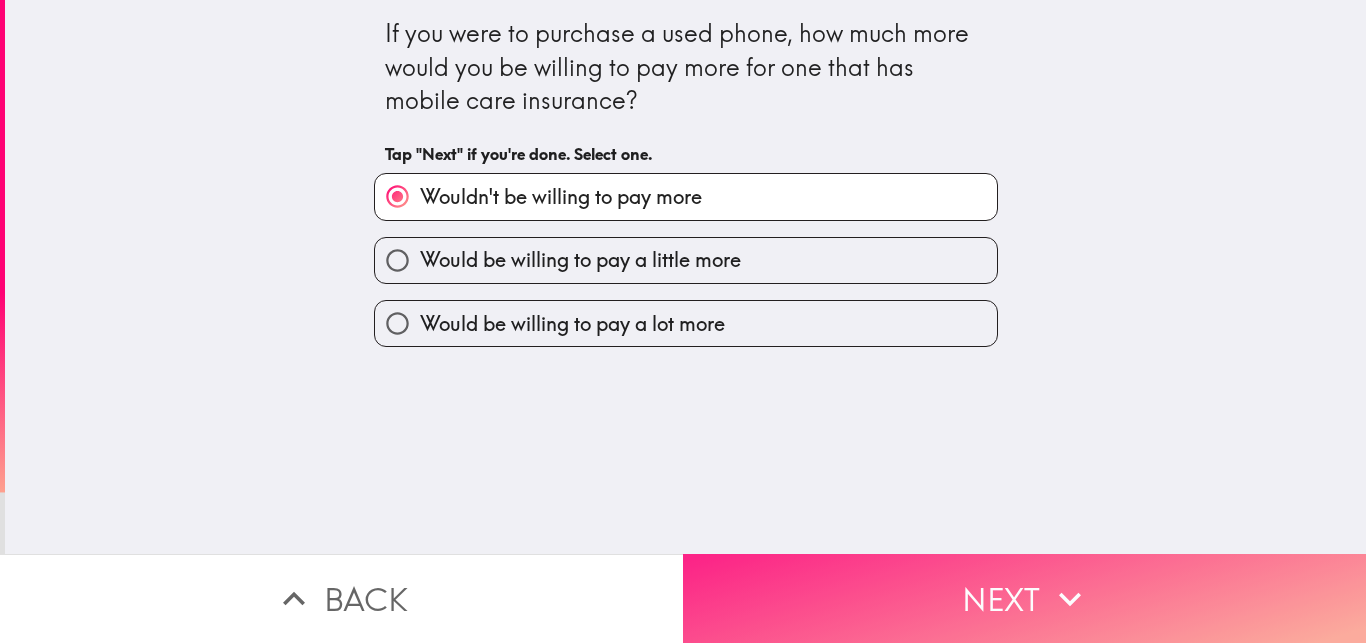 click on "Next" at bounding box center [1024, 598] 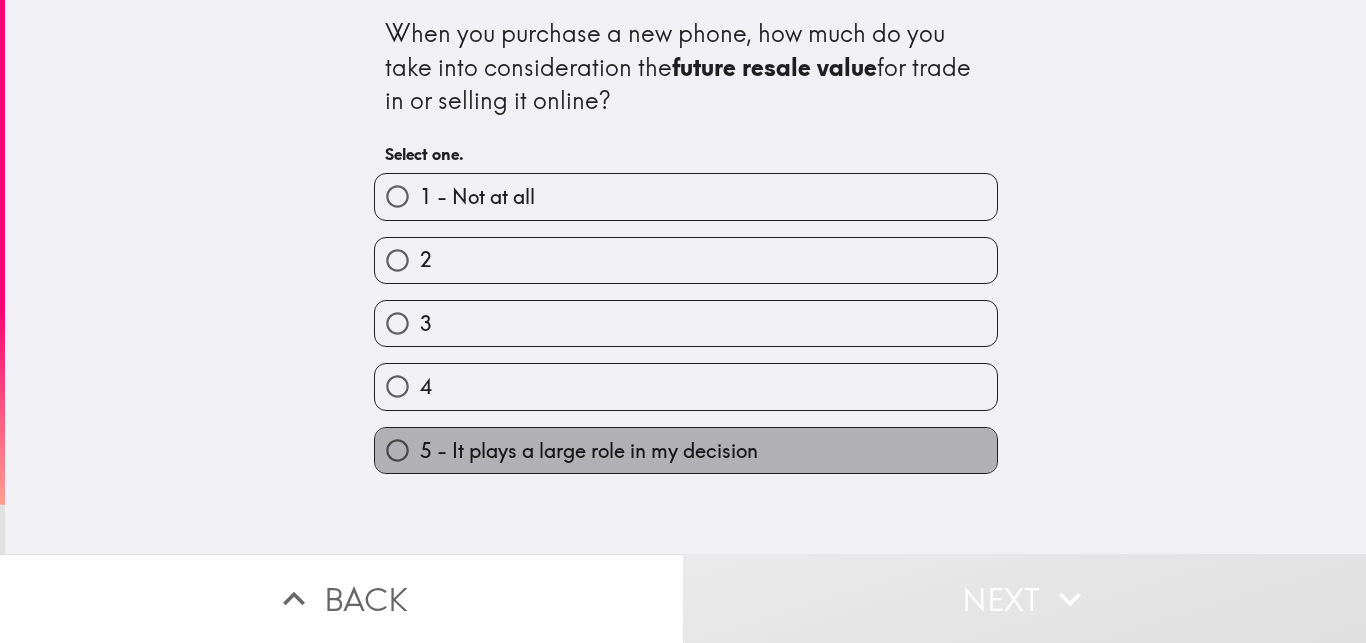 click on "5 - It plays a large role in my decision" at bounding box center (589, 451) 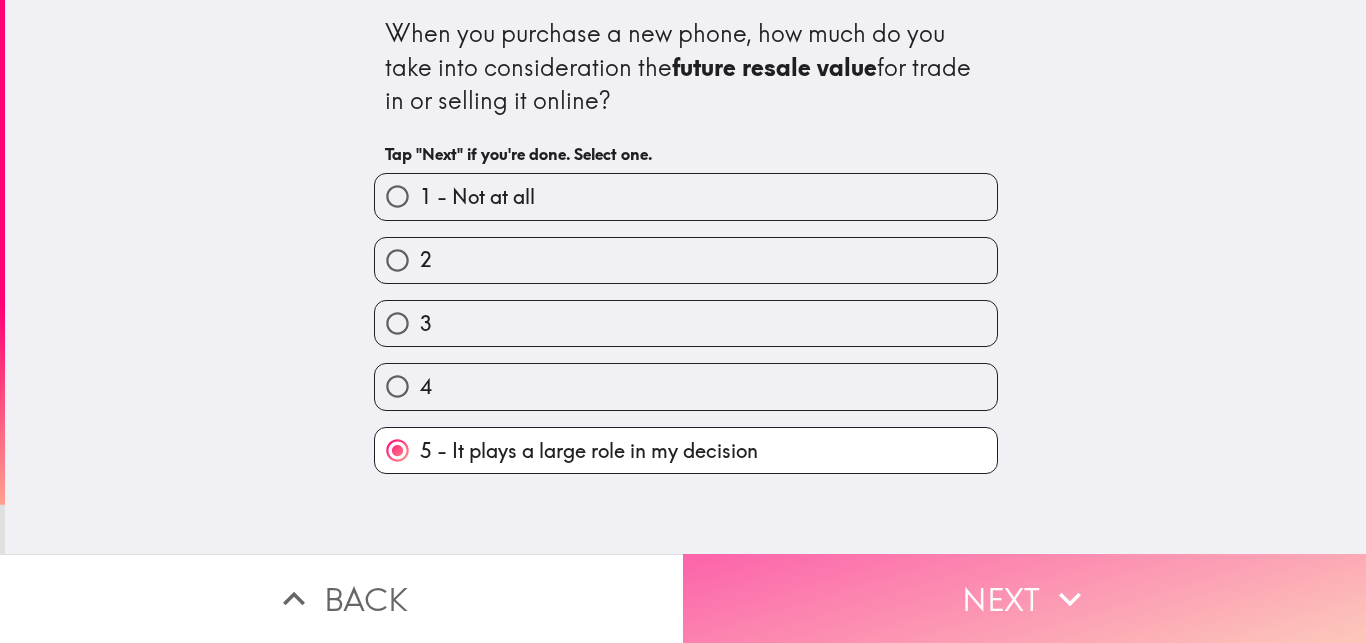 click on "Next" at bounding box center (1024, 598) 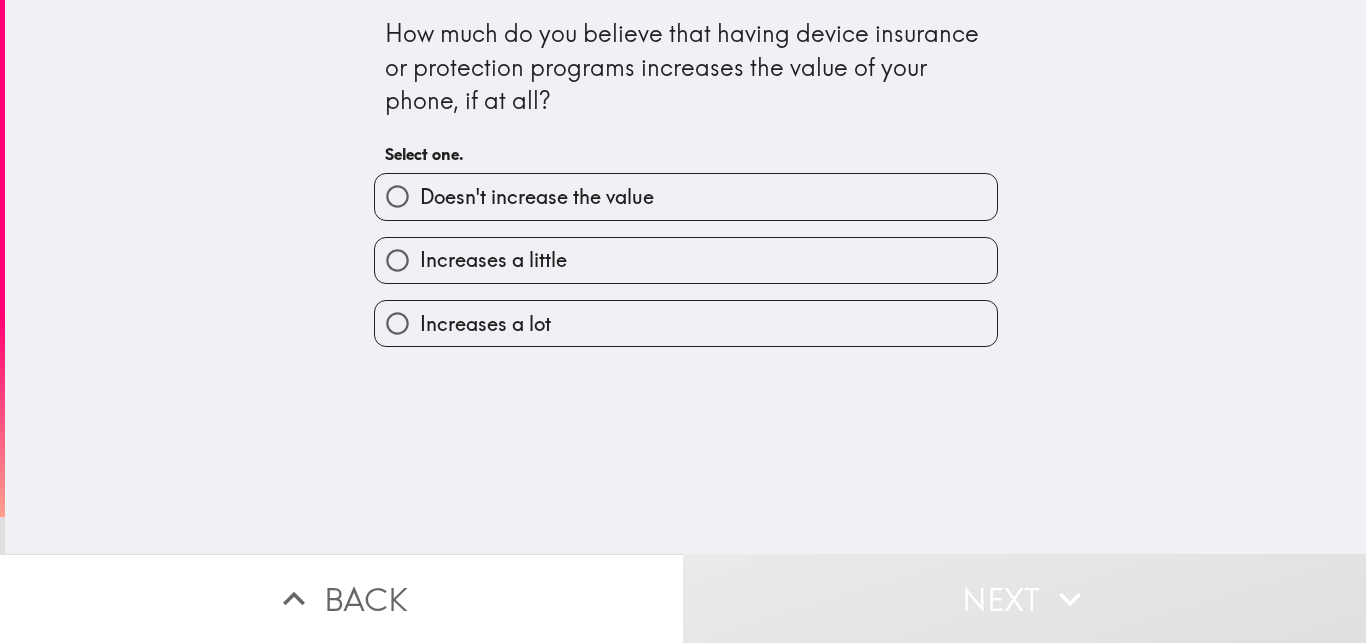 click on "Increases a little" at bounding box center [686, 260] 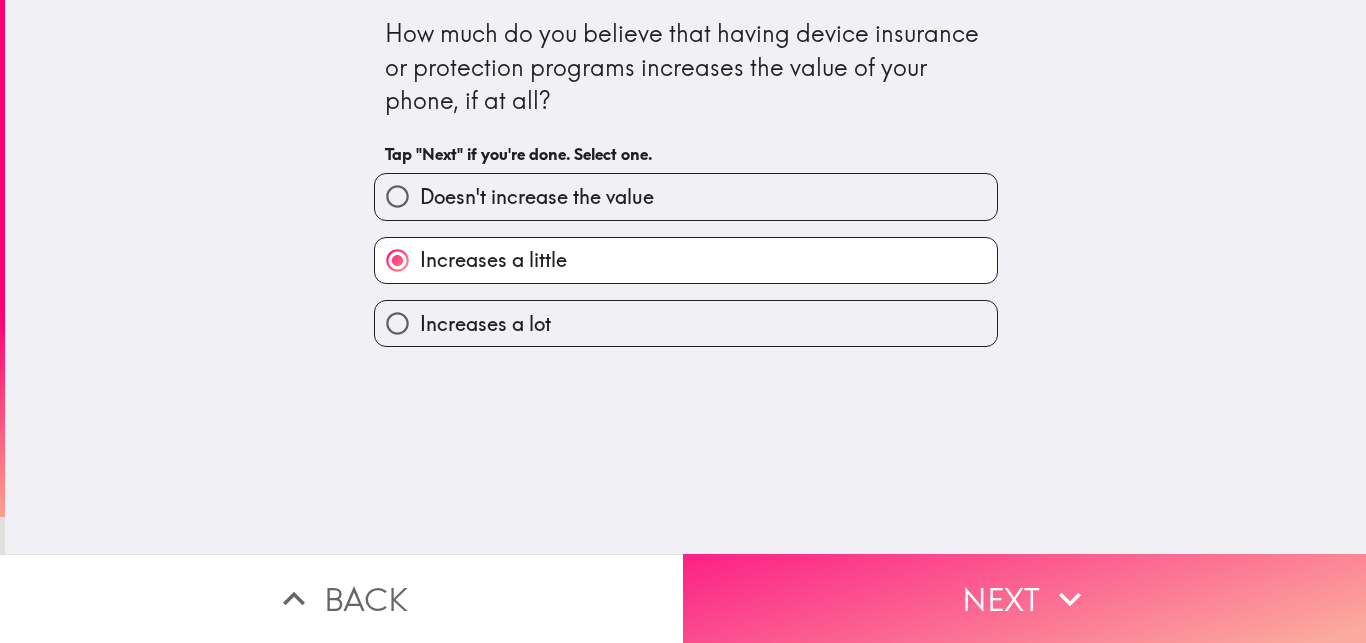 click on "Next" at bounding box center [1024, 598] 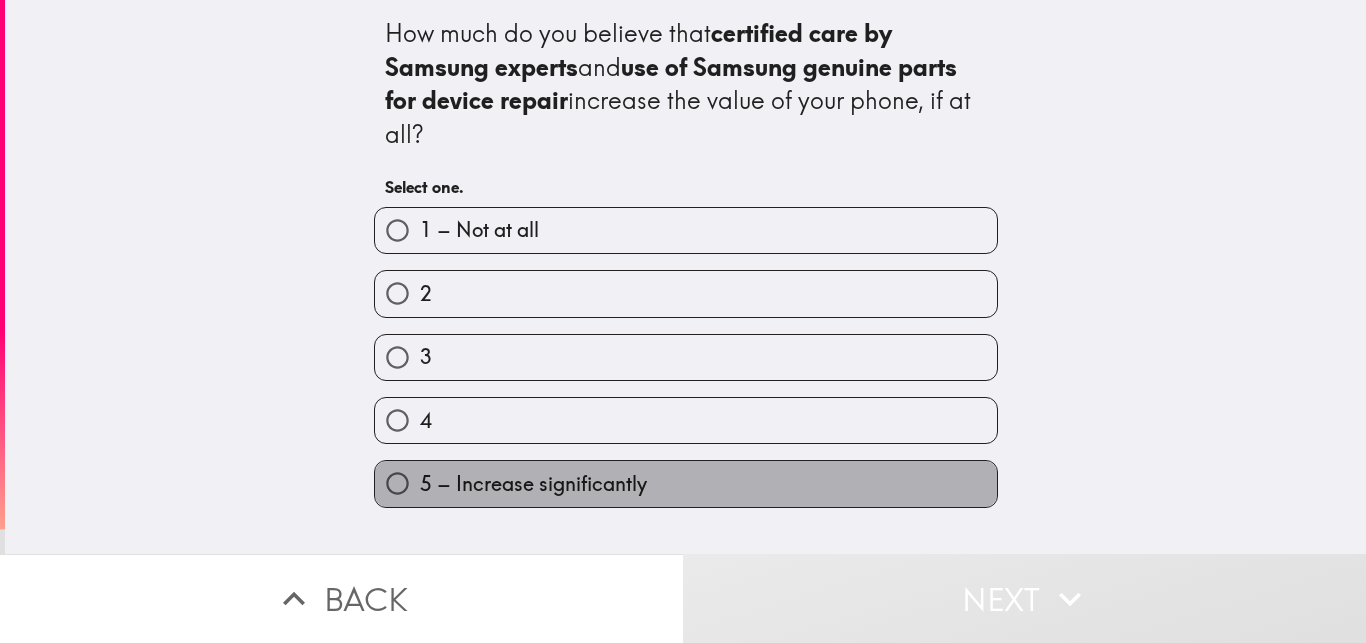 click on "5 – Increase significantly" at bounding box center [686, 483] 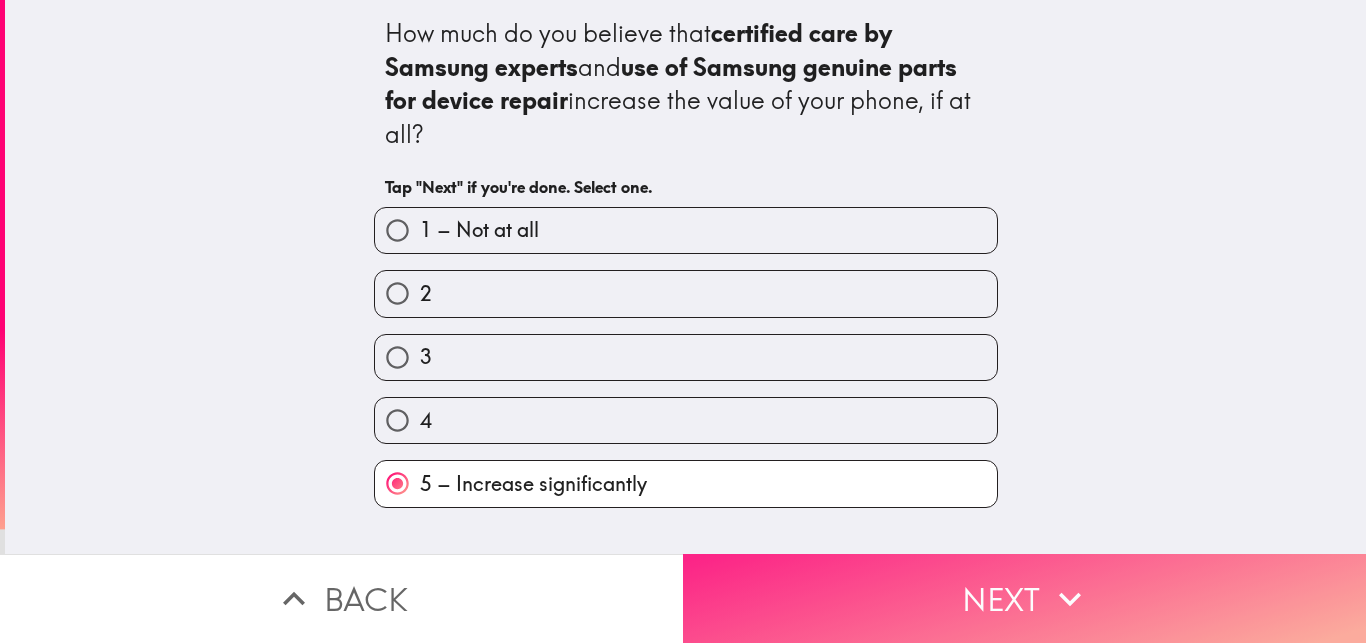 click on "Next" at bounding box center [1024, 598] 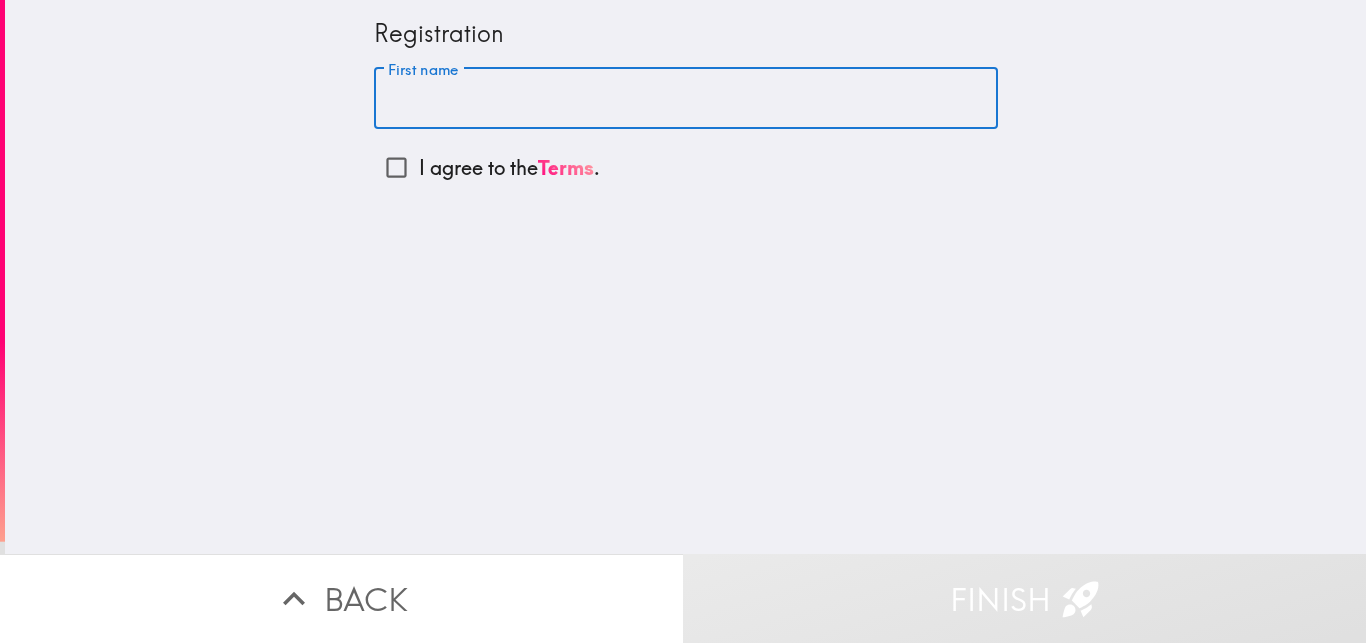 click on "First name" at bounding box center [686, 99] 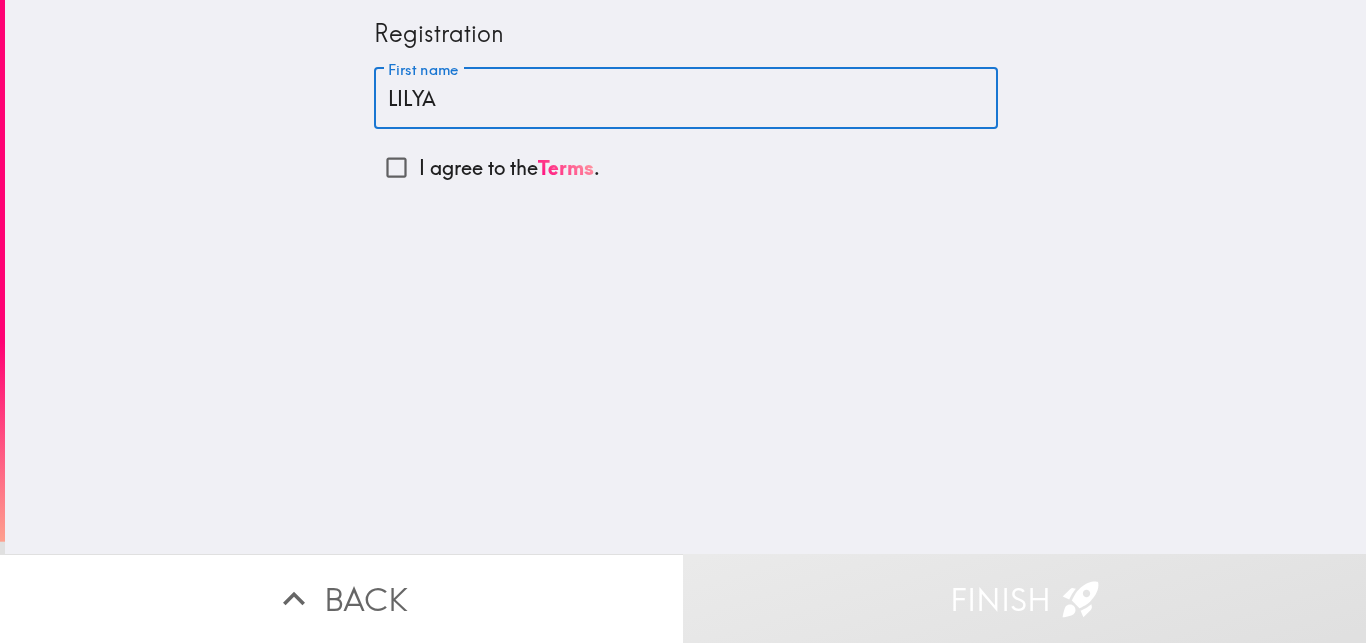 type on "LILYA" 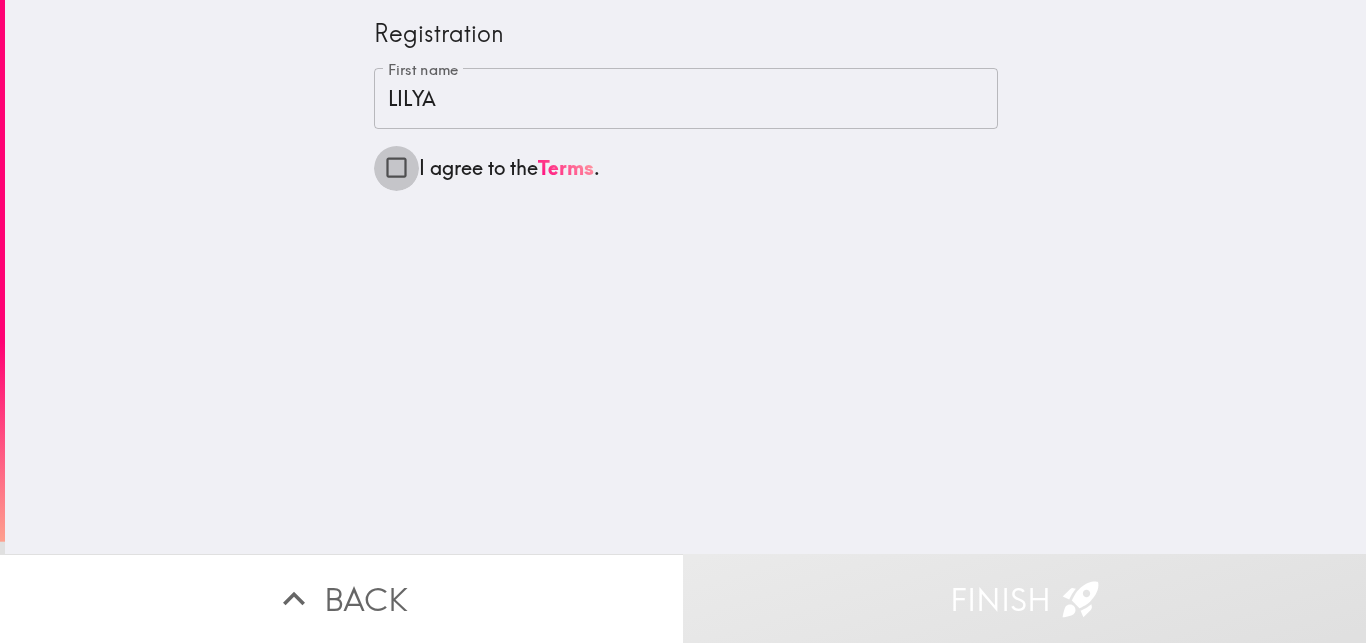 click on "I agree to the  Terms ." at bounding box center (396, 167) 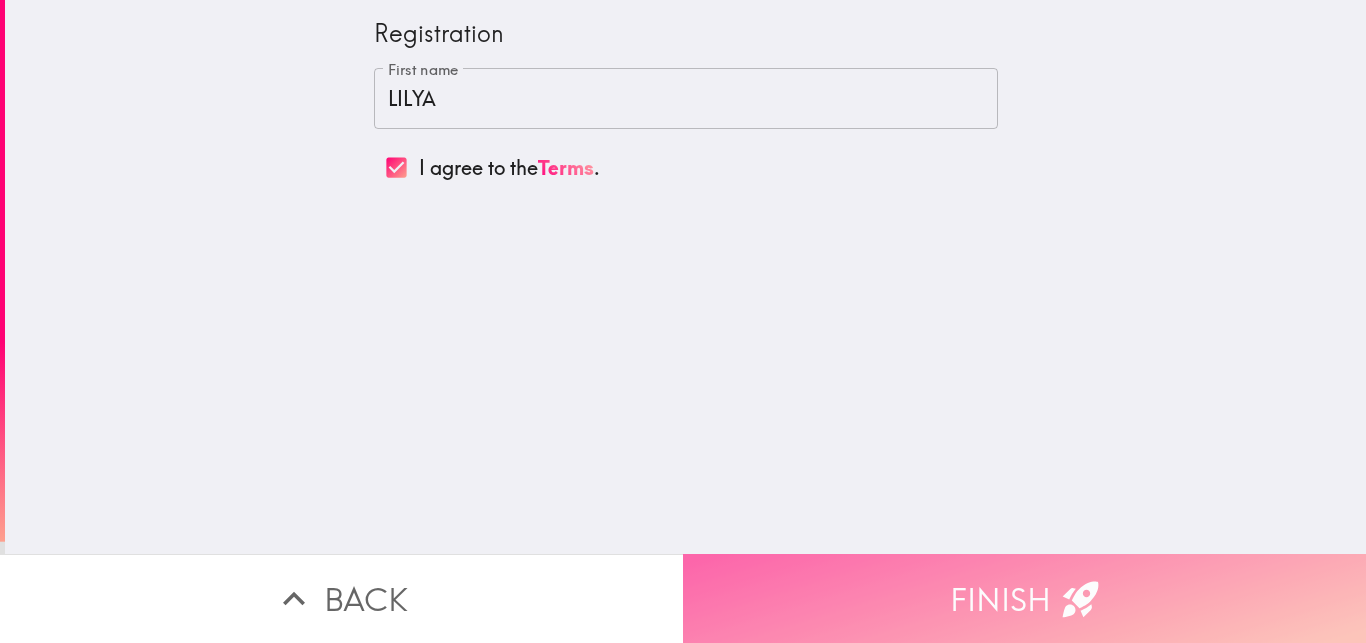 click on "Finish" at bounding box center [1024, 598] 